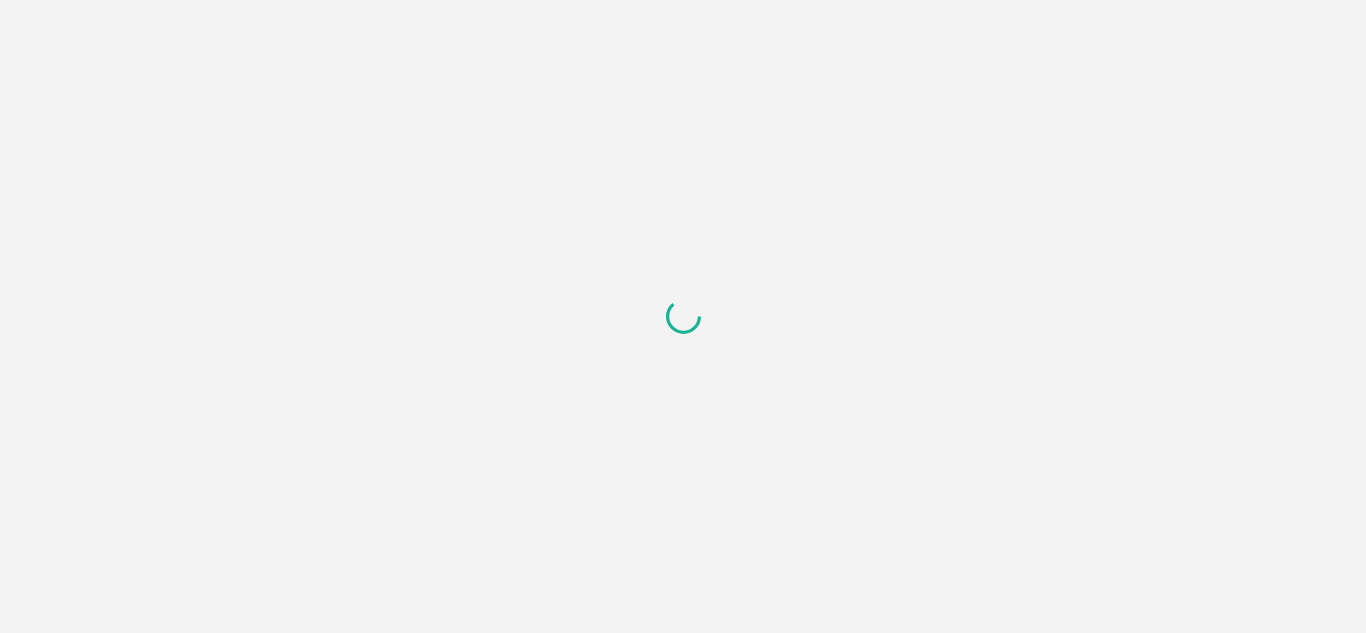 scroll, scrollTop: 0, scrollLeft: 0, axis: both 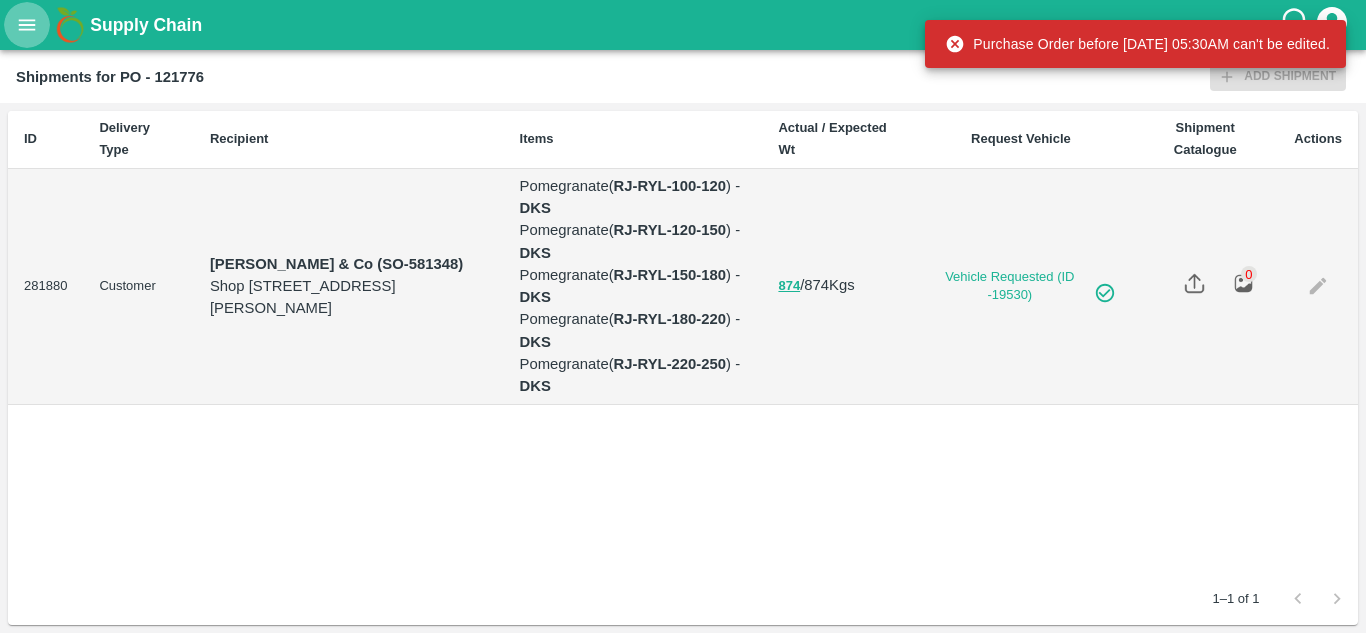 click at bounding box center [27, 25] 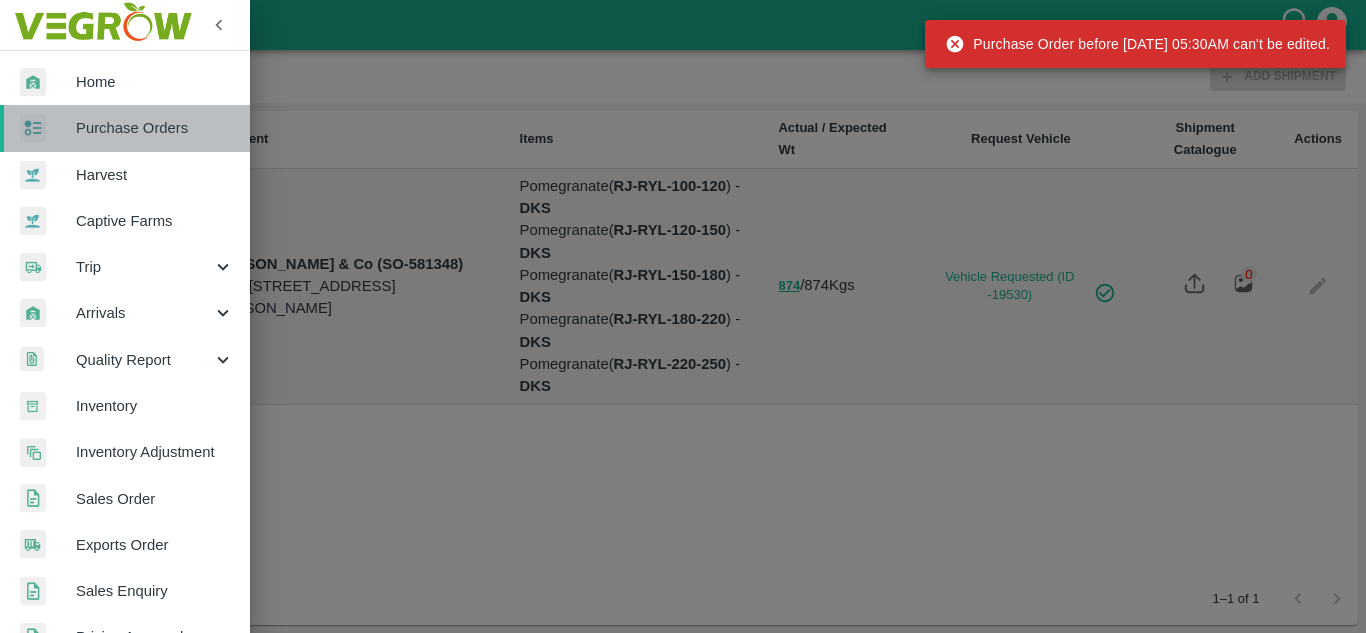 click on "Purchase Orders" at bounding box center (125, 128) 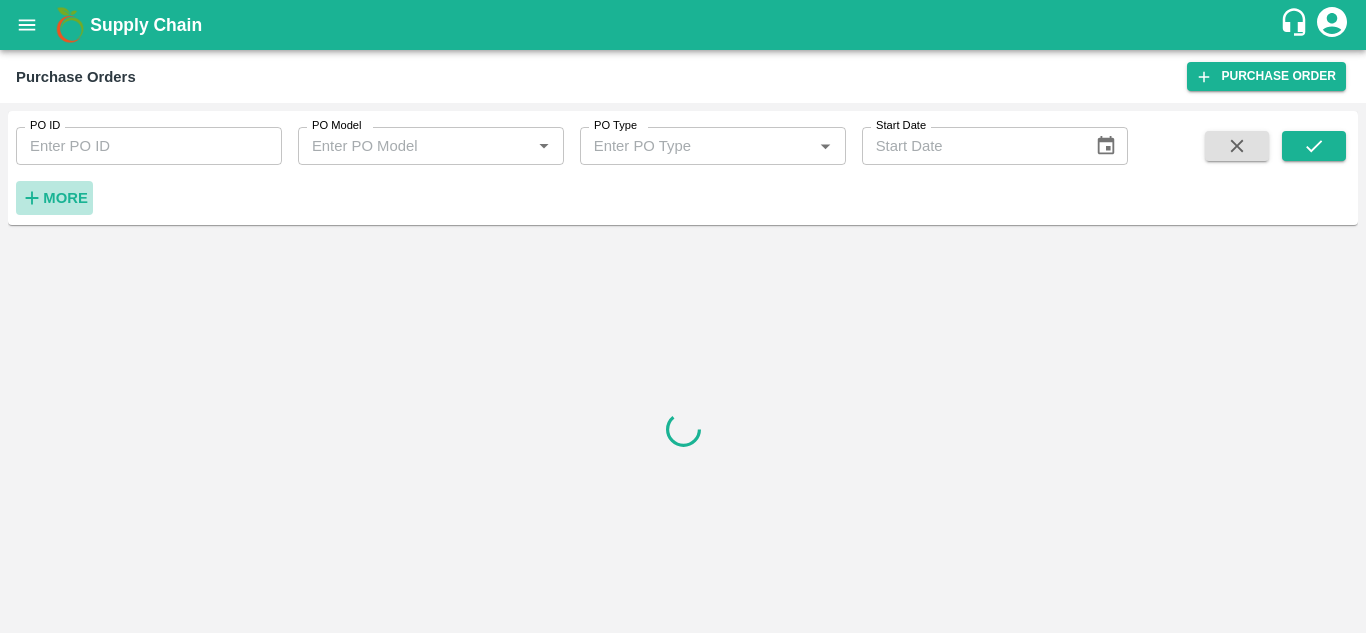 click on "More" at bounding box center (65, 198) 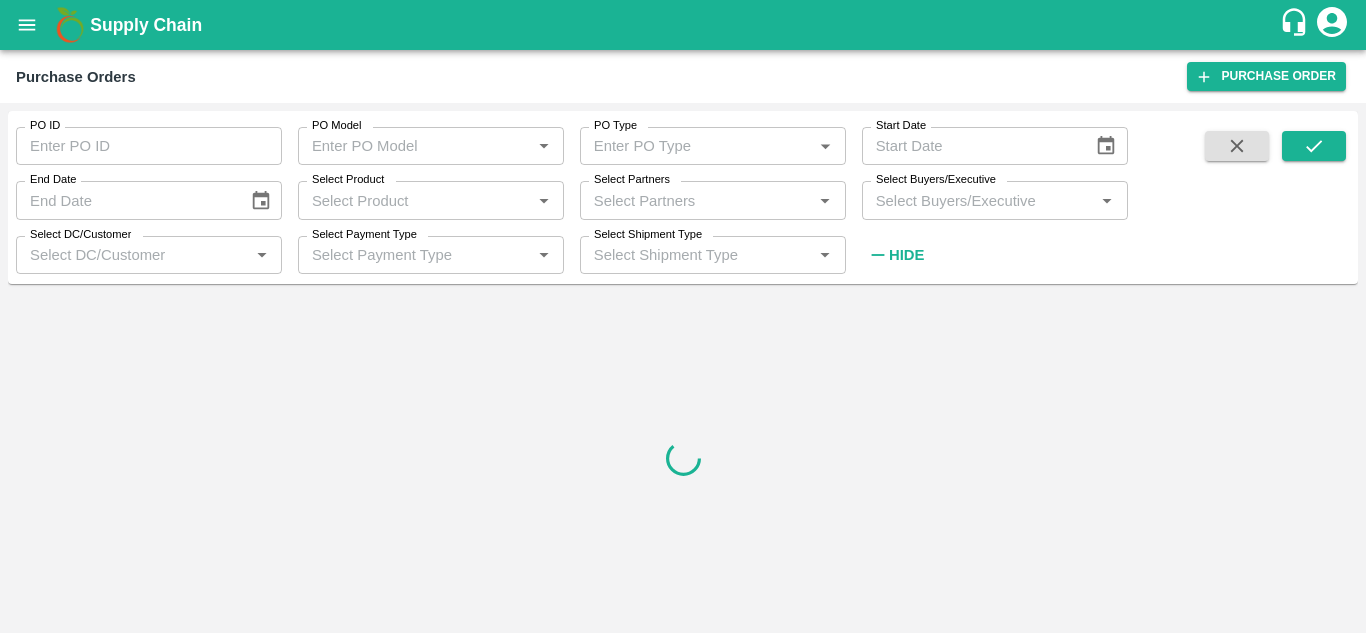 click on "Select Buyers/Executive" at bounding box center (978, 200) 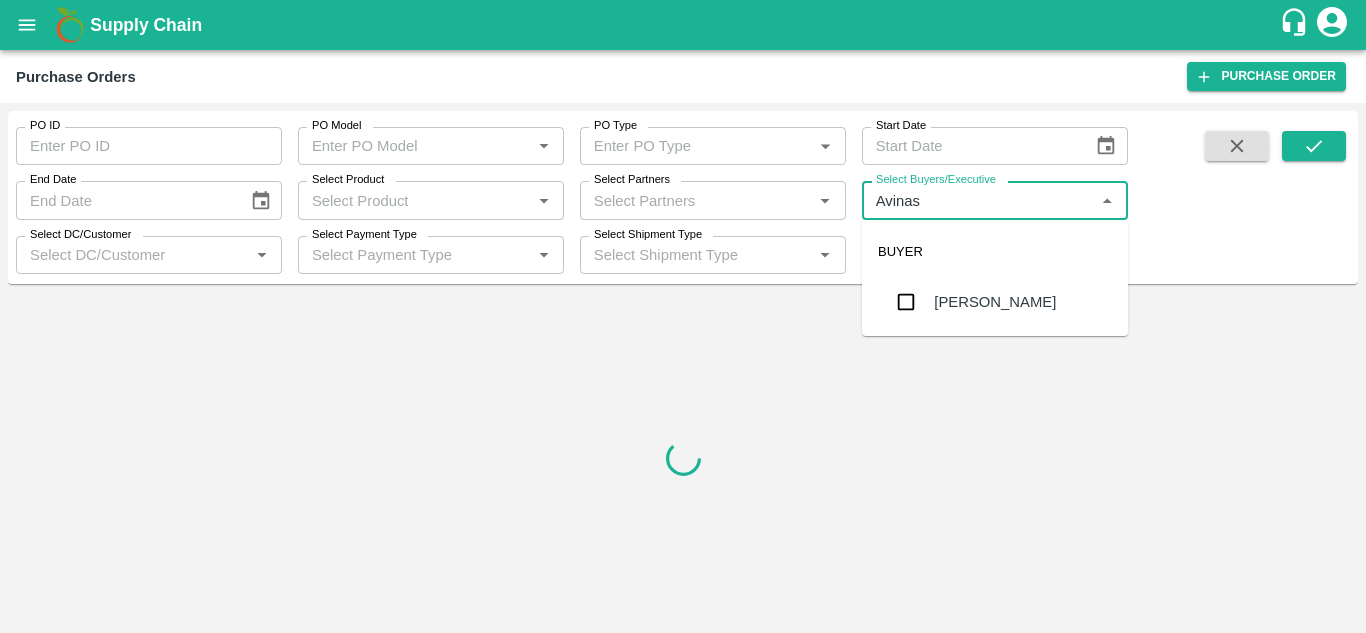 type on "Avinash" 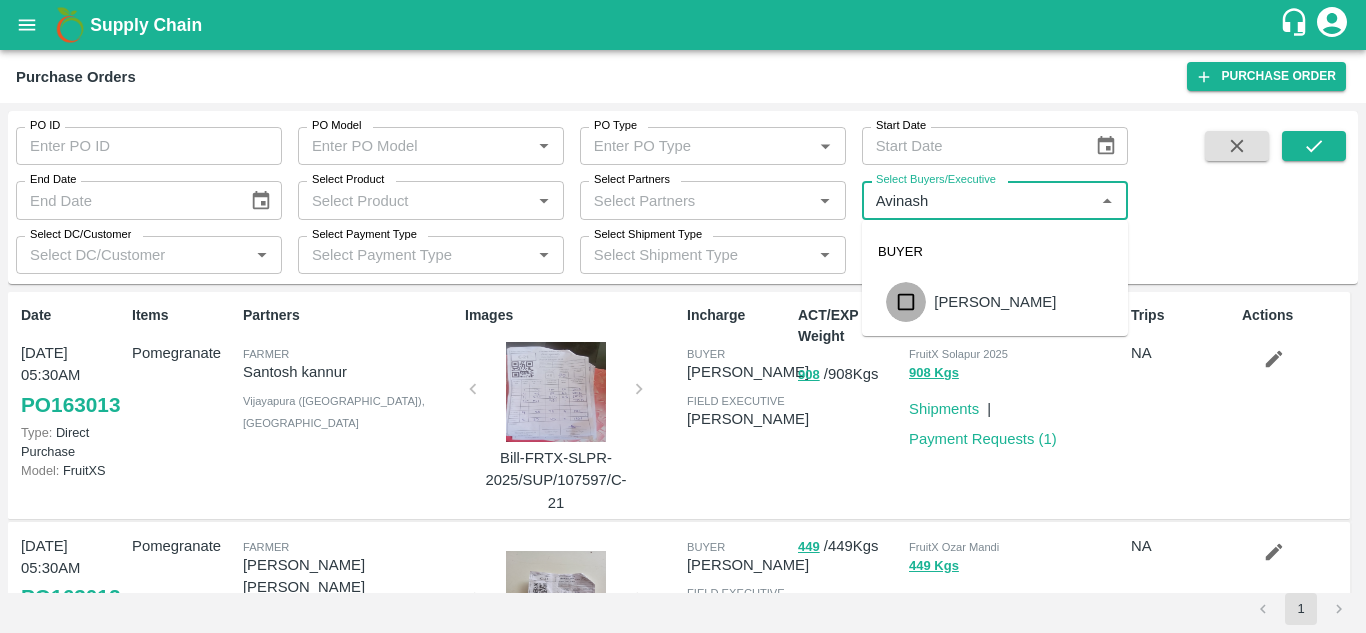 click at bounding box center [906, 302] 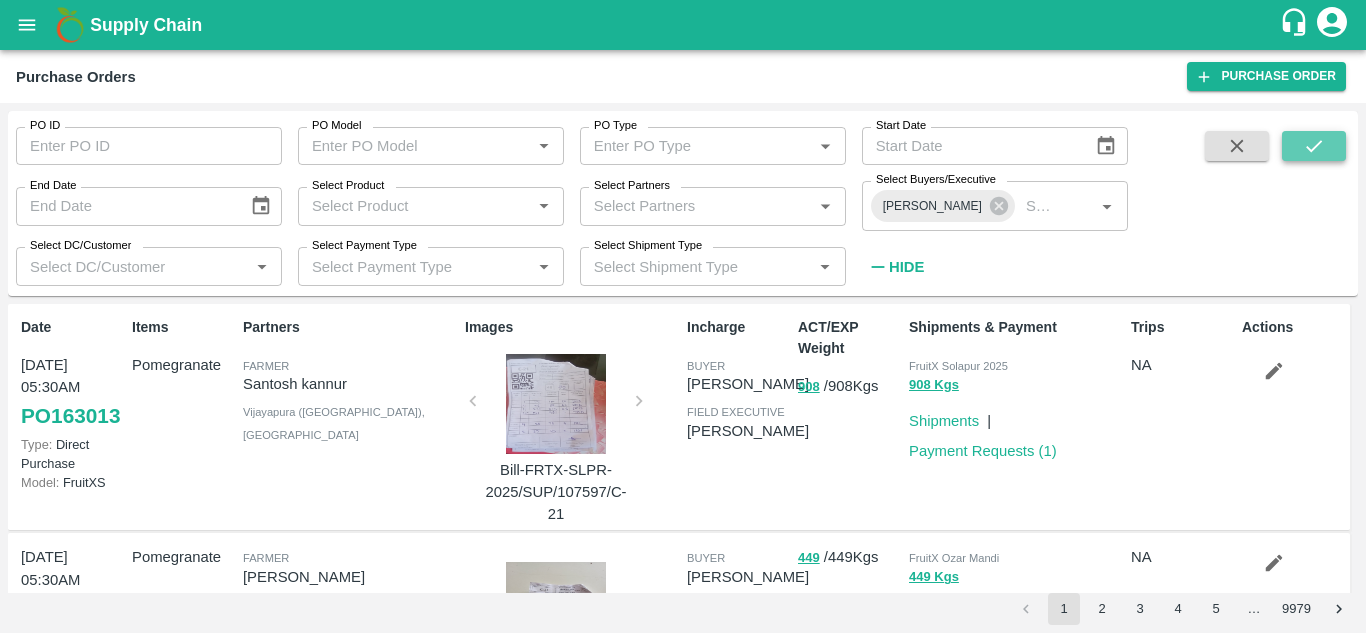 click 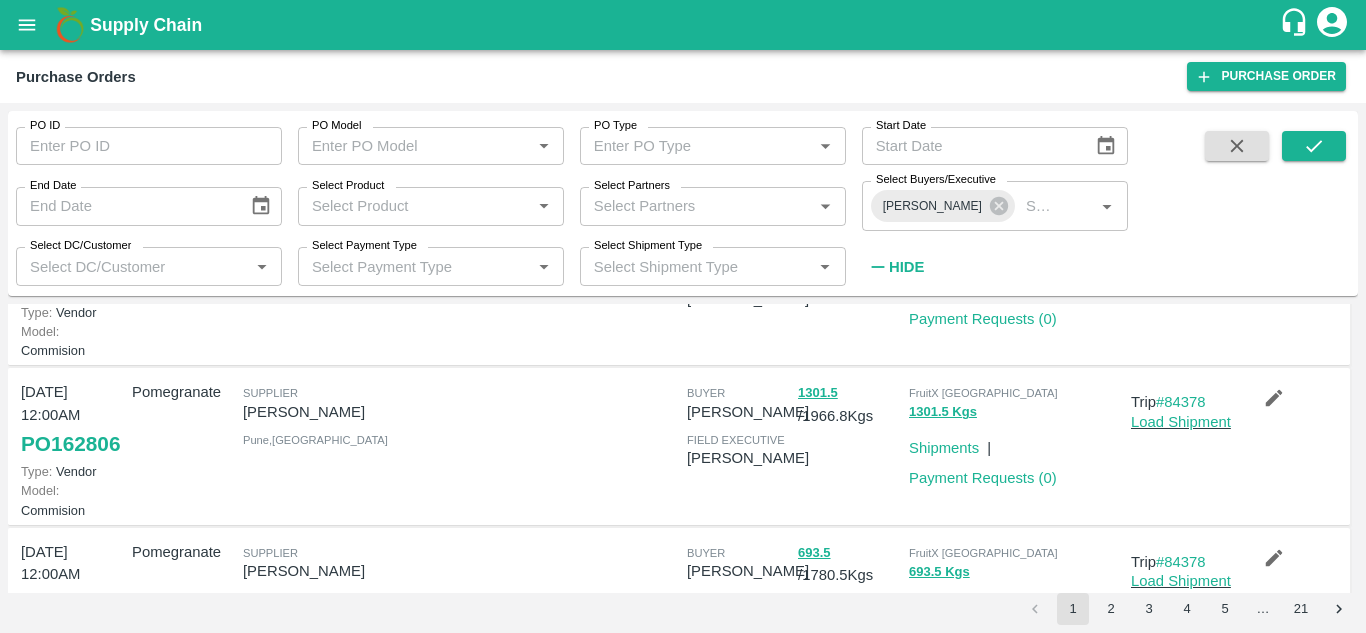 scroll, scrollTop: 0, scrollLeft: 0, axis: both 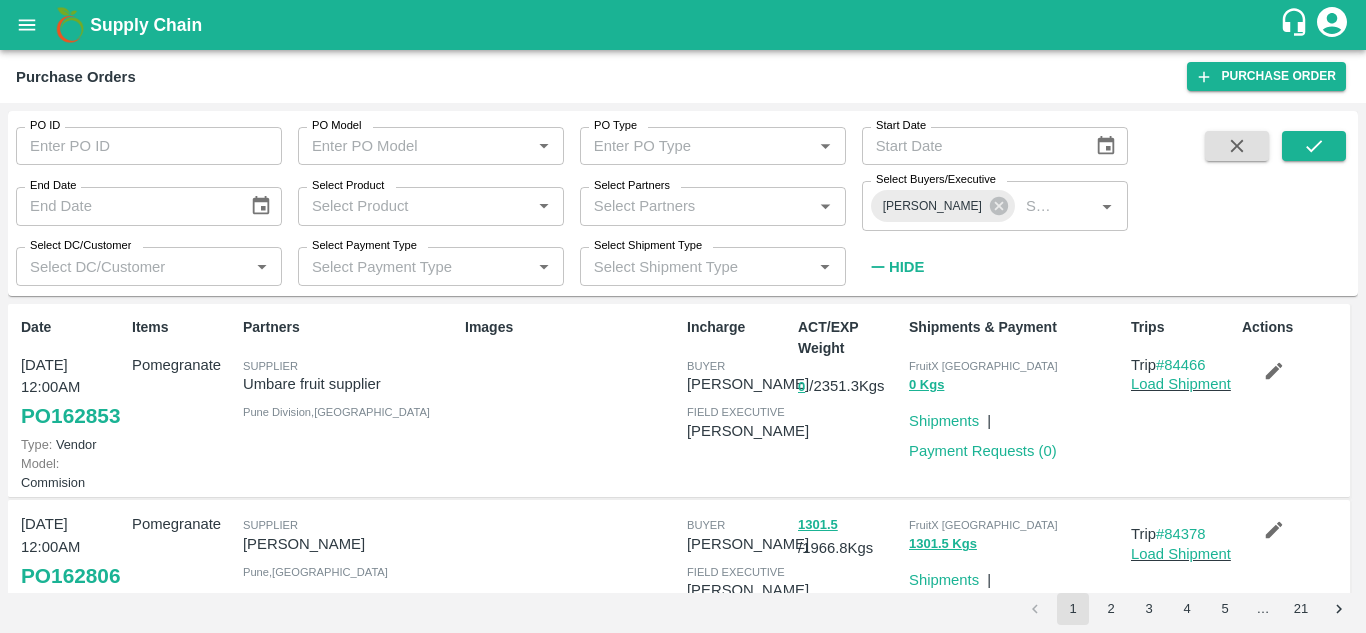 click 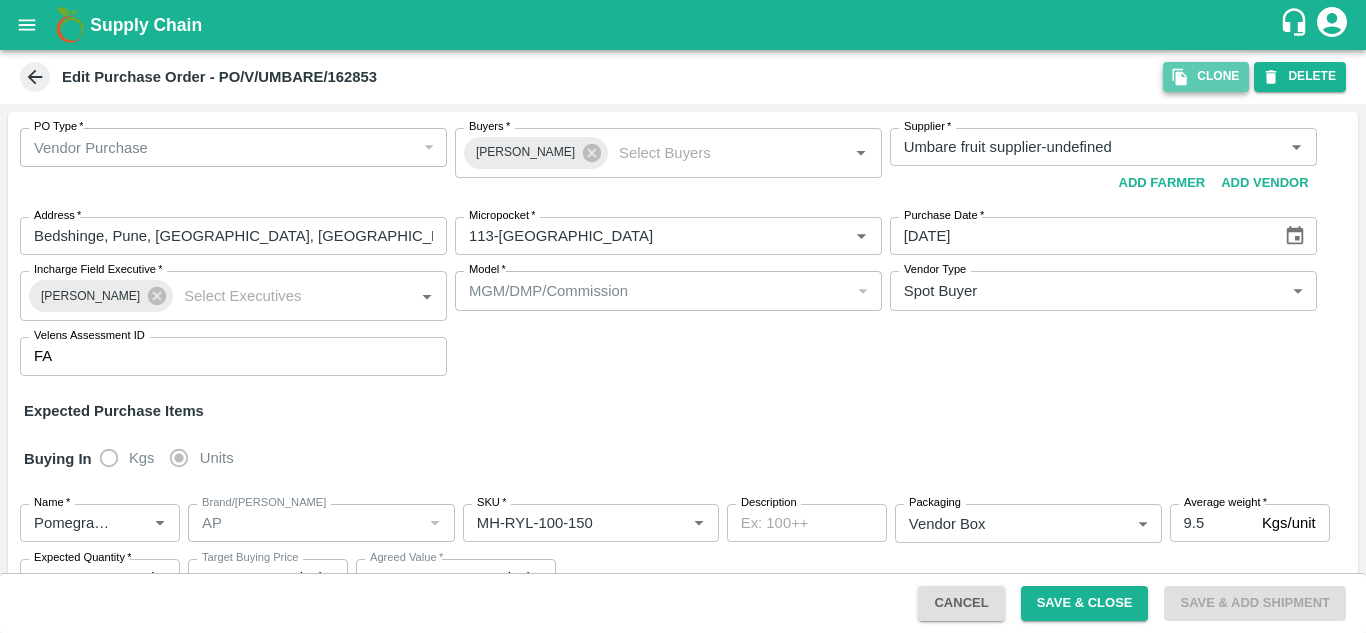 click on "Clone" at bounding box center (1206, 76) 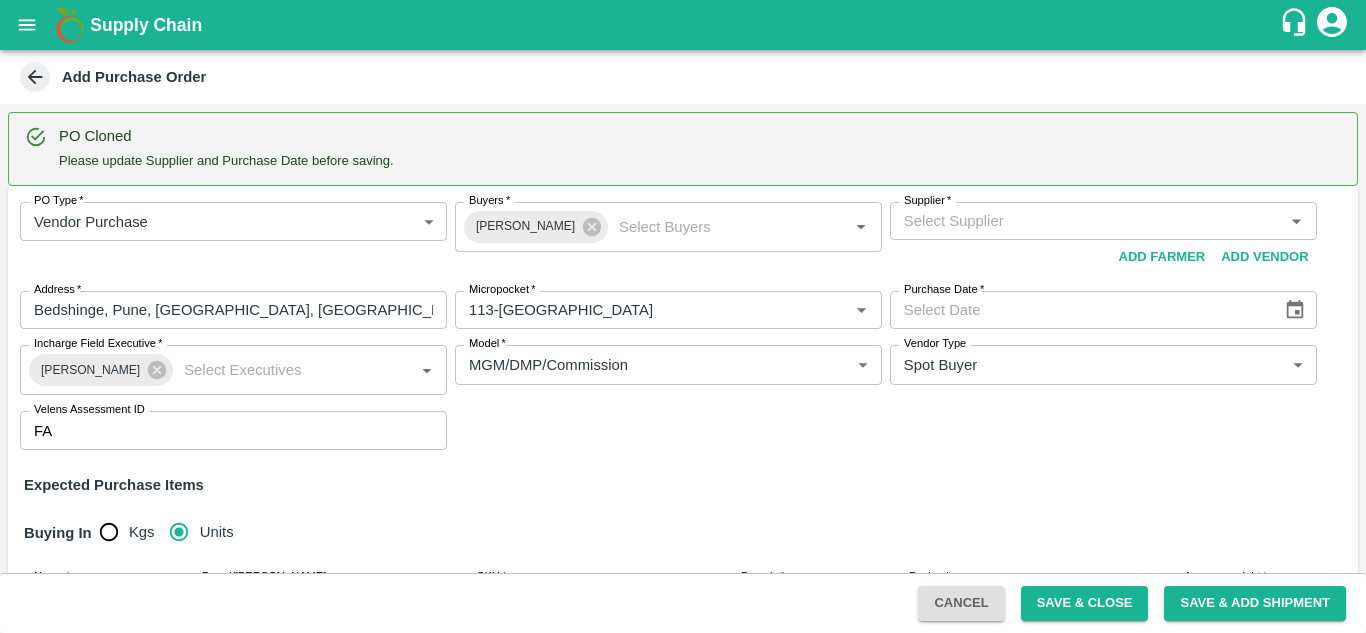 type 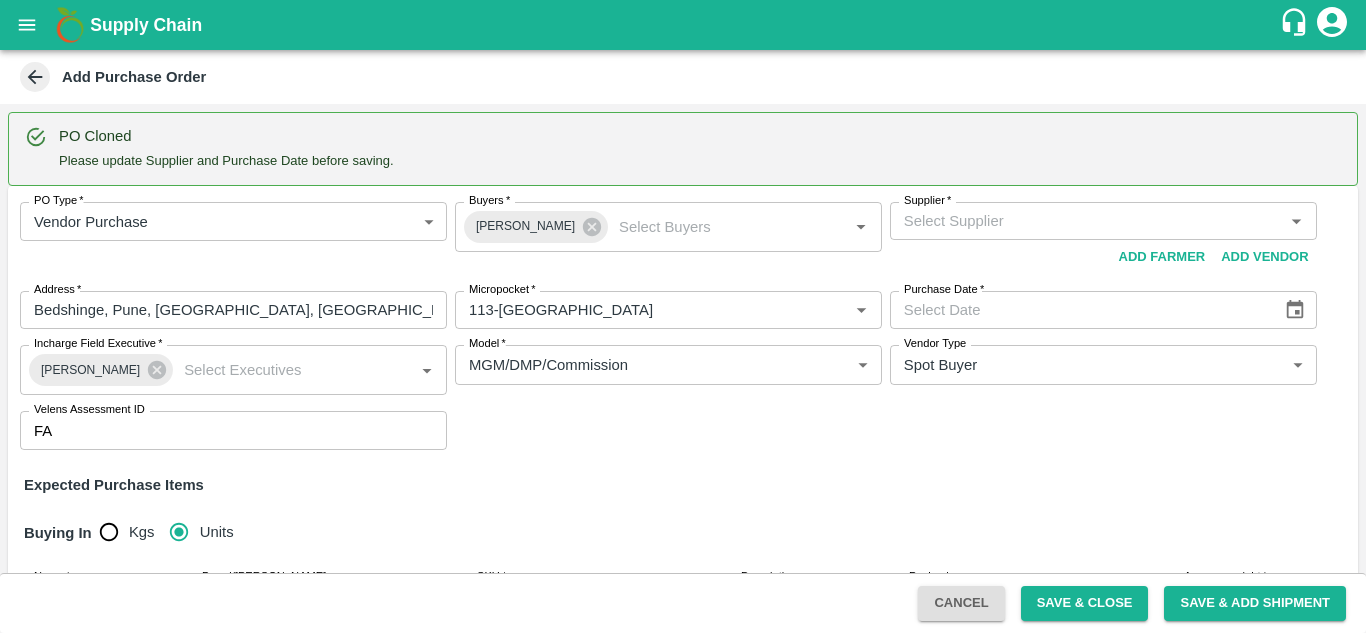type 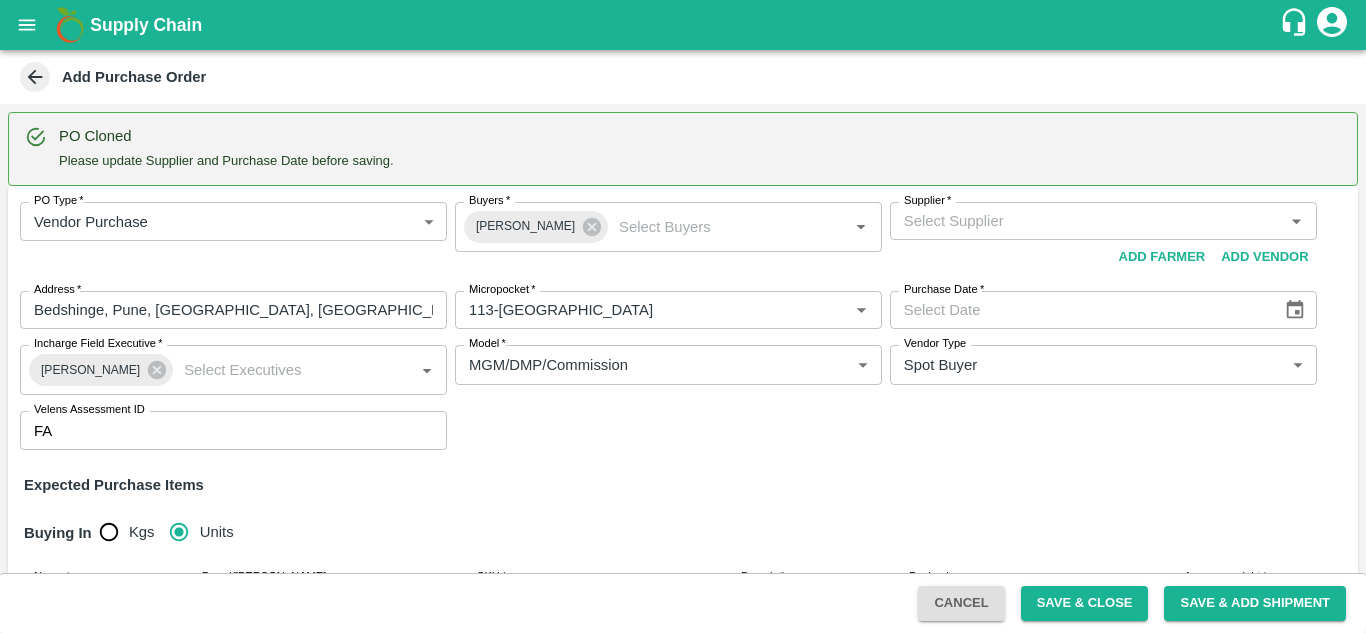 click on "Supplier   *" at bounding box center (1087, 221) 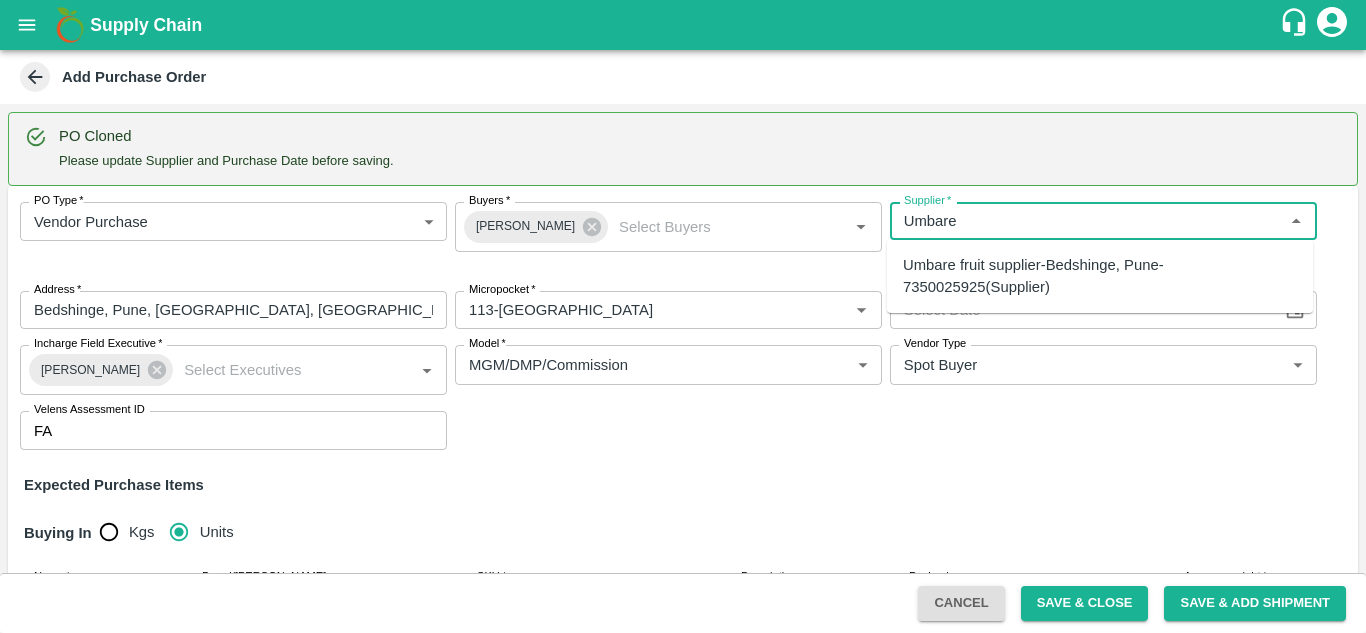 click on "Umbare fruit supplier-Bedshinge, Pune-7350025925(Supplier)" at bounding box center [1100, 276] 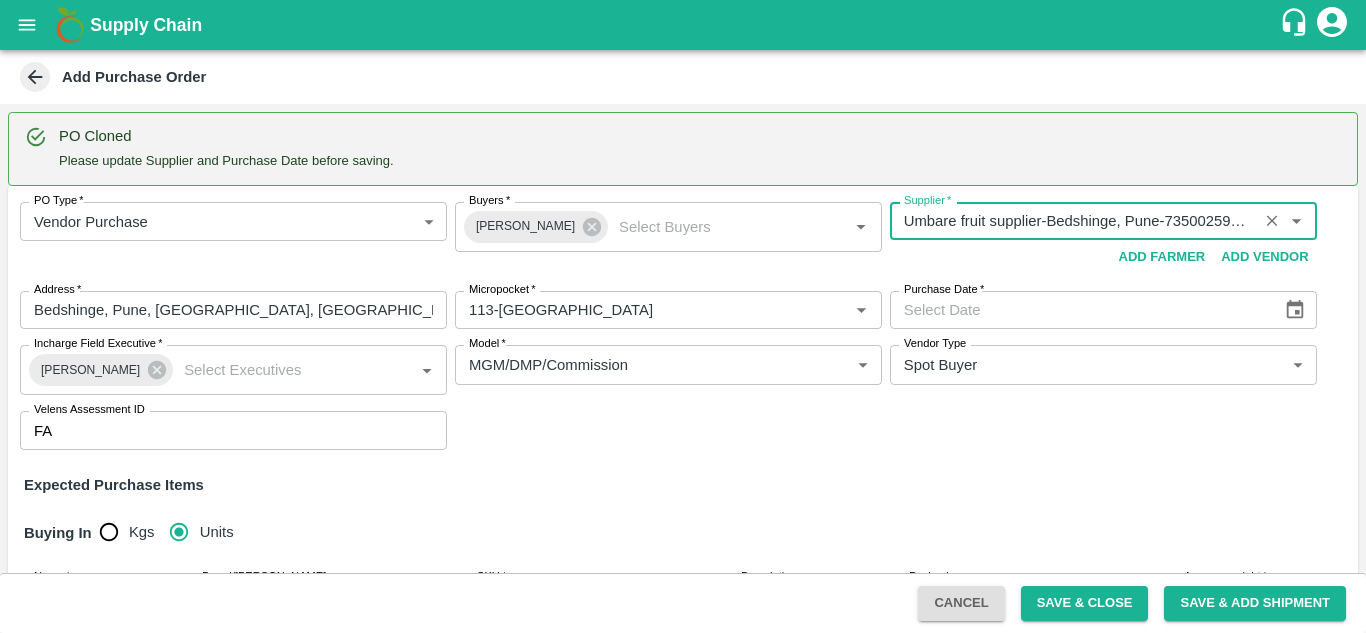 type on "Umbare fruit supplier-Bedshinge, Pune-7350025925(Supplier)" 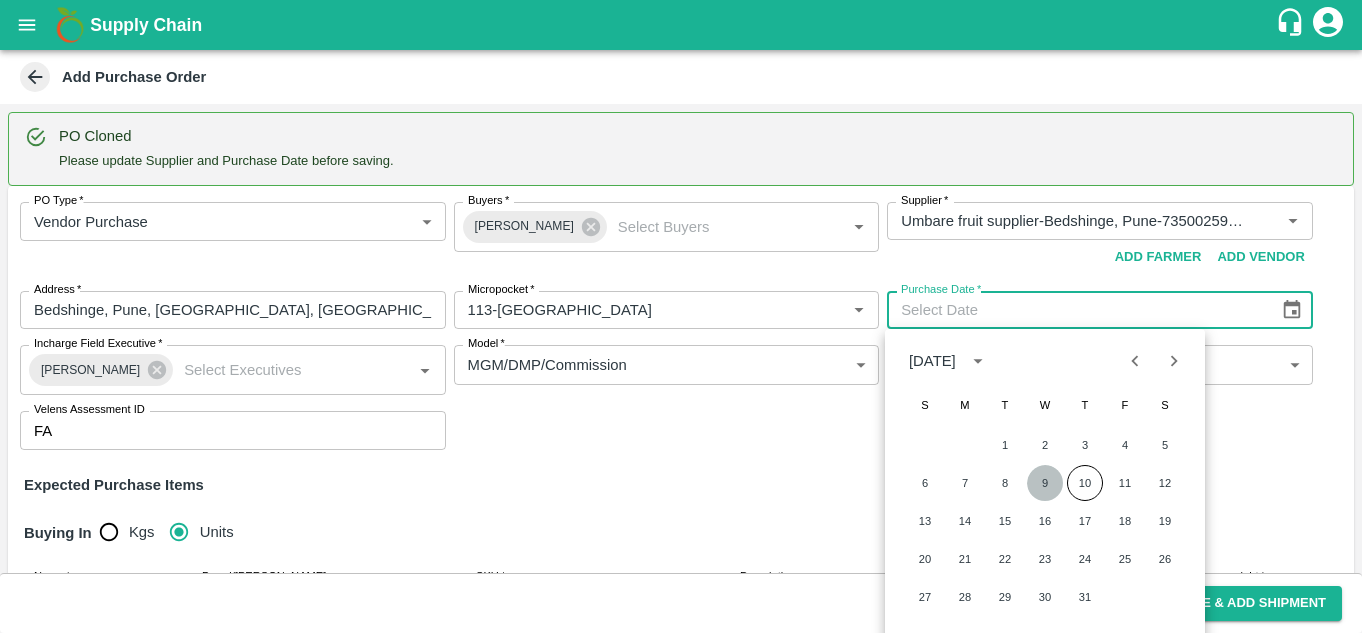 click on "9" at bounding box center (1045, 483) 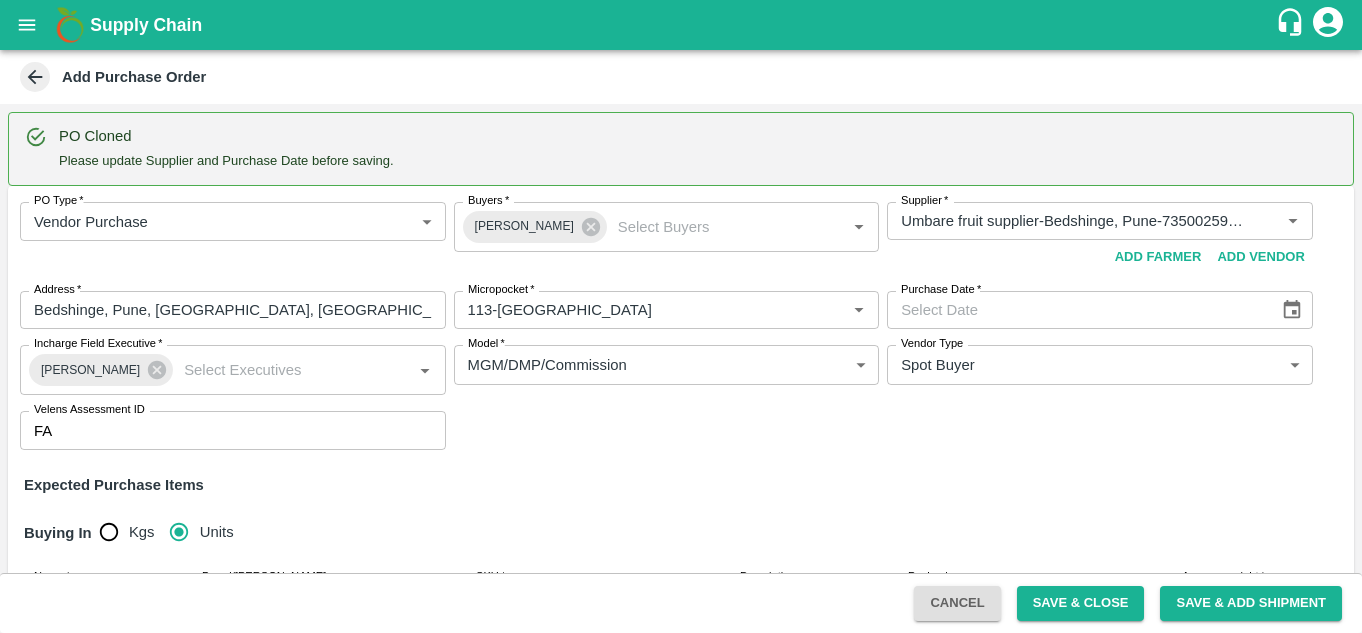 type on "[DATE]" 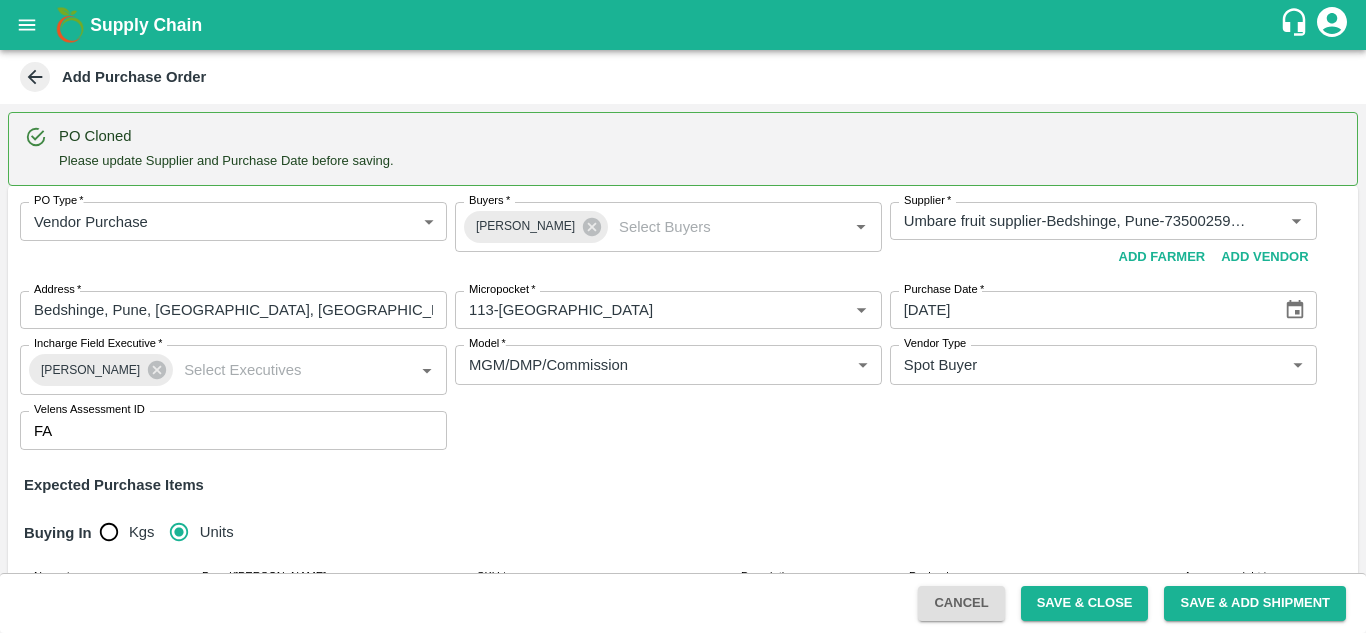 click on "PO Type   * Vendor Purchase 2 PO Type Buyers   * [PERSON_NAME] Buyers   * Supplier   * Supplier   * Add Vendor Add Farmer Address   * [GEOGRAPHIC_DATA], [GEOGRAPHIC_DATA] Address Micropocket   * Micropocket   * Purchase Date   * [DATE] Purchase Date Incharge Field Executive   * [PERSON_NAME] Incharge Field Executive   * Model   * MGM/DMP/Commission Commision Model Vendor Type Spot Buyer SPOT_BUYER Vendor Type Velens Assessment ID FA Velens Assessment ID" at bounding box center [683, 326] 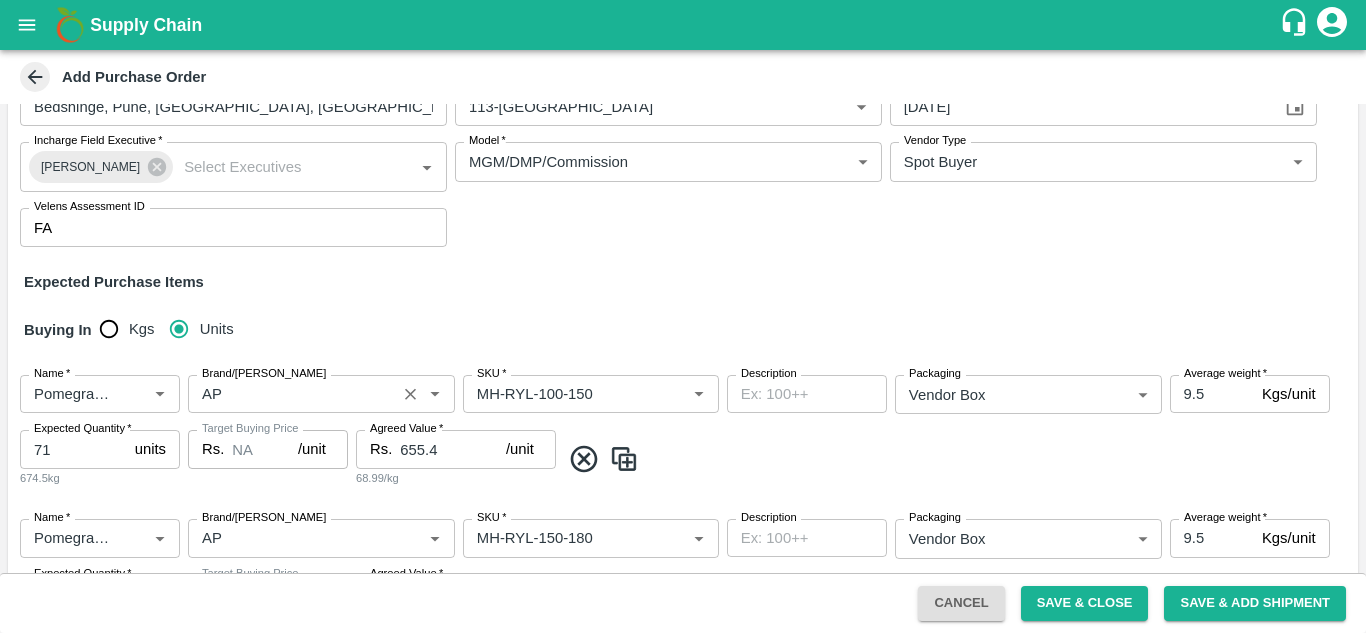 scroll, scrollTop: 181, scrollLeft: 0, axis: vertical 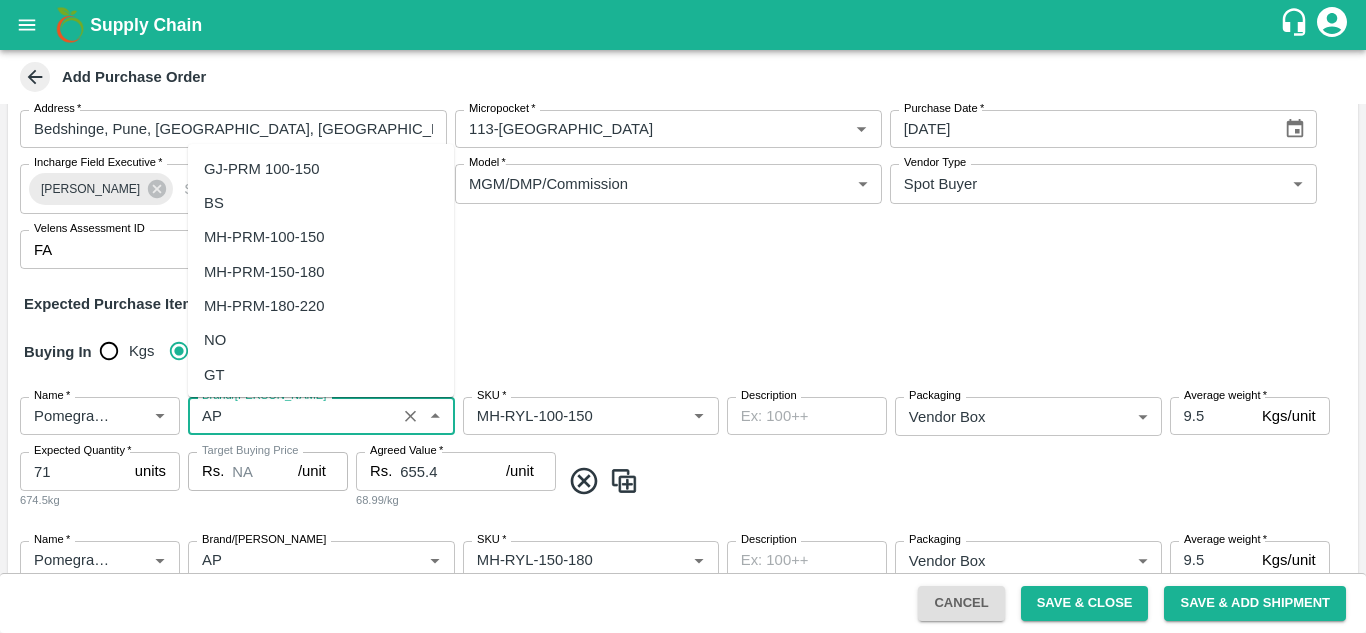 click on "Brand/[PERSON_NAME]" at bounding box center [292, 416] 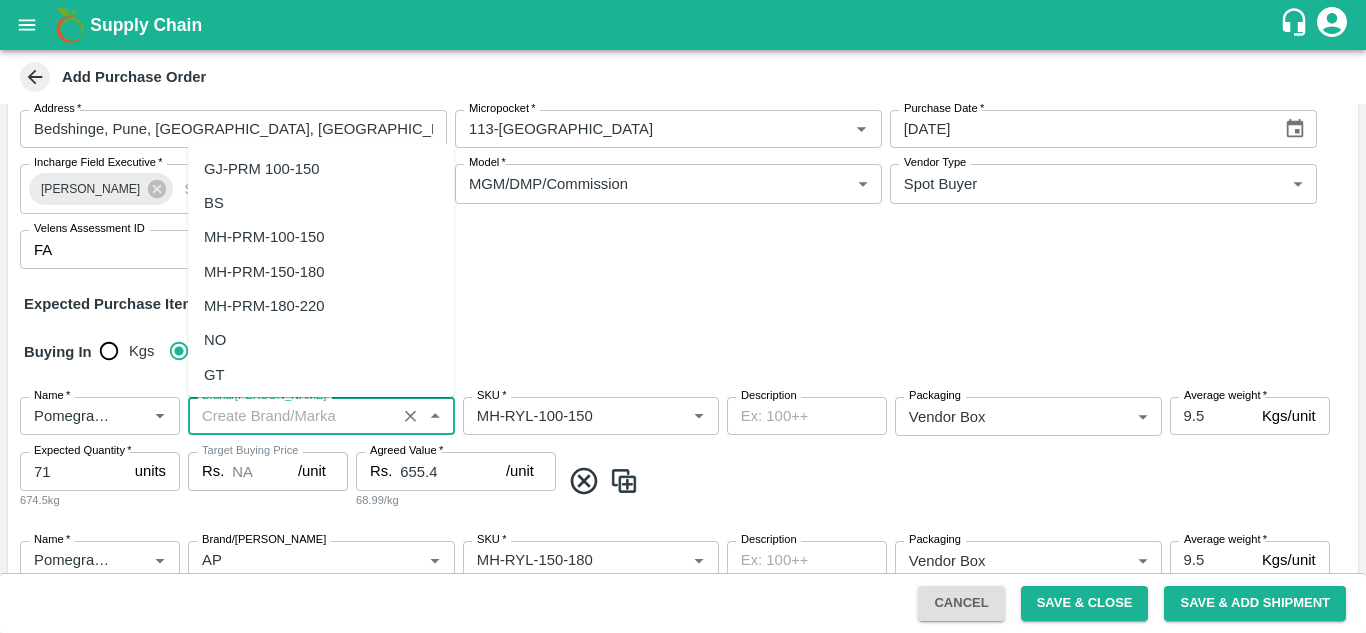 scroll, scrollTop: 0, scrollLeft: 0, axis: both 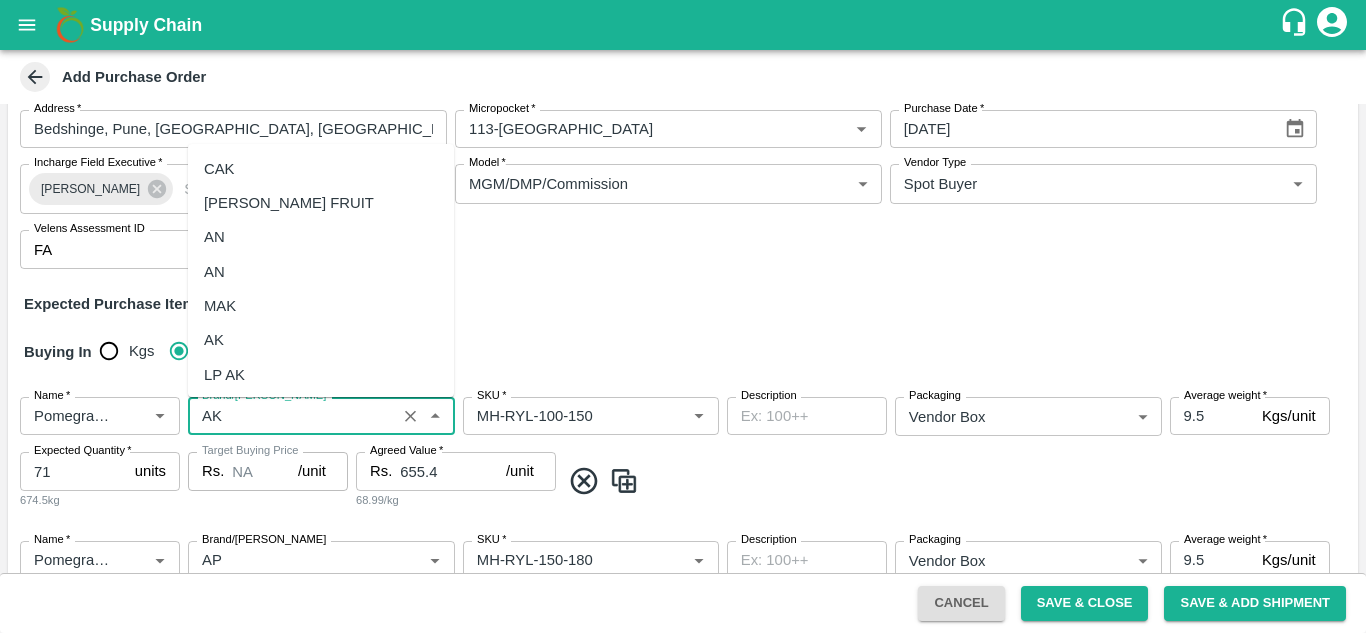 click on "AK" at bounding box center [214, 340] 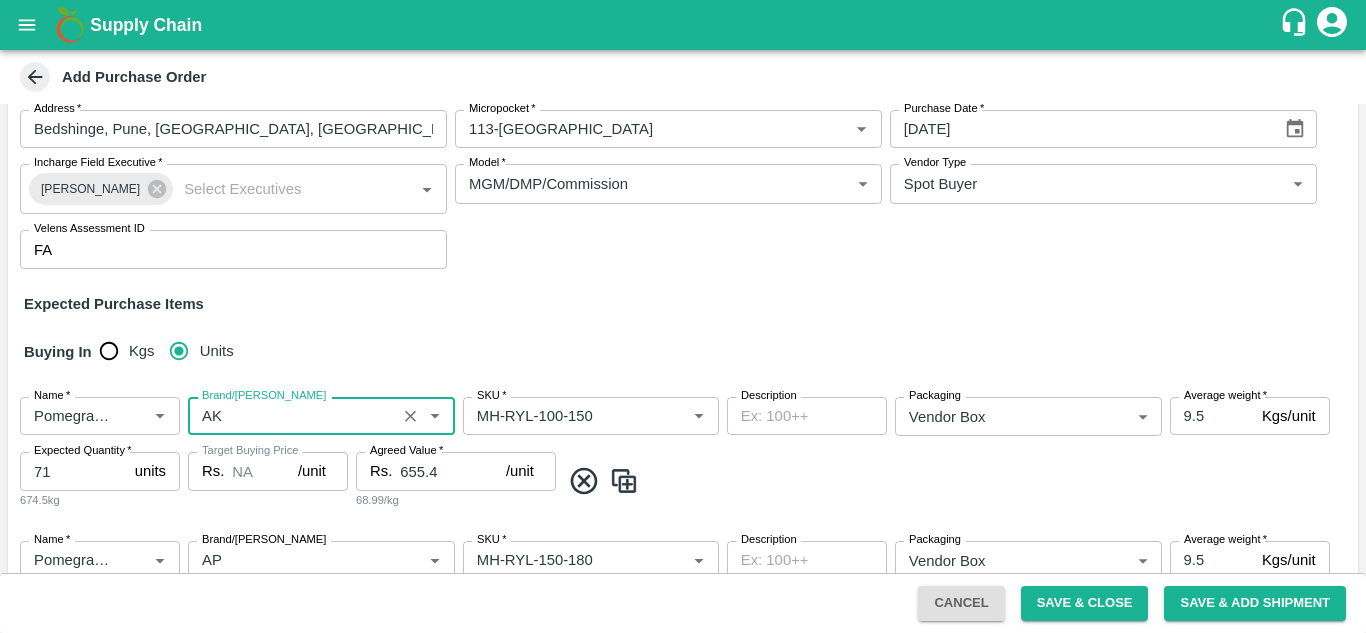type on "AK" 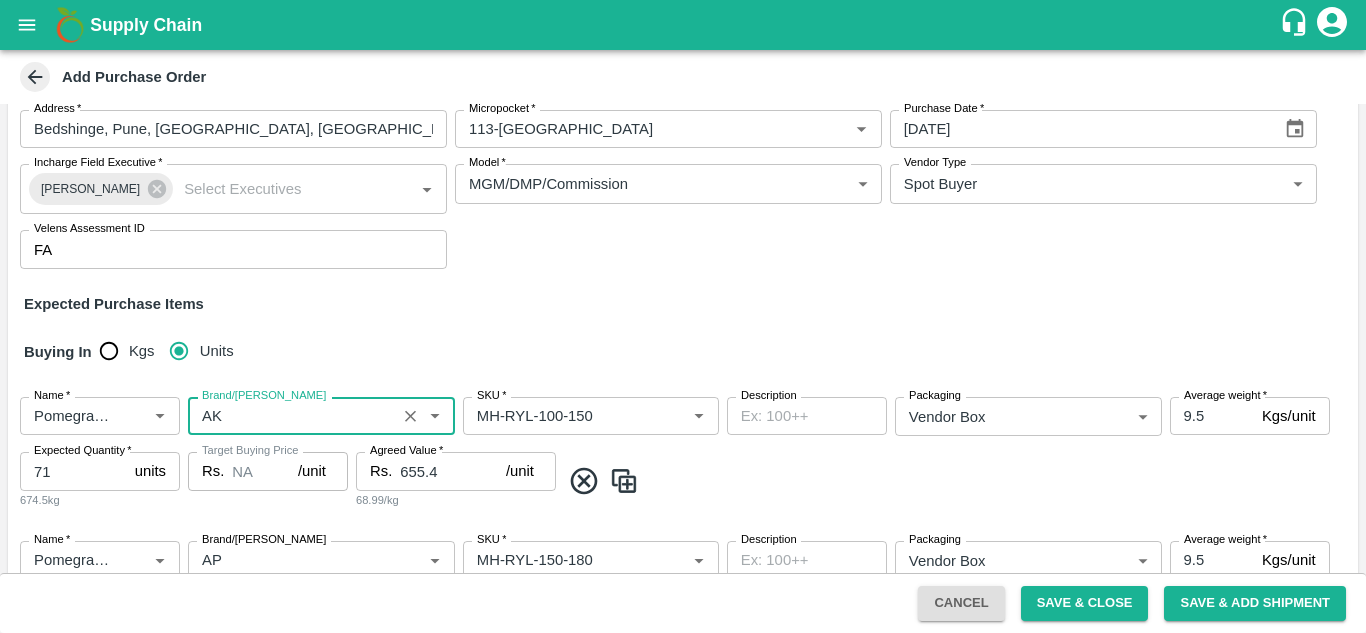 click on "Buying In Kgs Units" at bounding box center (683, 352) 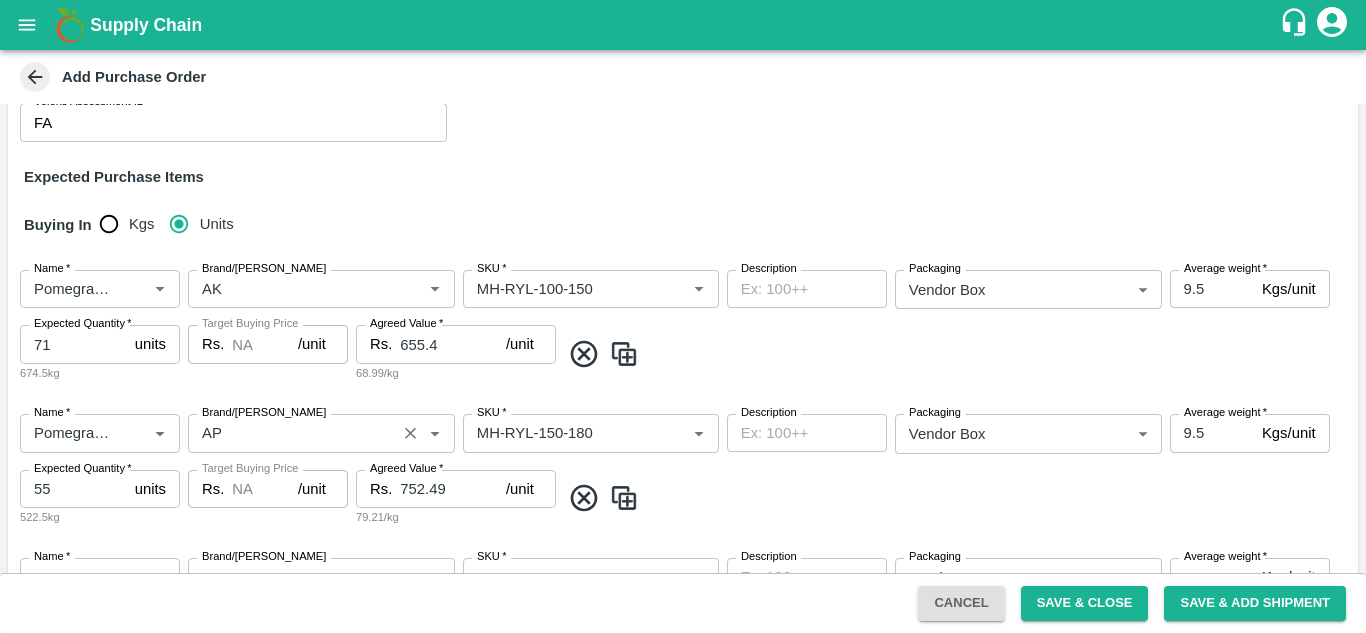 scroll, scrollTop: 314, scrollLeft: 0, axis: vertical 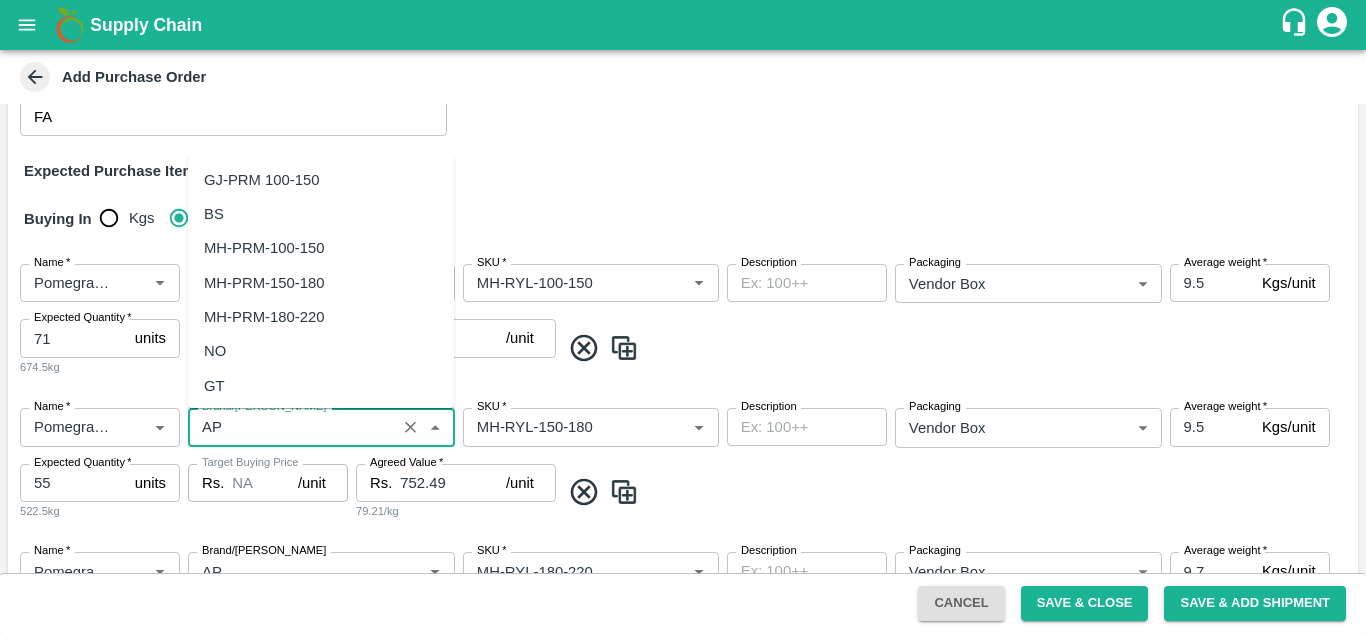 click on "Brand/[PERSON_NAME]" at bounding box center (292, 427) 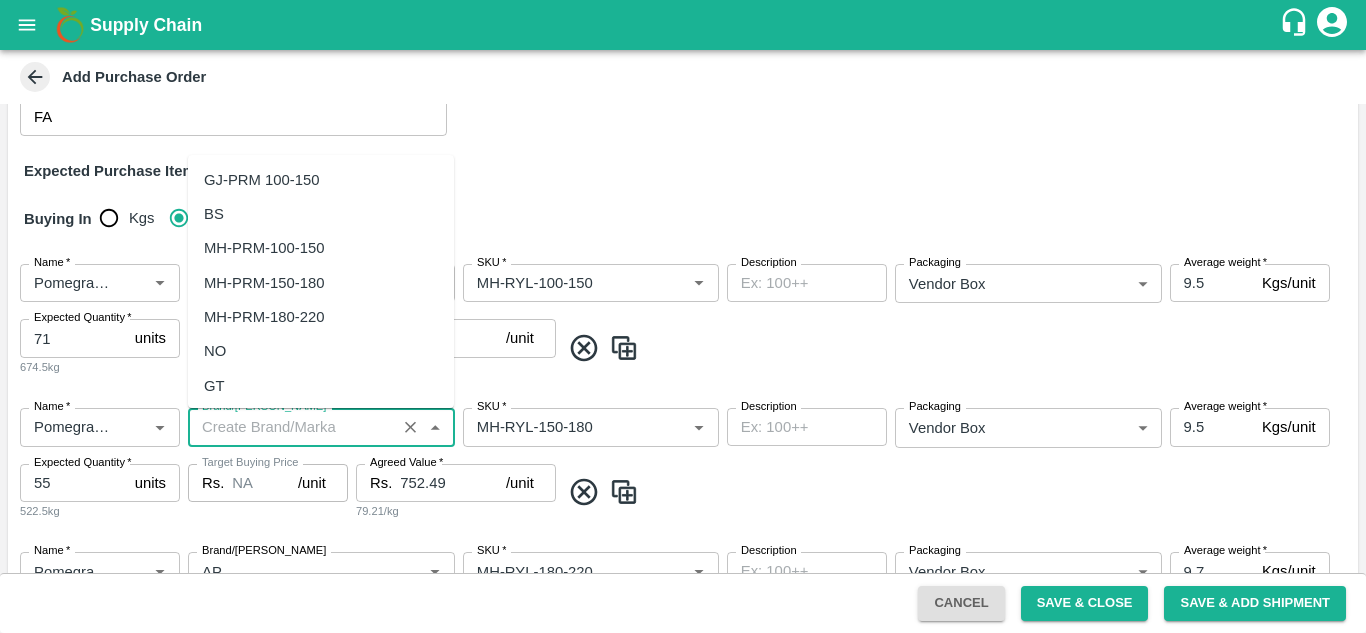 scroll, scrollTop: 0, scrollLeft: 0, axis: both 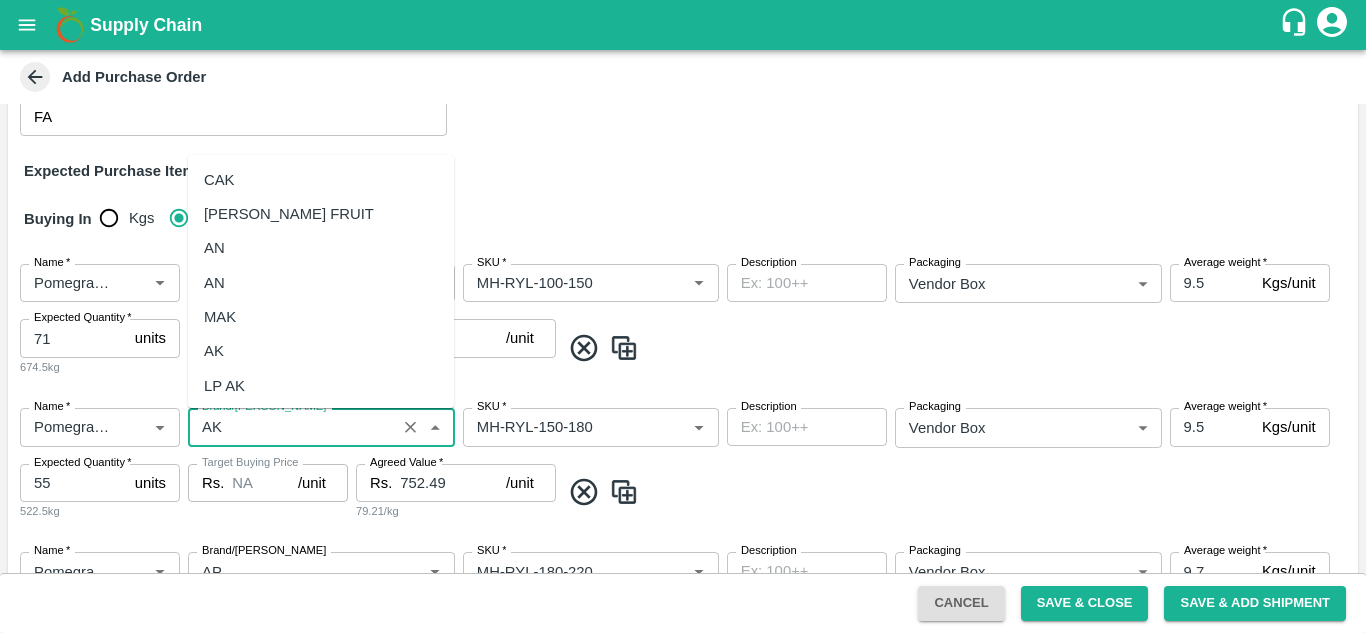 click on "AK" at bounding box center [321, 351] 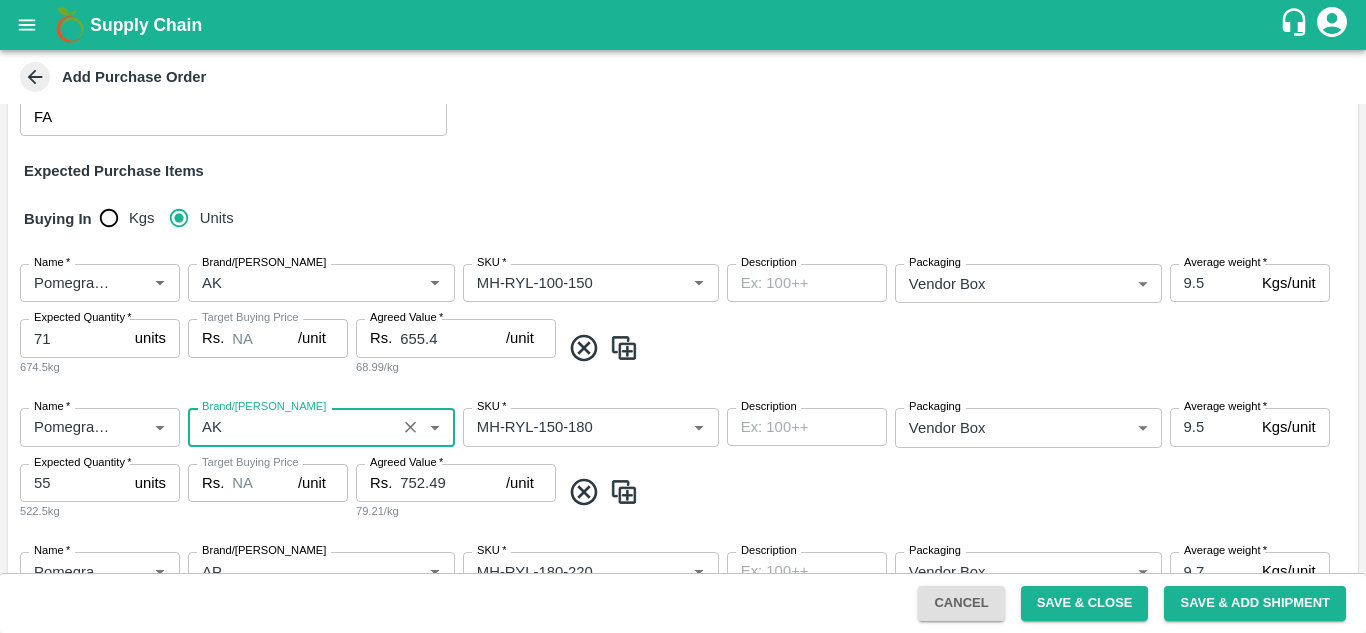 type on "AK" 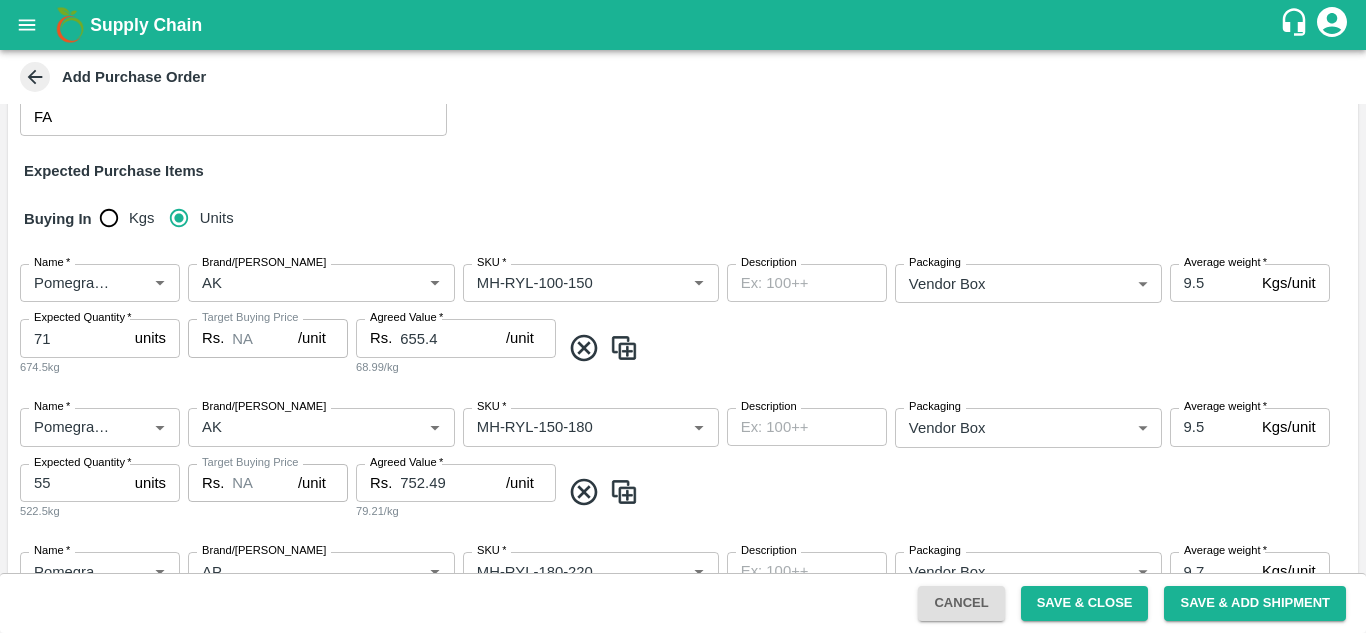 click on "Name   * Name   * Brand/[PERSON_NAME]/[PERSON_NAME]   * SKU   * Description x Description Packaging Vendor Box 276 Packaging Average weight   * 9.5 Kgs/unit Average weight Expected Quantity   * 71 units Expected Quantity 674.5kg Target Buying Price Rs. NA /unit Target Buying Price Agreed Value   * Rs. 655.4 /unit Agreed Value 68.99/kg" at bounding box center [683, 320] 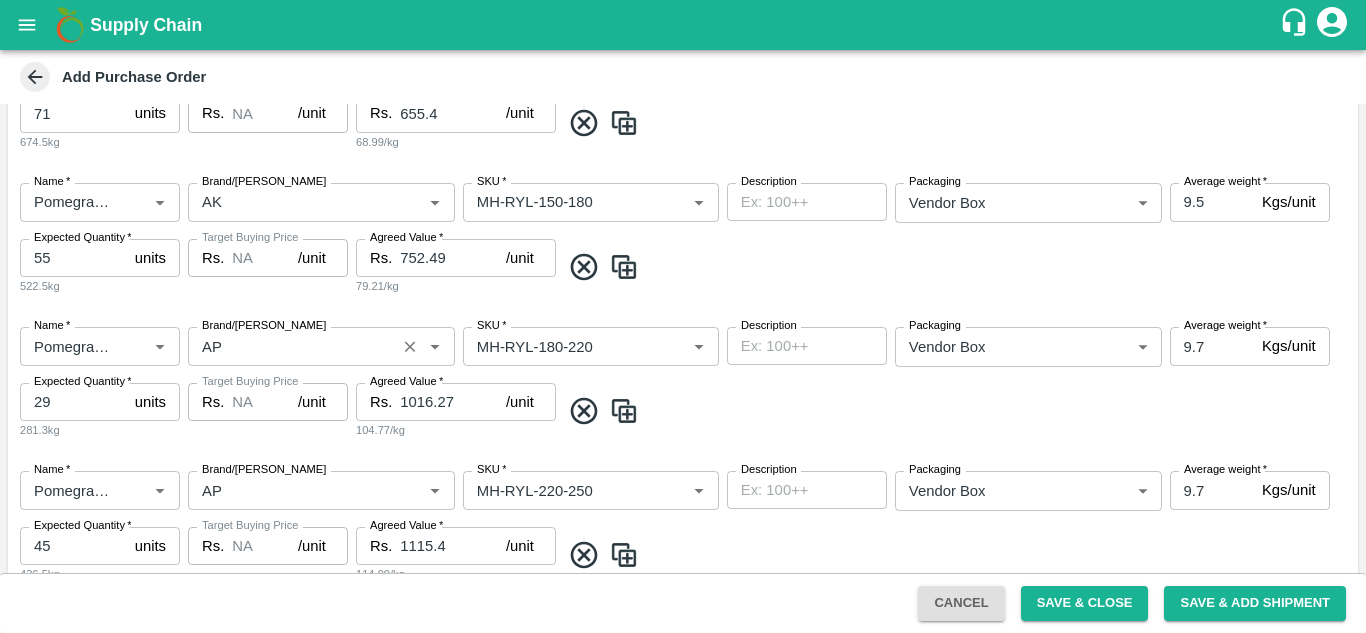 click on "Brand/[PERSON_NAME]" at bounding box center (292, 346) 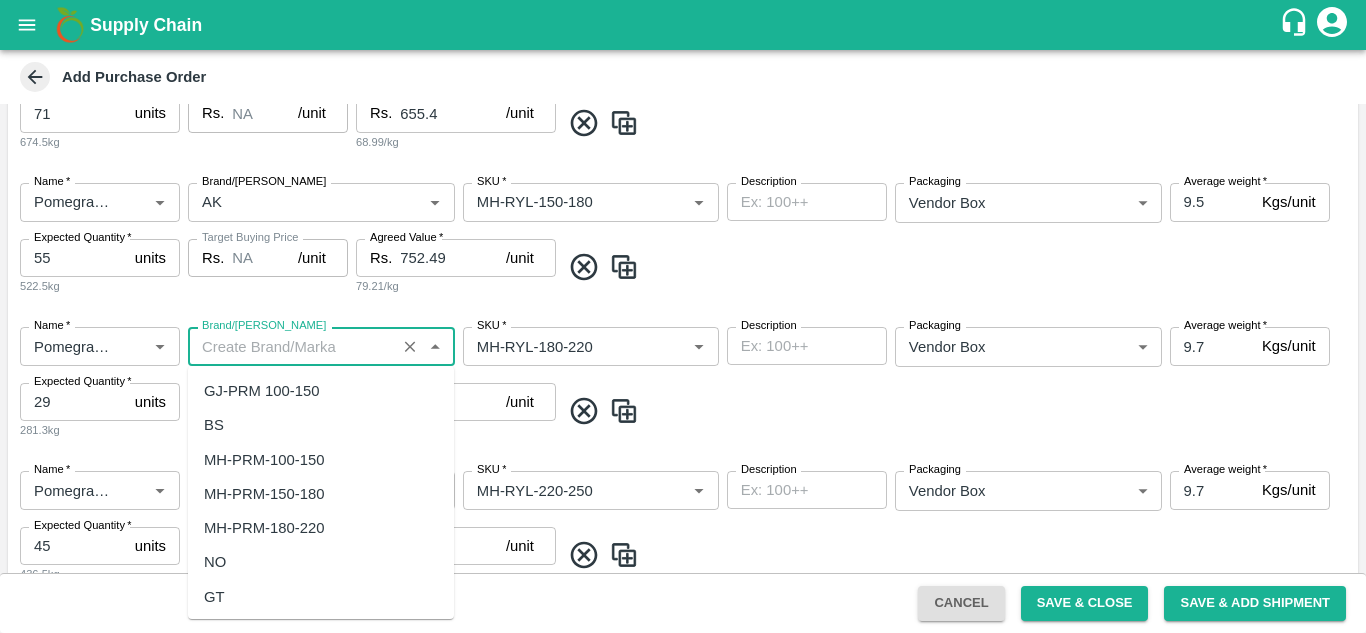 scroll, scrollTop: 0, scrollLeft: 0, axis: both 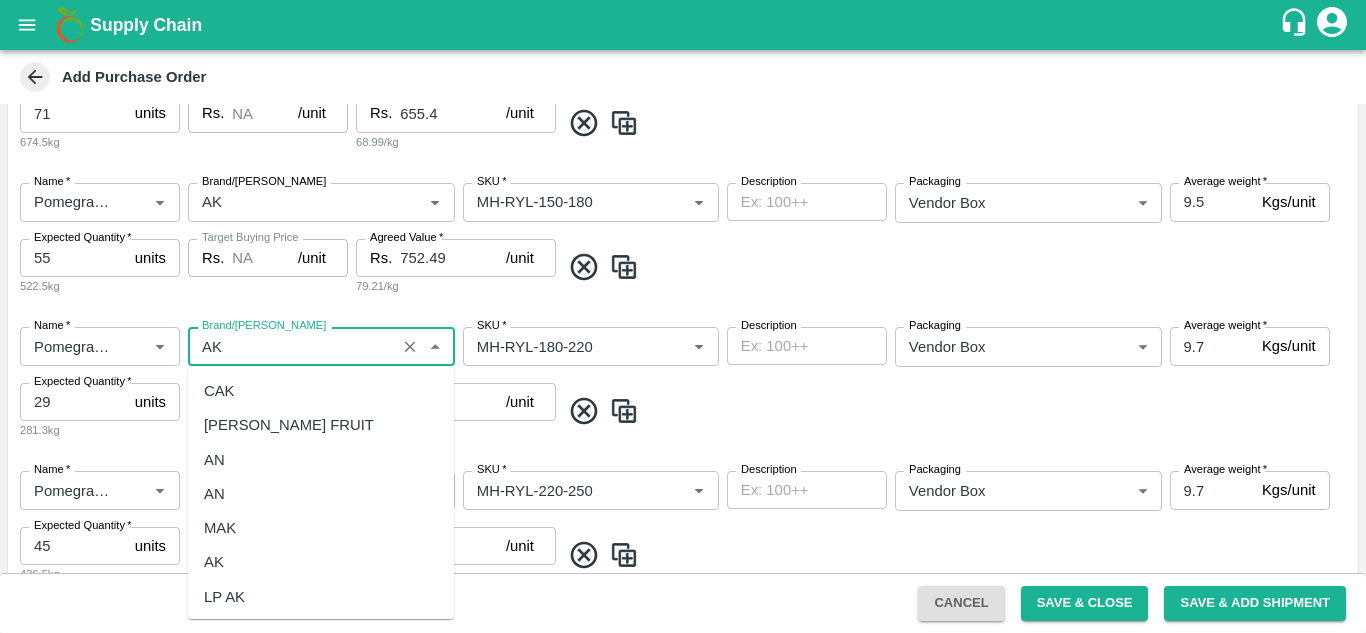 click on "Brand/[PERSON_NAME]" at bounding box center (292, 346) 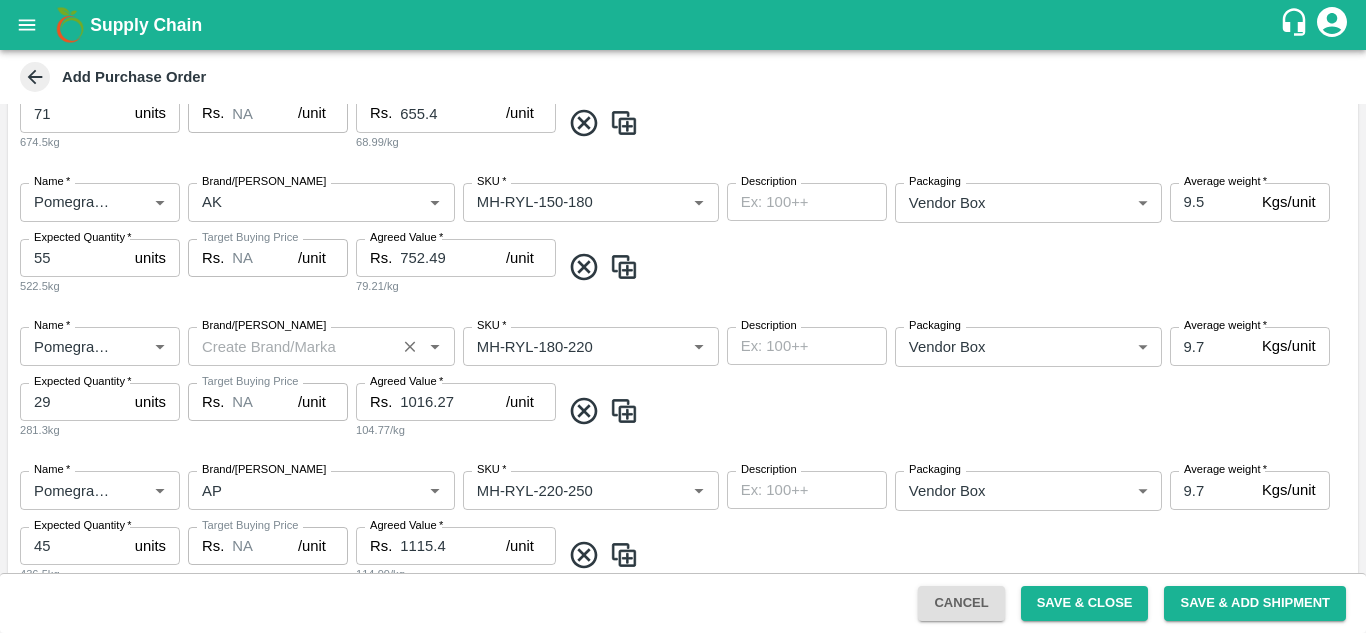 click on "Brand/[PERSON_NAME]" at bounding box center (292, 346) 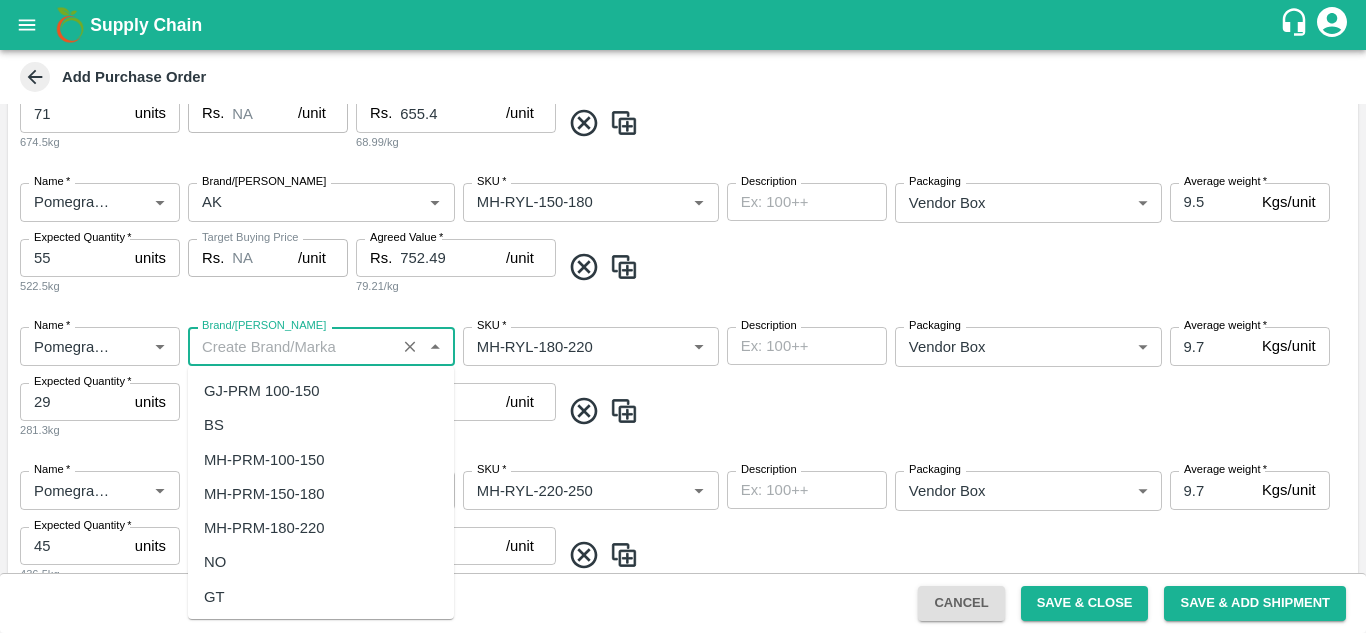paste on "AK" 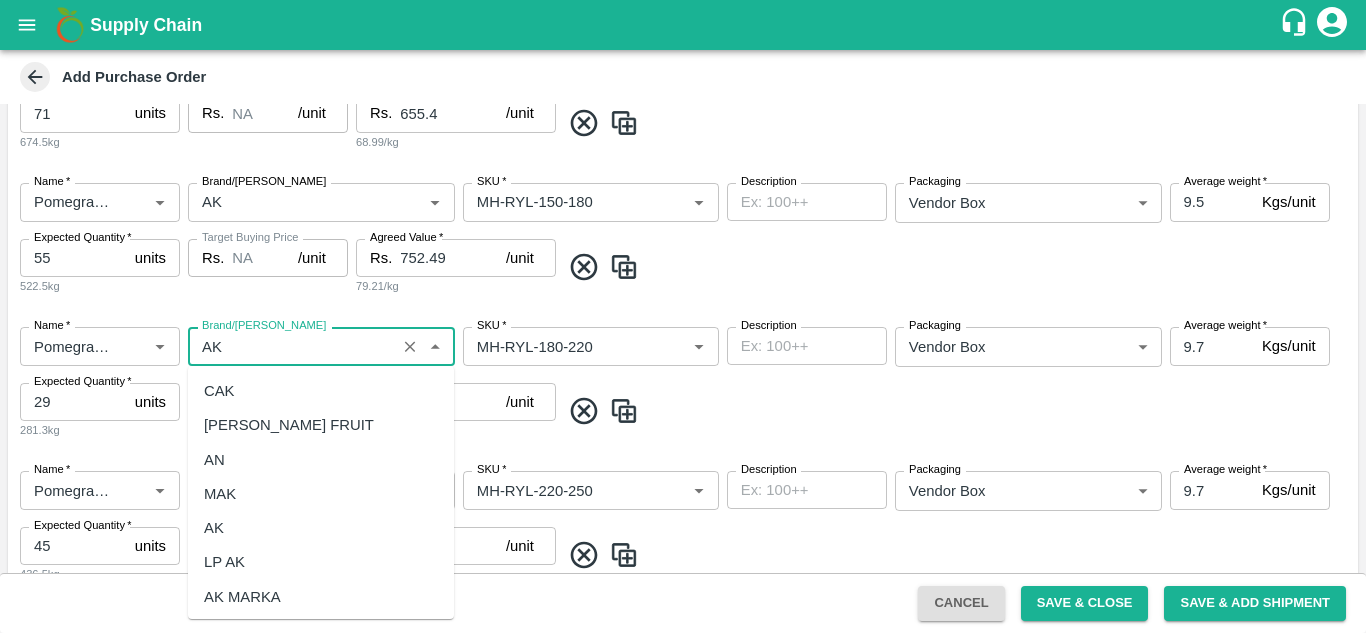 click on "AK" at bounding box center [214, 528] 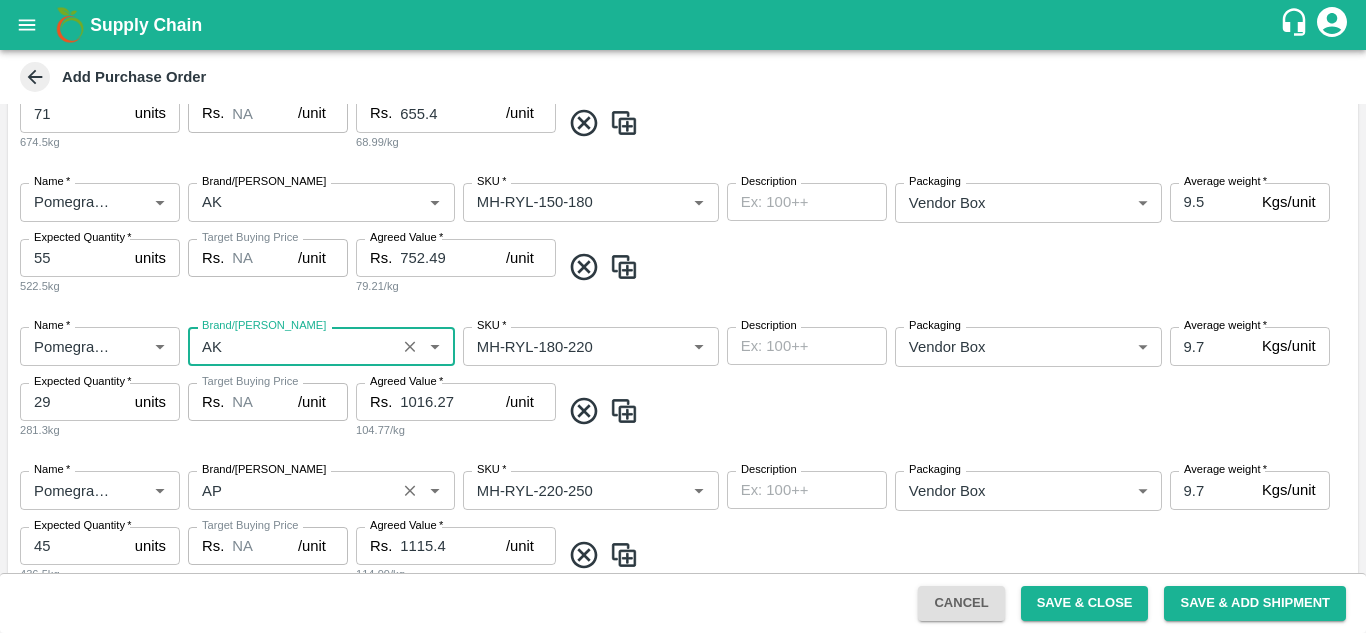 type on "AK" 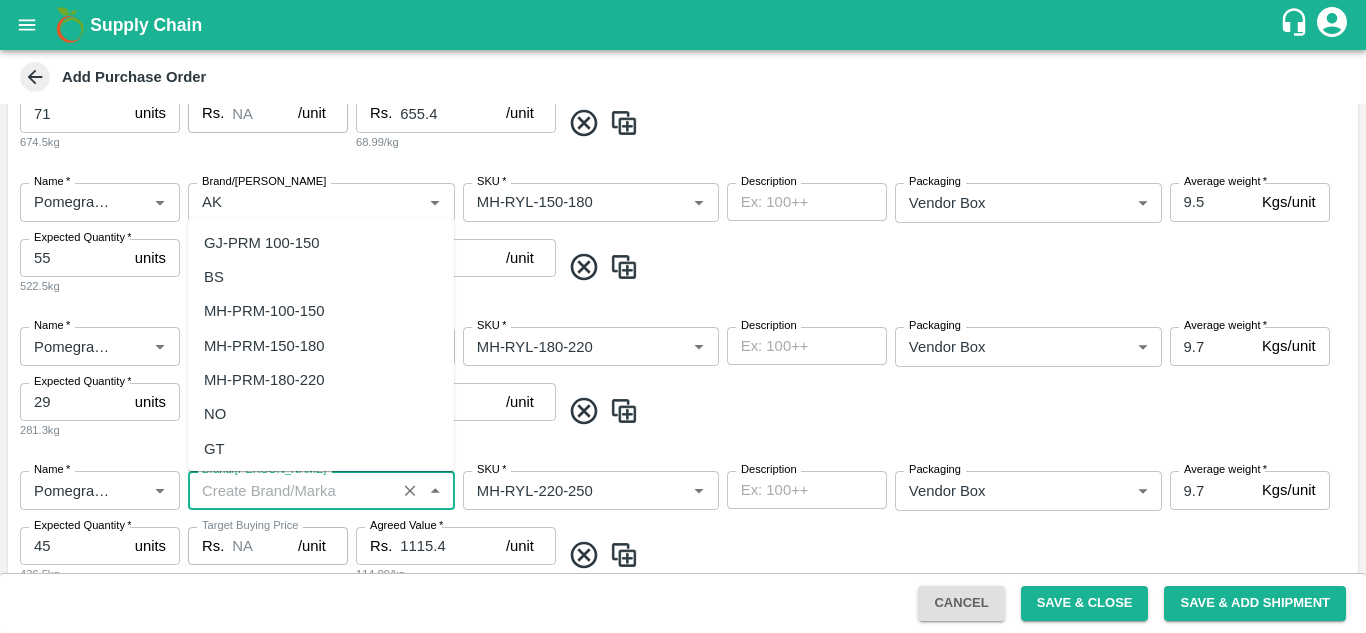 scroll, scrollTop: 0, scrollLeft: 0, axis: both 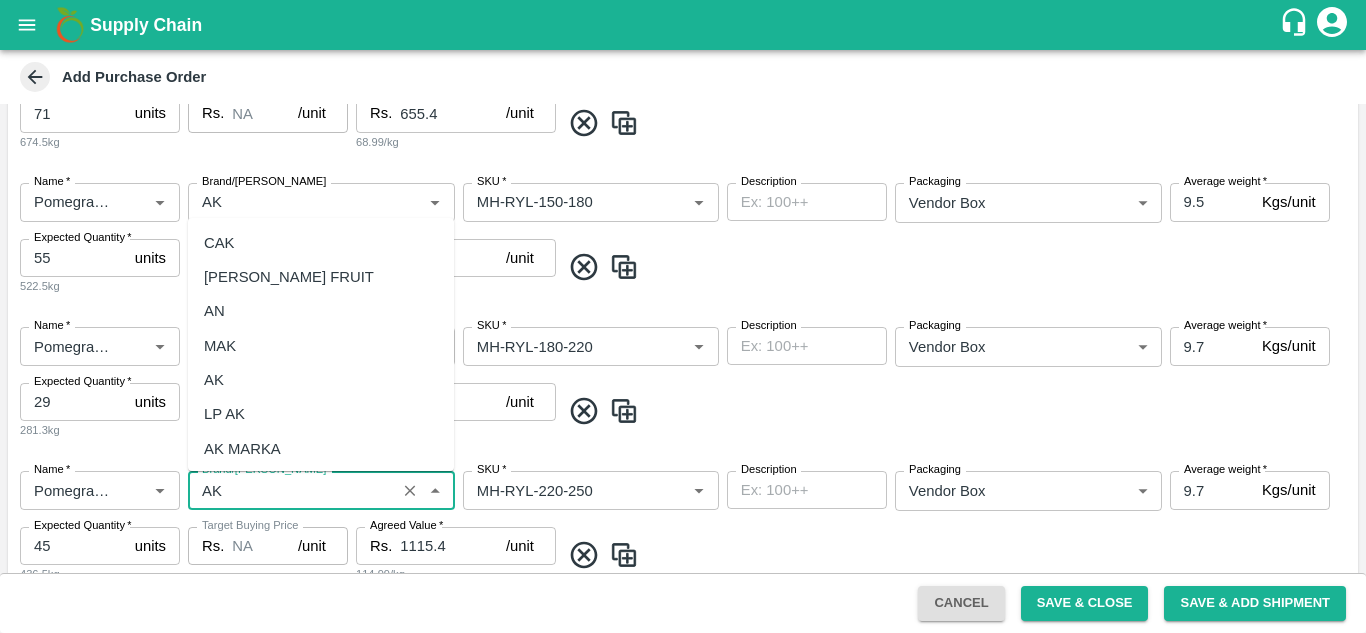 click on "AK" at bounding box center [214, 380] 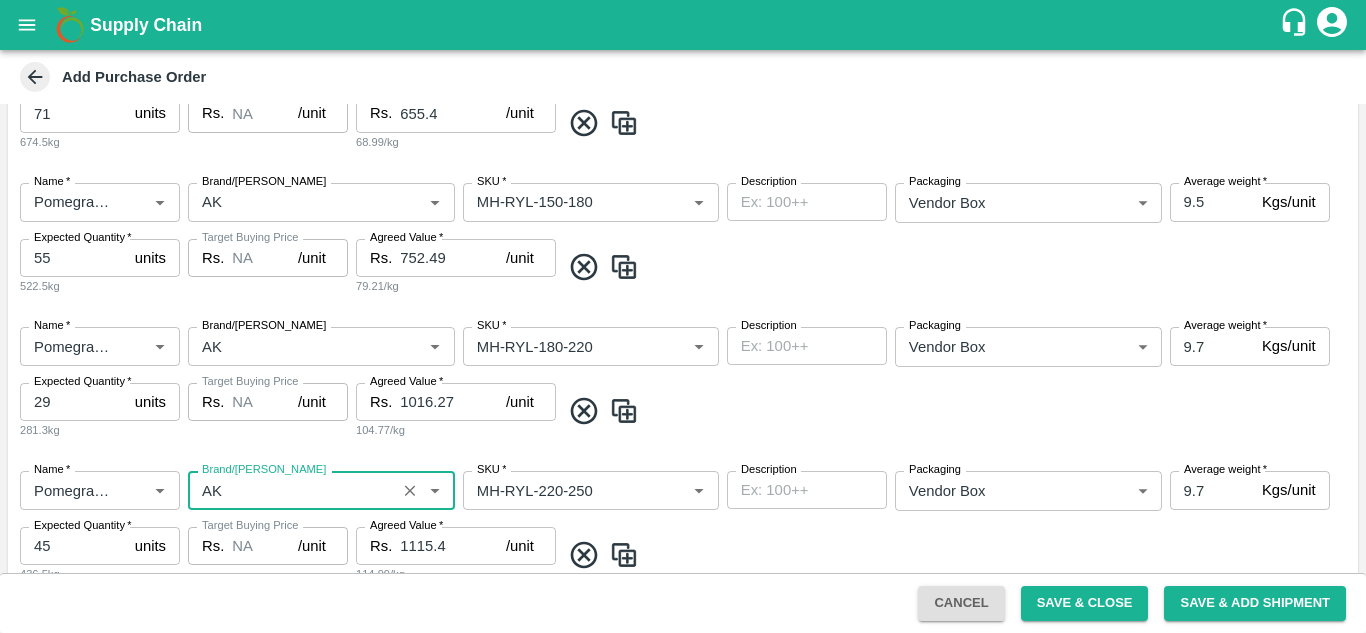 type on "AK" 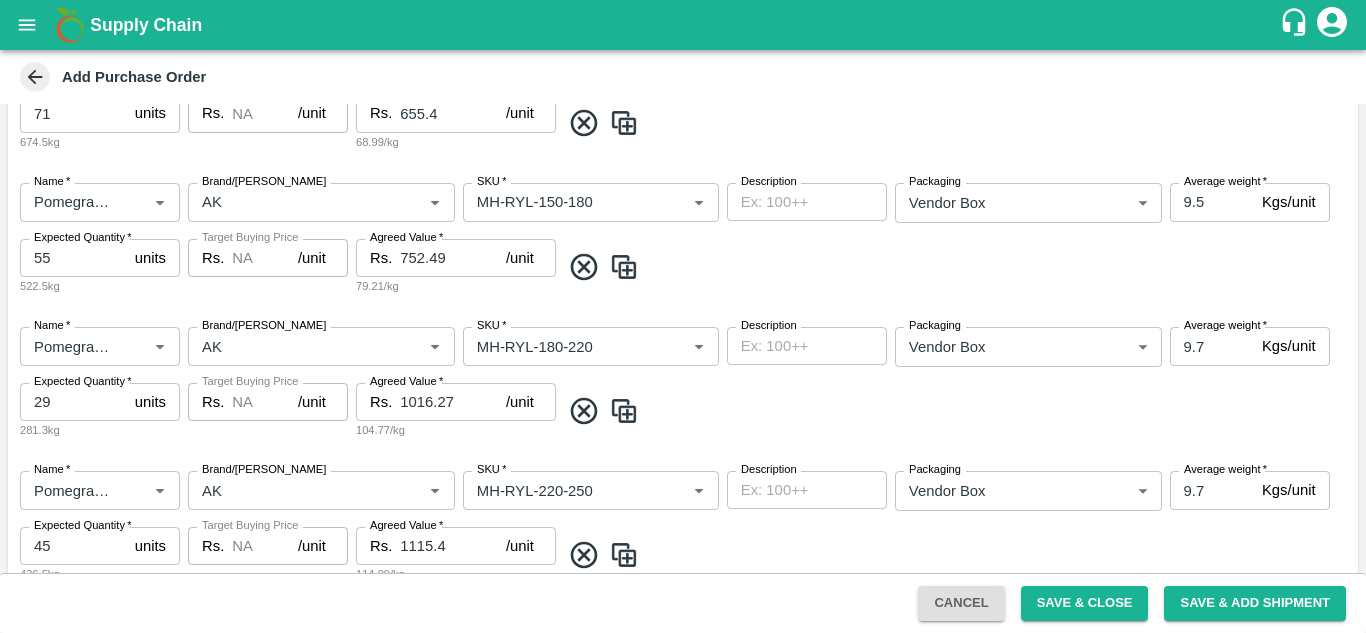 scroll, scrollTop: 805, scrollLeft: 0, axis: vertical 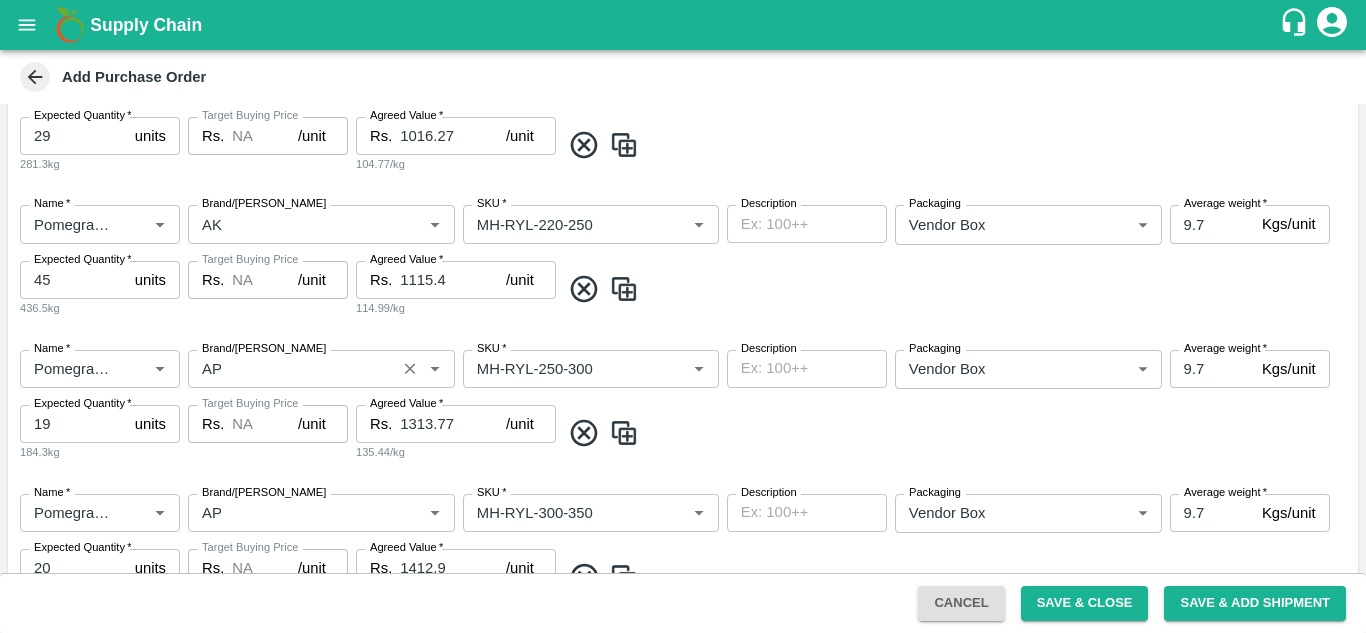 click on "Brand/[PERSON_NAME]" at bounding box center (292, 369) 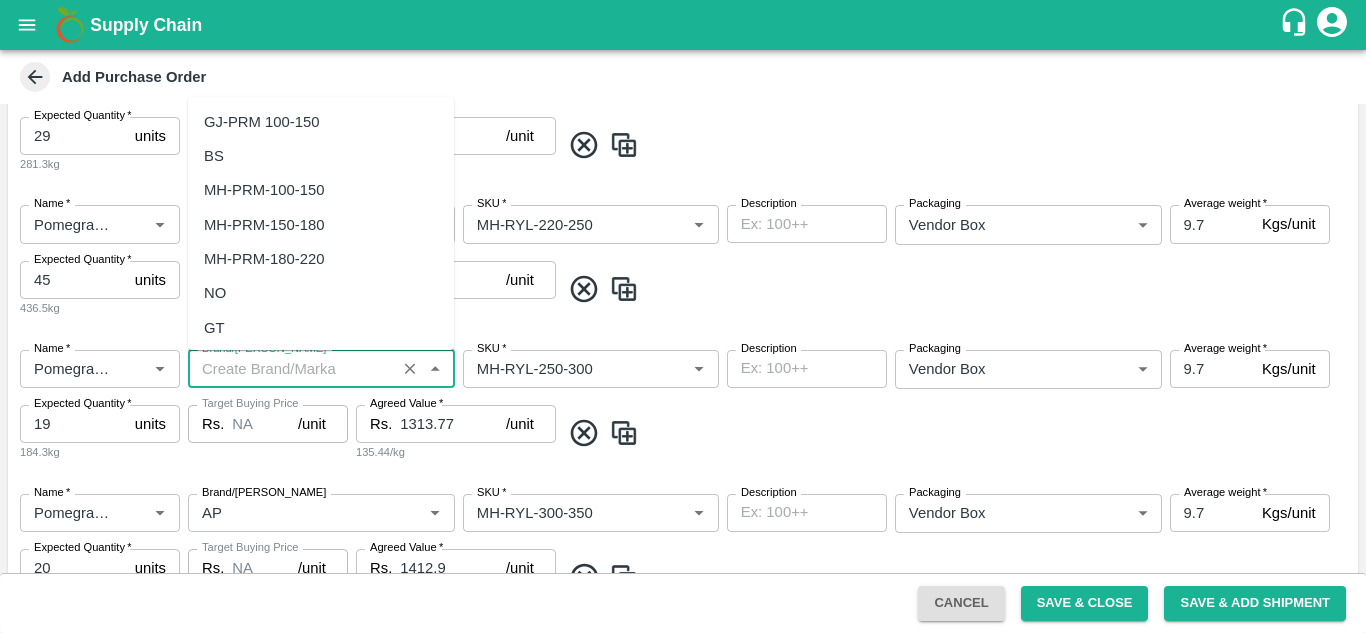 scroll, scrollTop: 0, scrollLeft: 0, axis: both 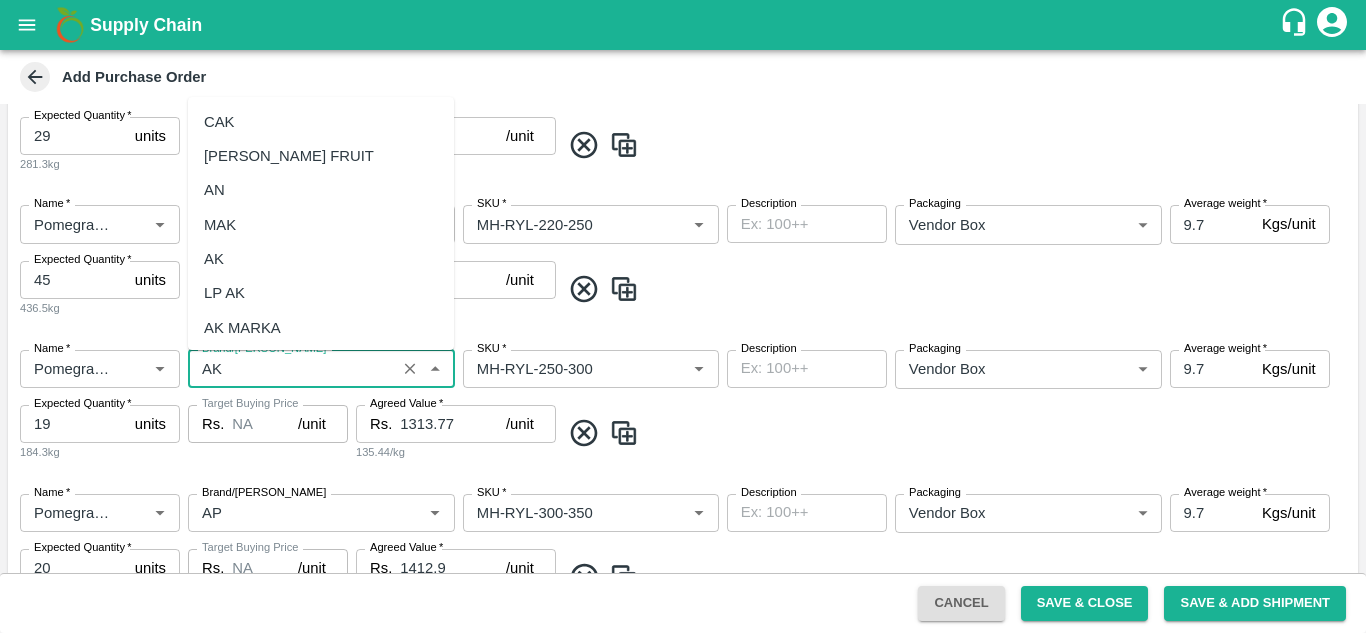 click on "AK" at bounding box center [214, 259] 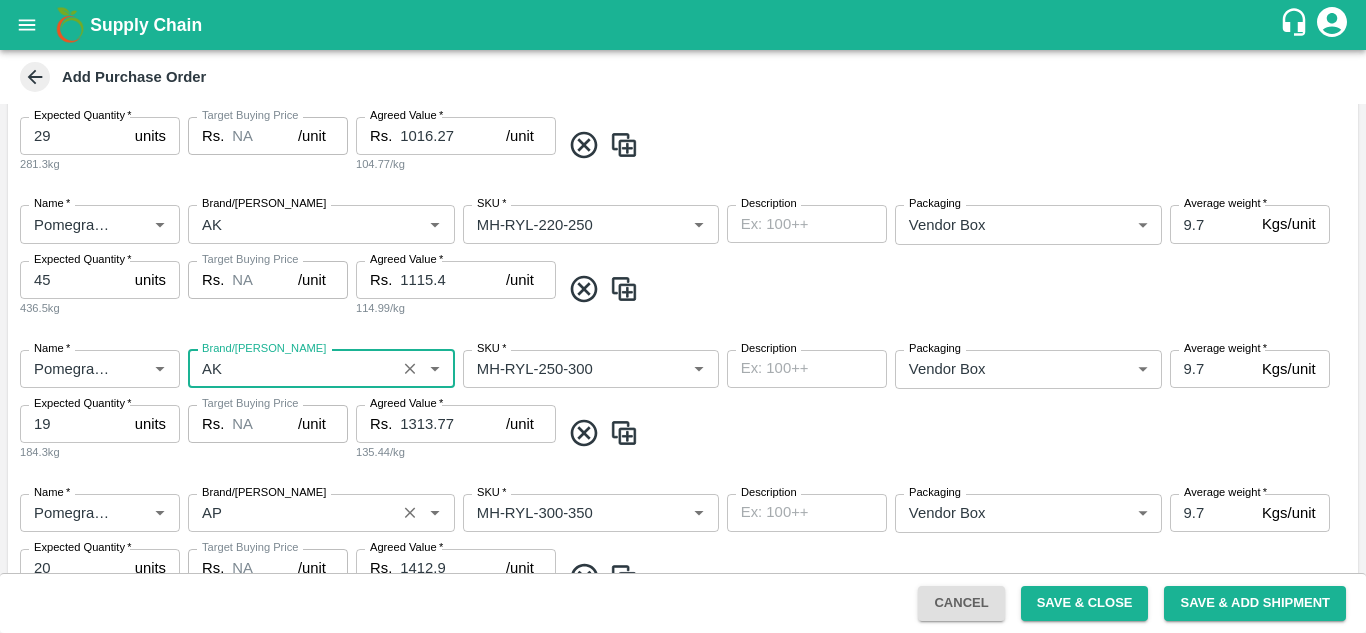 type on "AK" 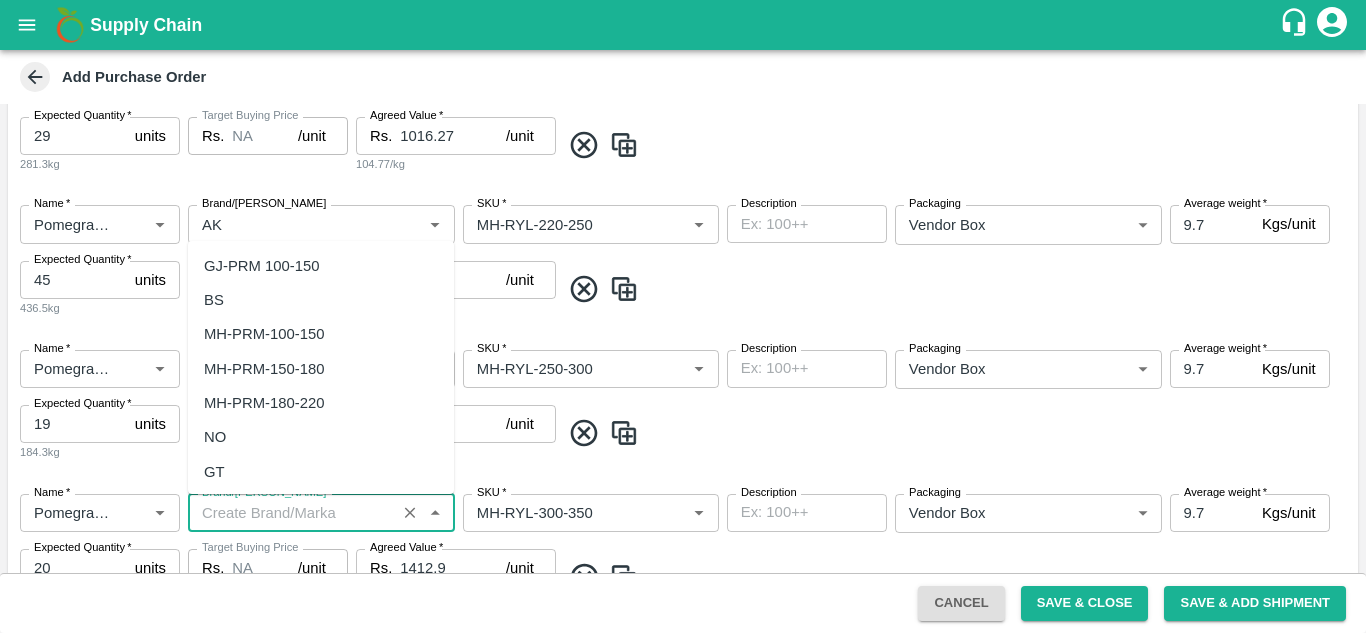scroll, scrollTop: 0, scrollLeft: 0, axis: both 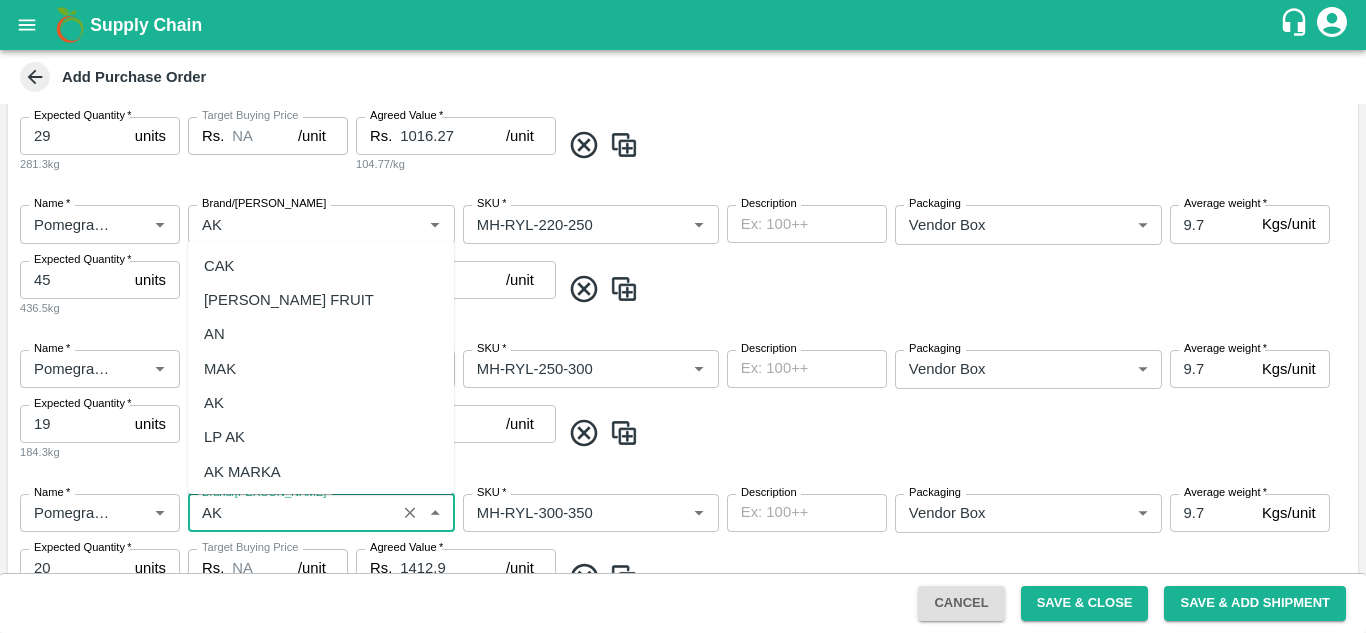click on "AK" at bounding box center [214, 403] 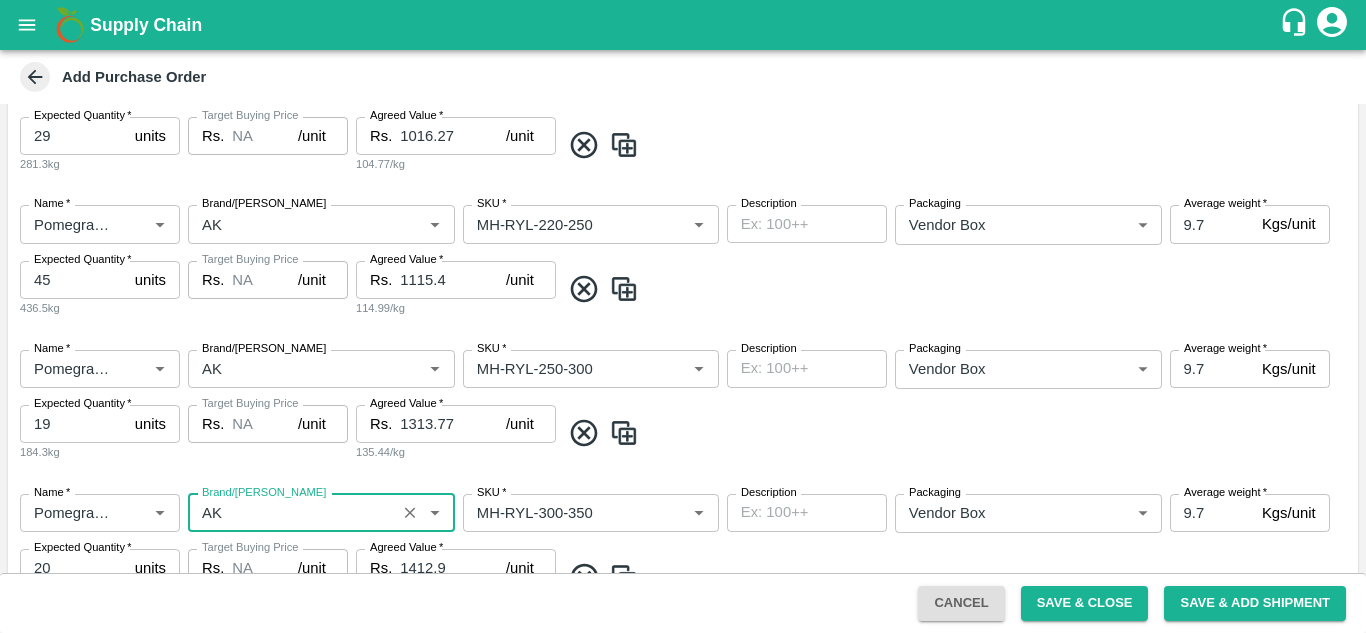 type on "AK" 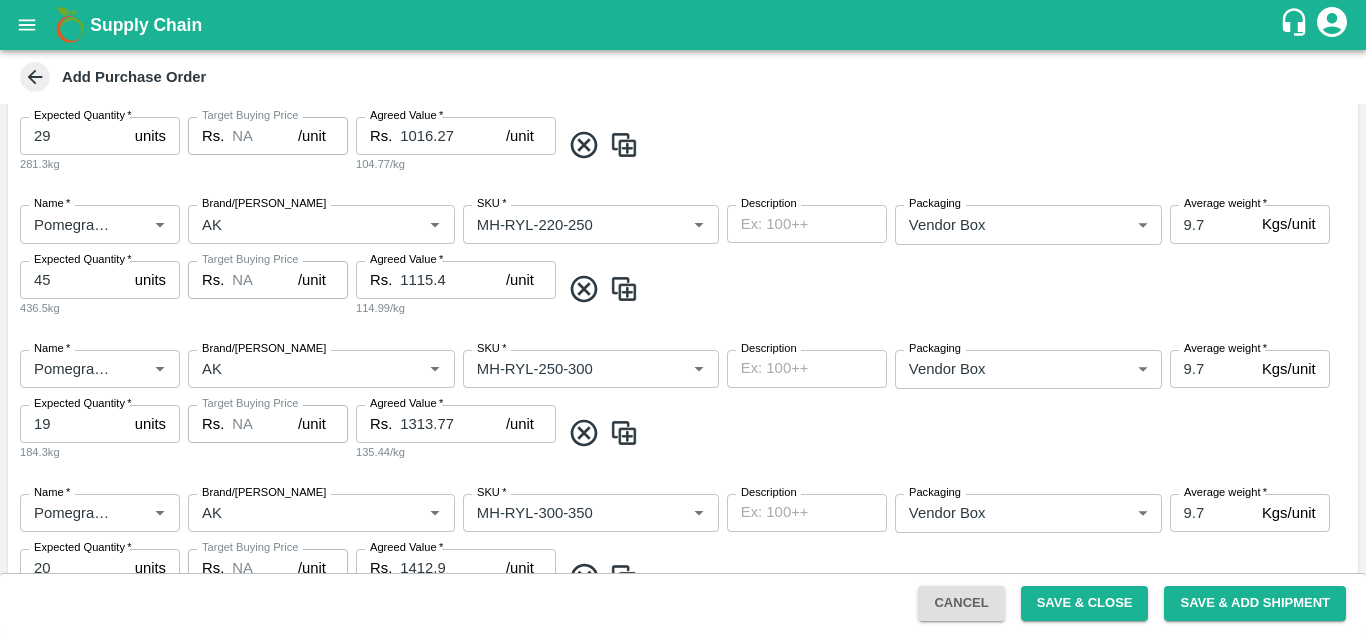 scroll, scrollTop: 1100, scrollLeft: 0, axis: vertical 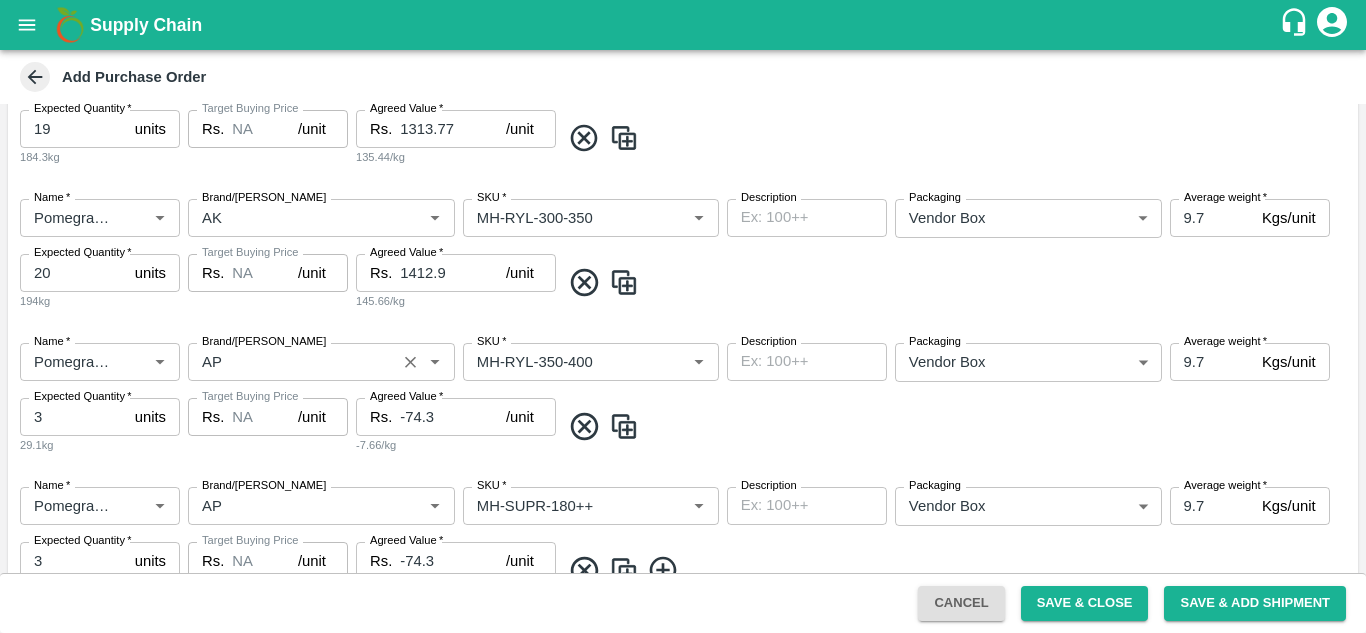click on "Brand/[PERSON_NAME]" at bounding box center (292, 362) 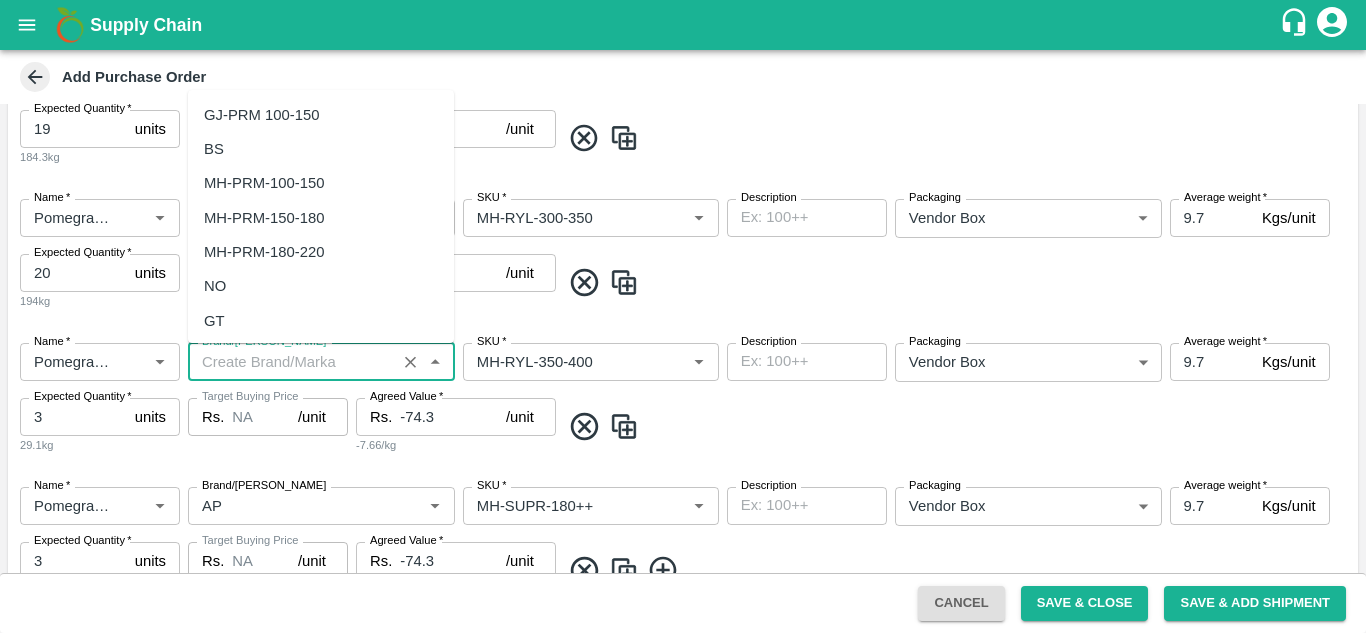 scroll, scrollTop: 0, scrollLeft: 0, axis: both 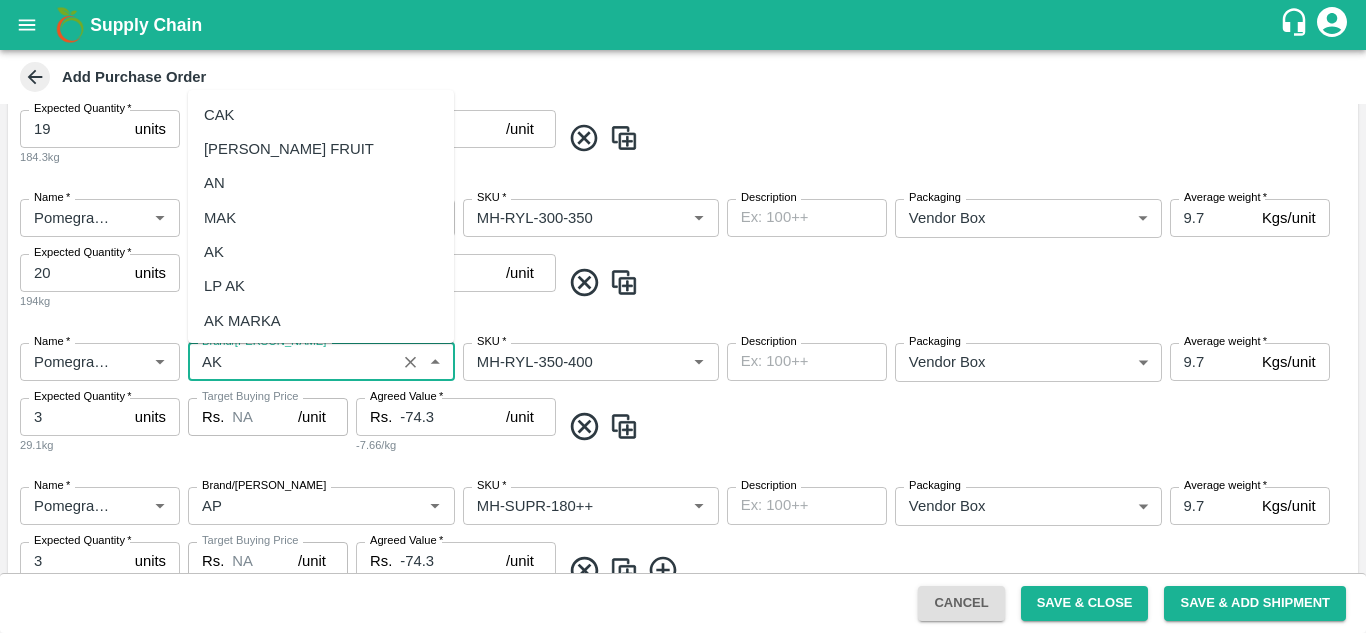 click on "AK" at bounding box center (214, 252) 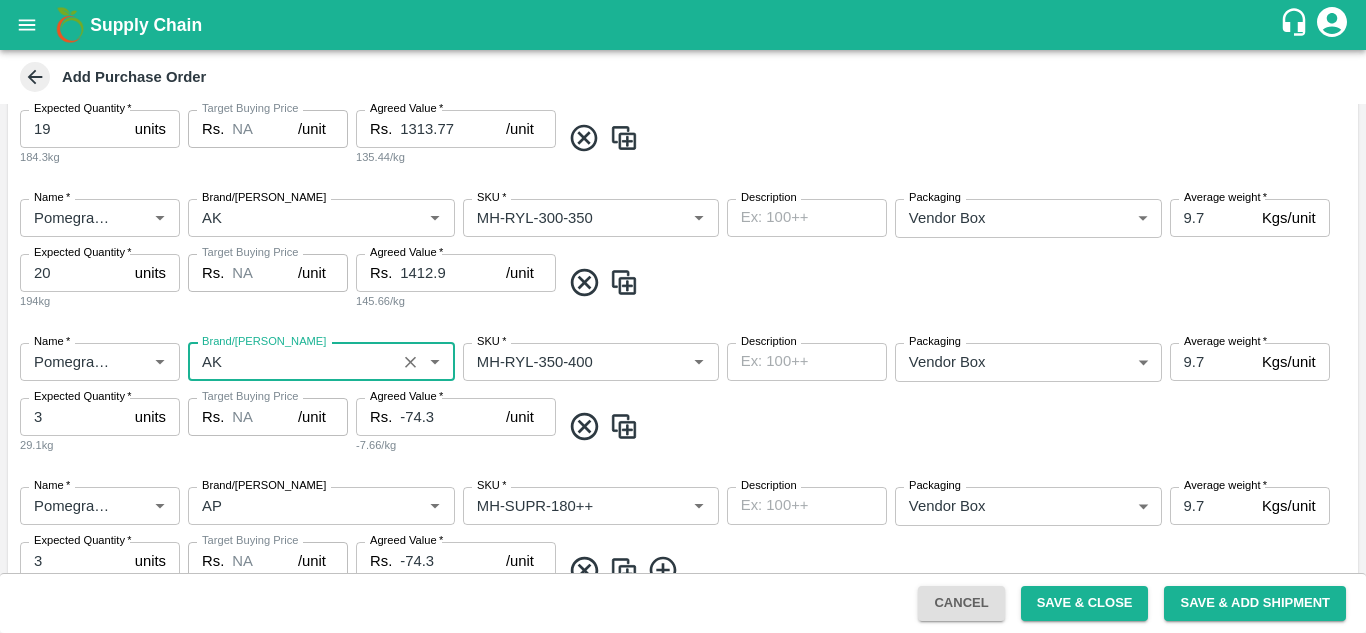type on "AK" 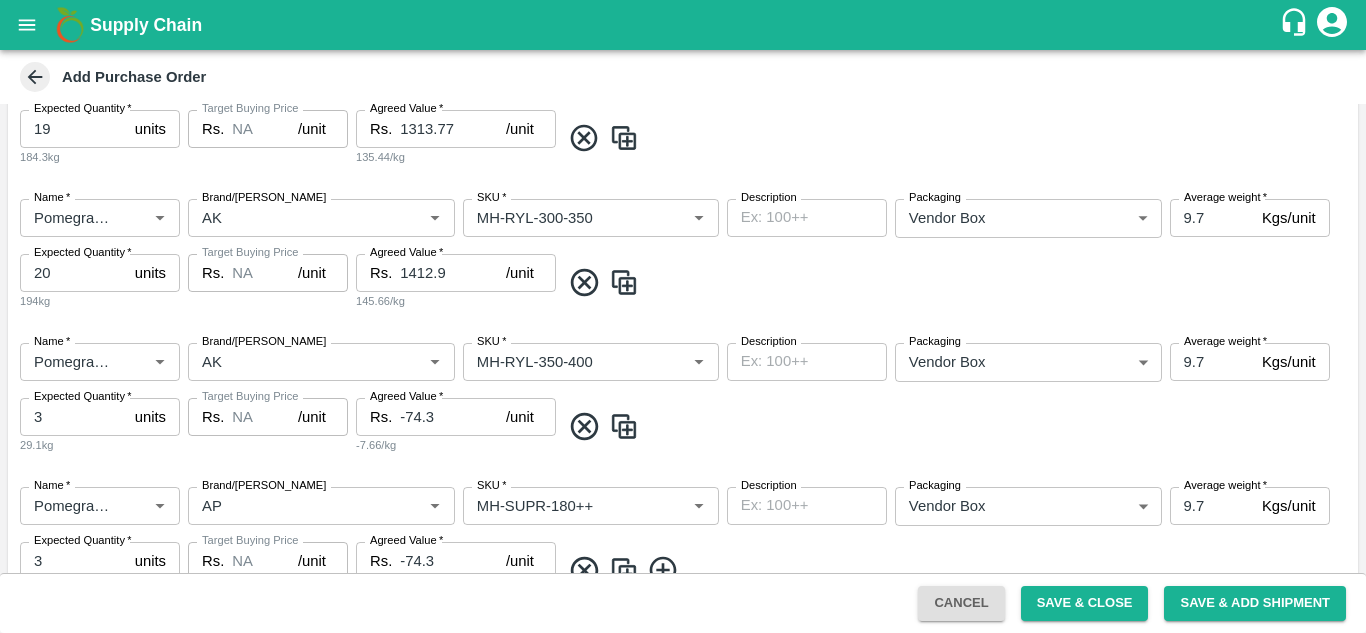 scroll, scrollTop: 1320, scrollLeft: 0, axis: vertical 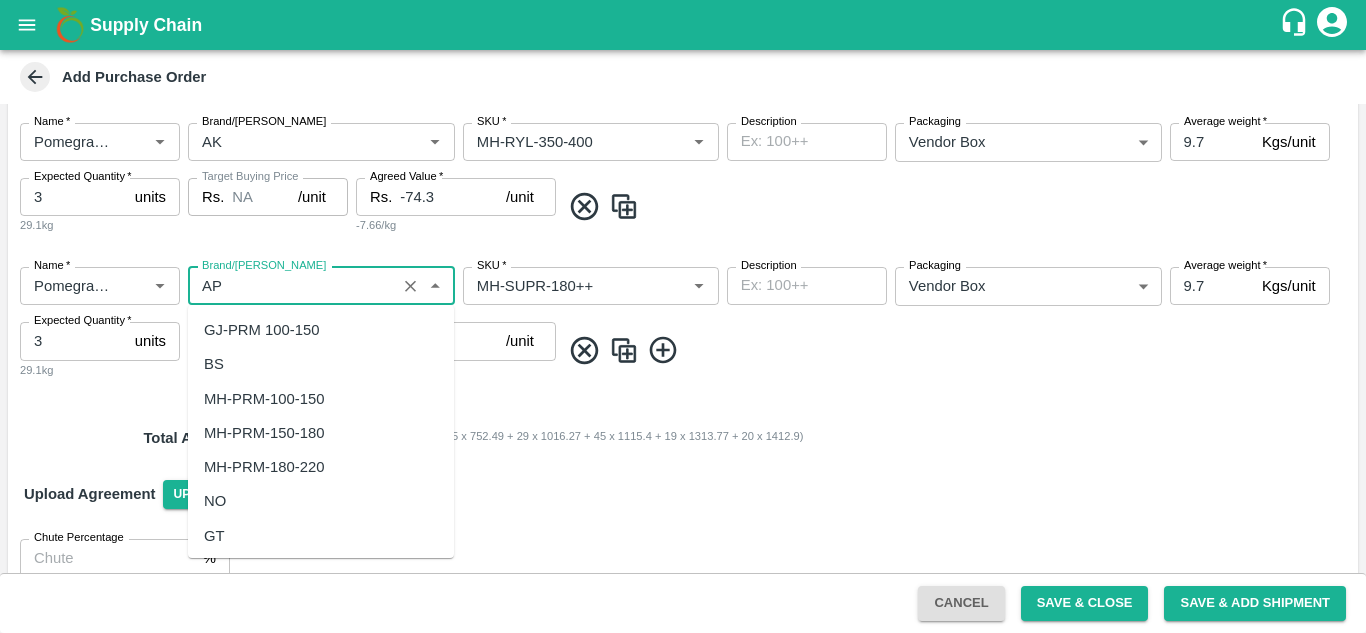 click on "Brand/[PERSON_NAME]" at bounding box center (292, 286) 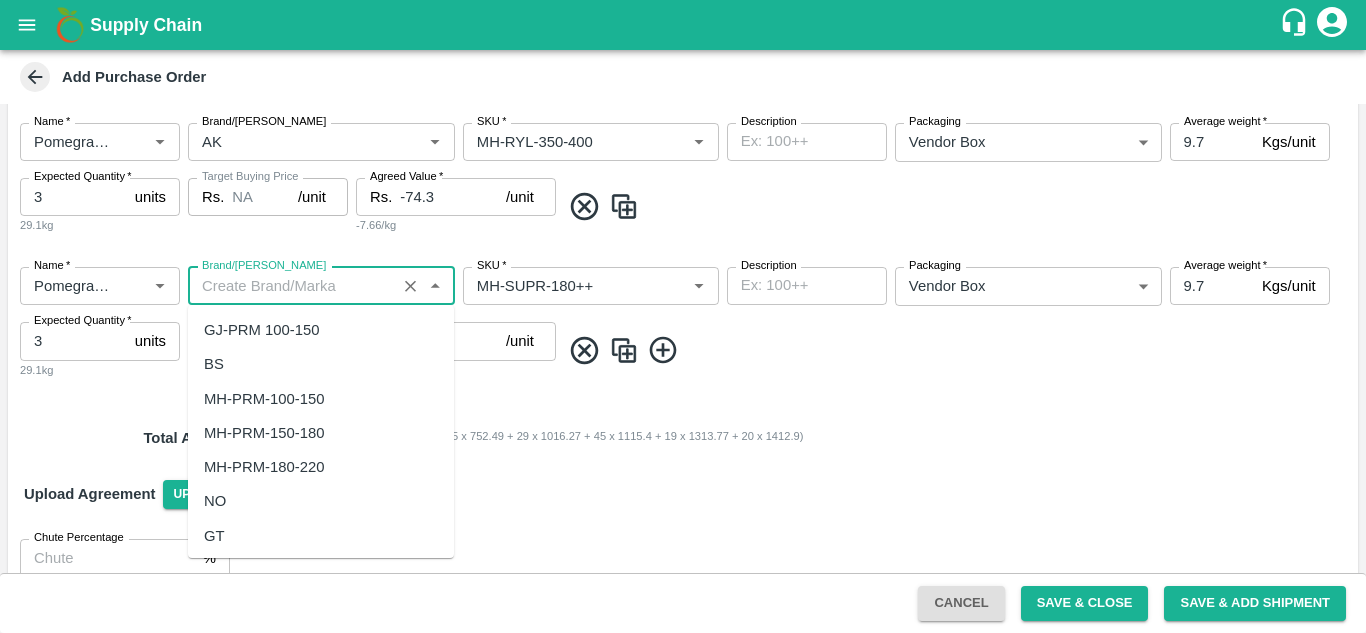 scroll, scrollTop: 0, scrollLeft: 0, axis: both 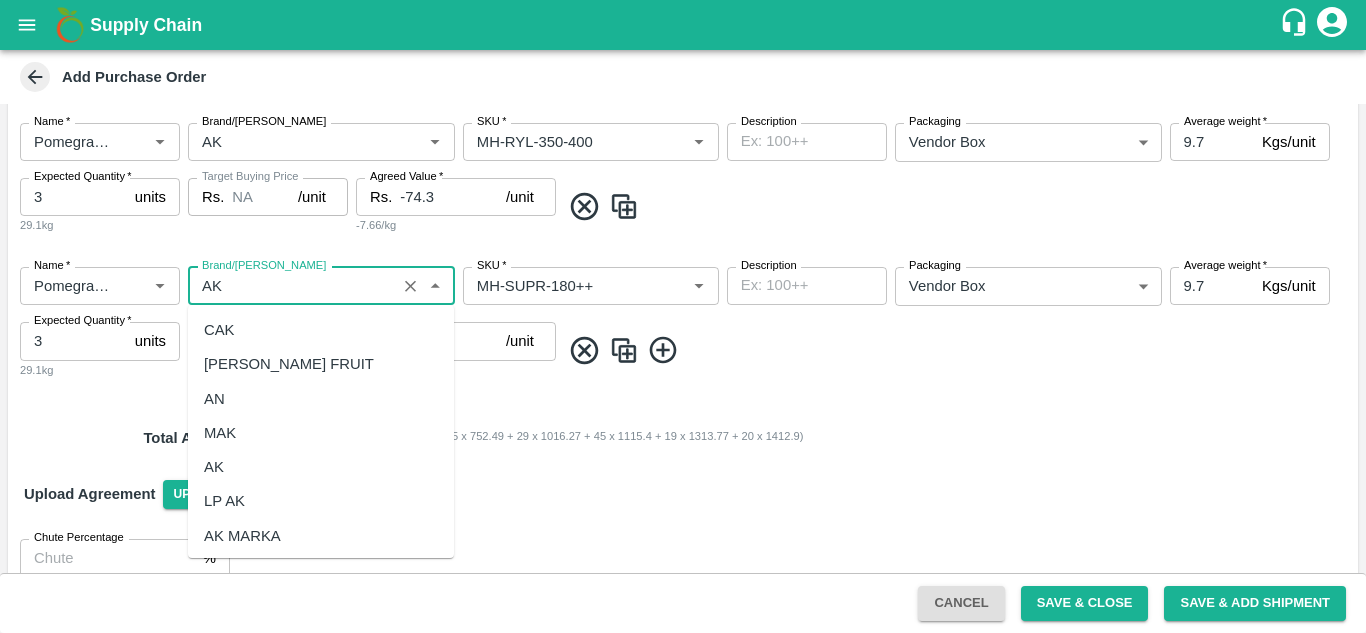 click on "AK" at bounding box center [321, 467] 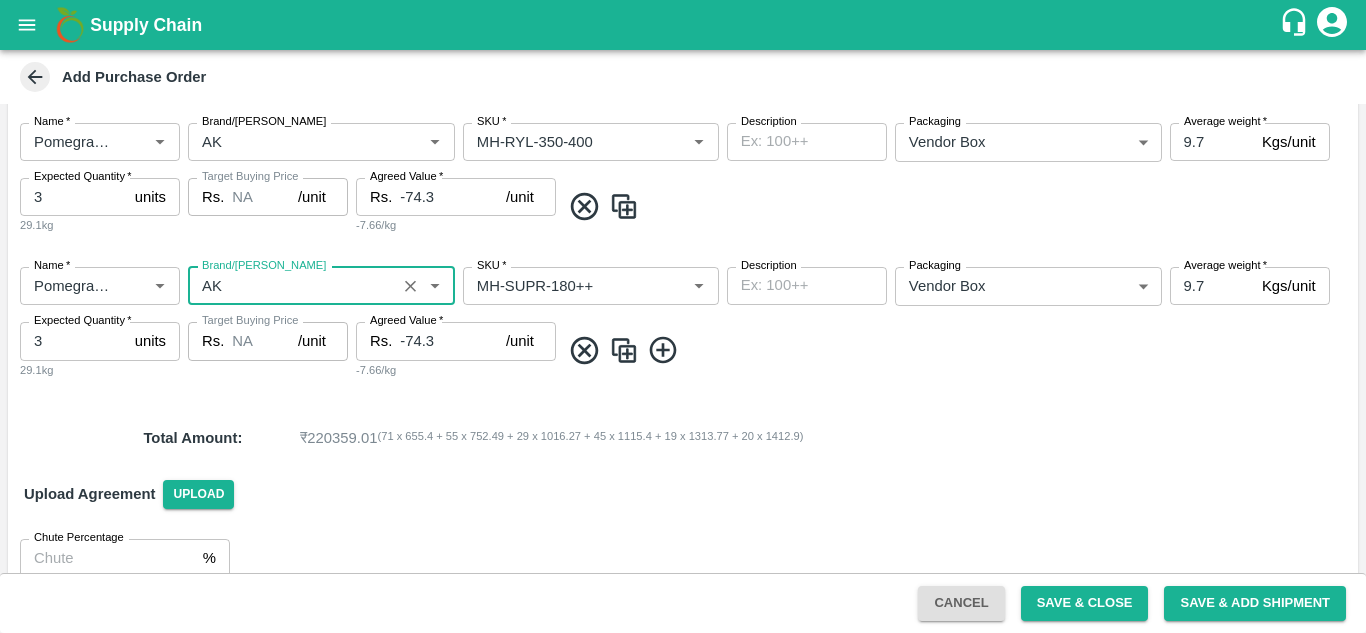 type on "AK" 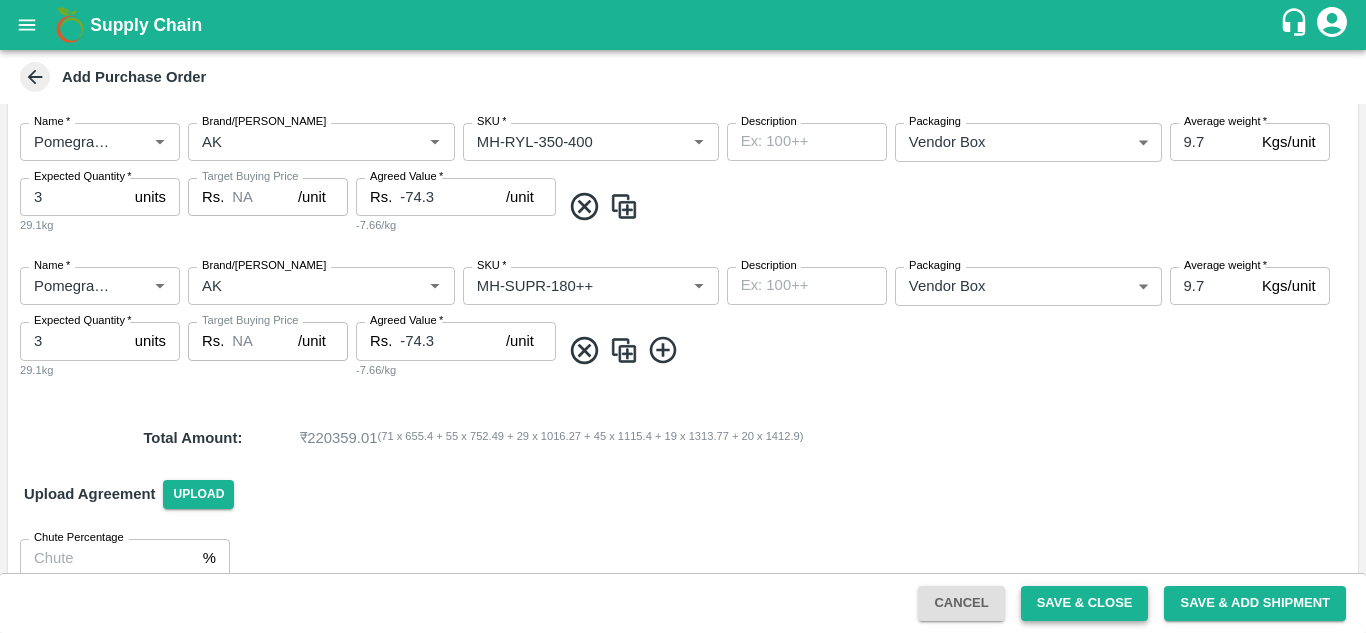 click on "Save & Close" at bounding box center (1085, 603) 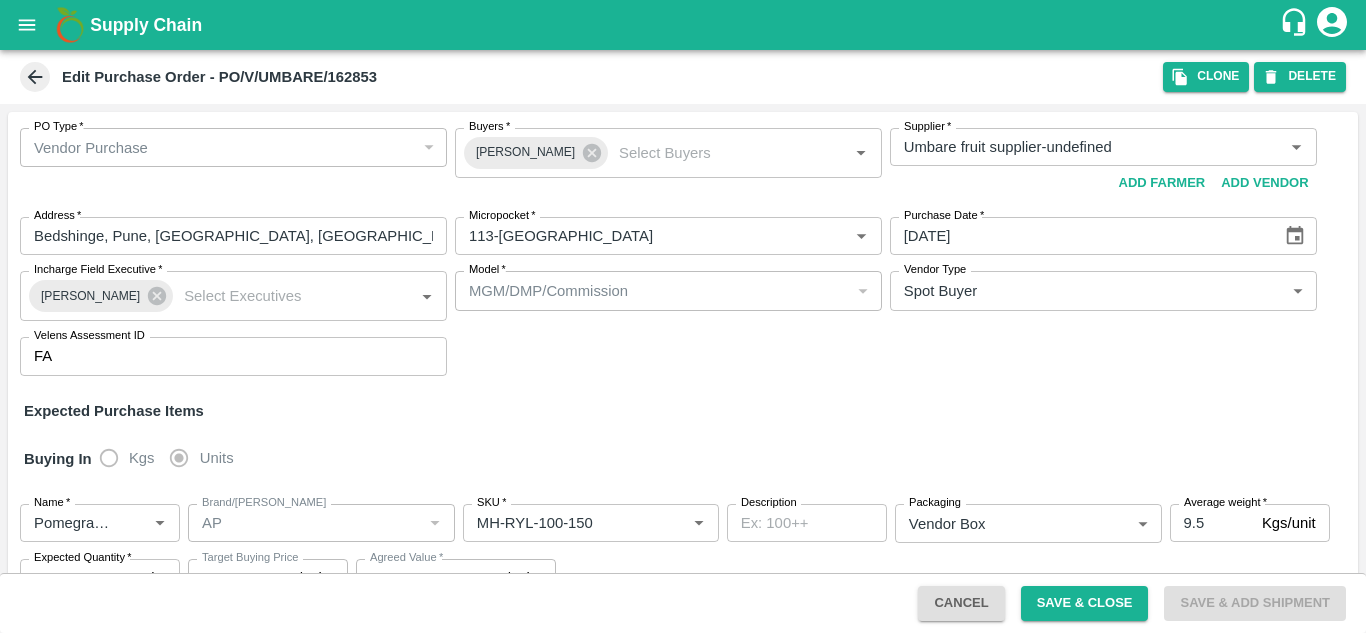 click 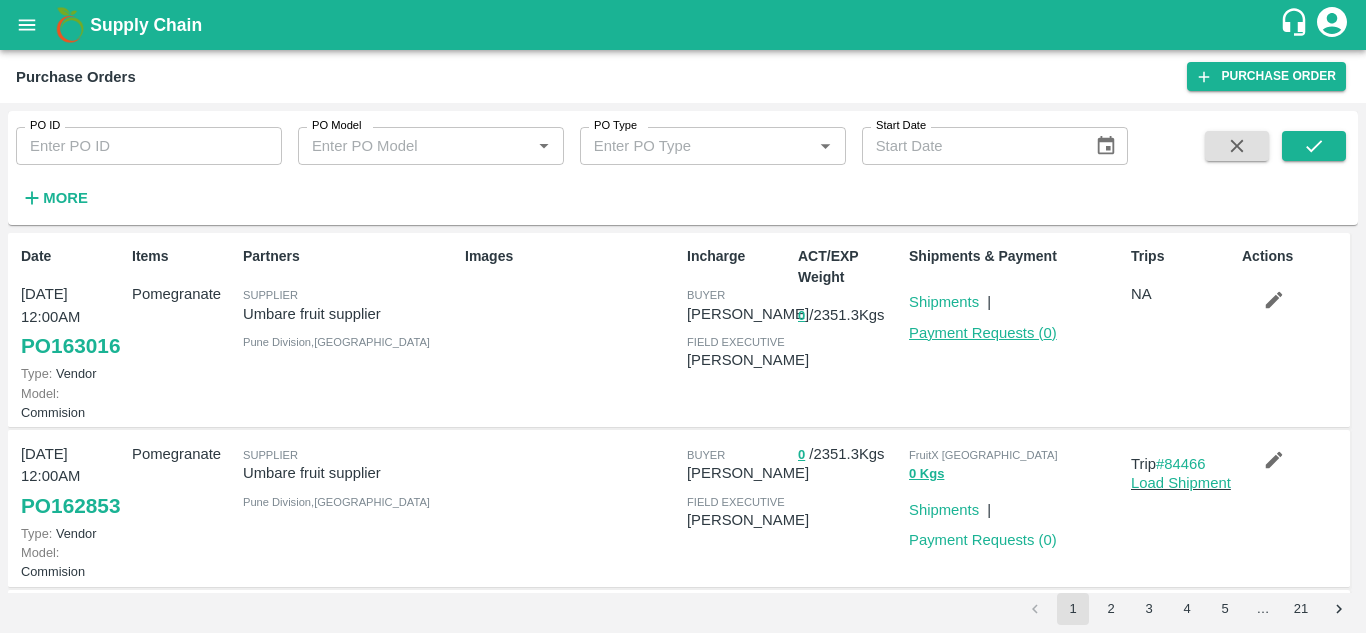 click on "Payment Requests ( 0 )" at bounding box center [983, 333] 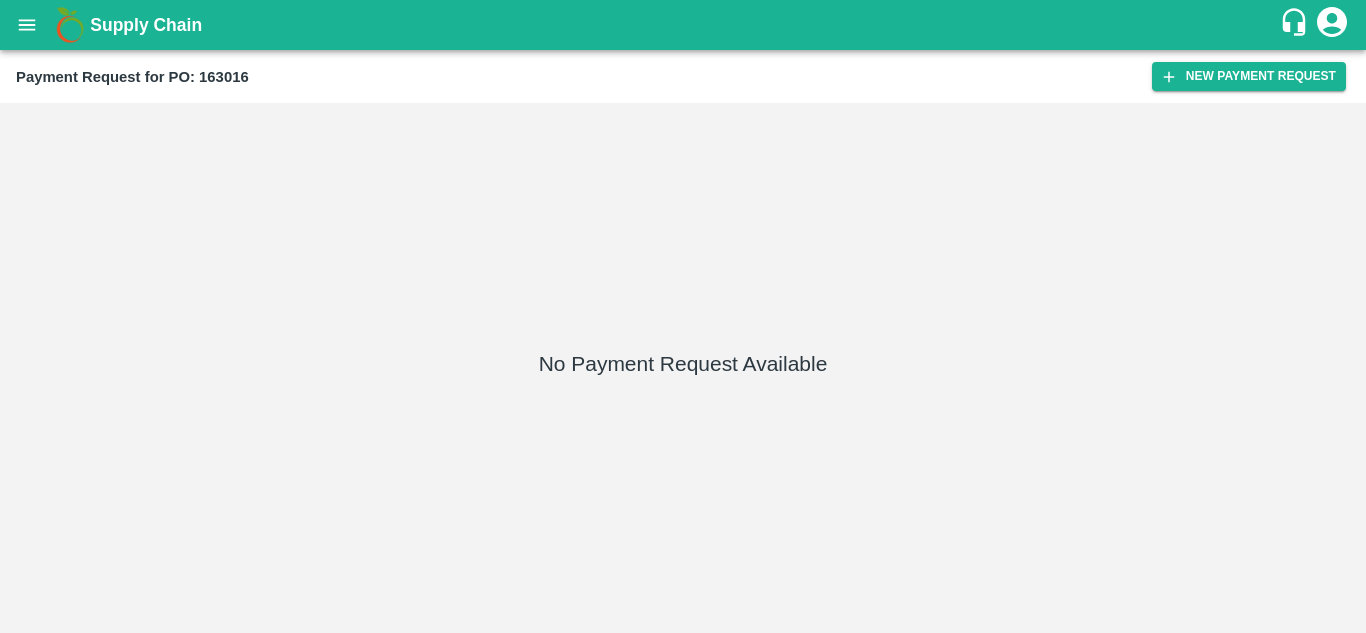 scroll, scrollTop: 0, scrollLeft: 0, axis: both 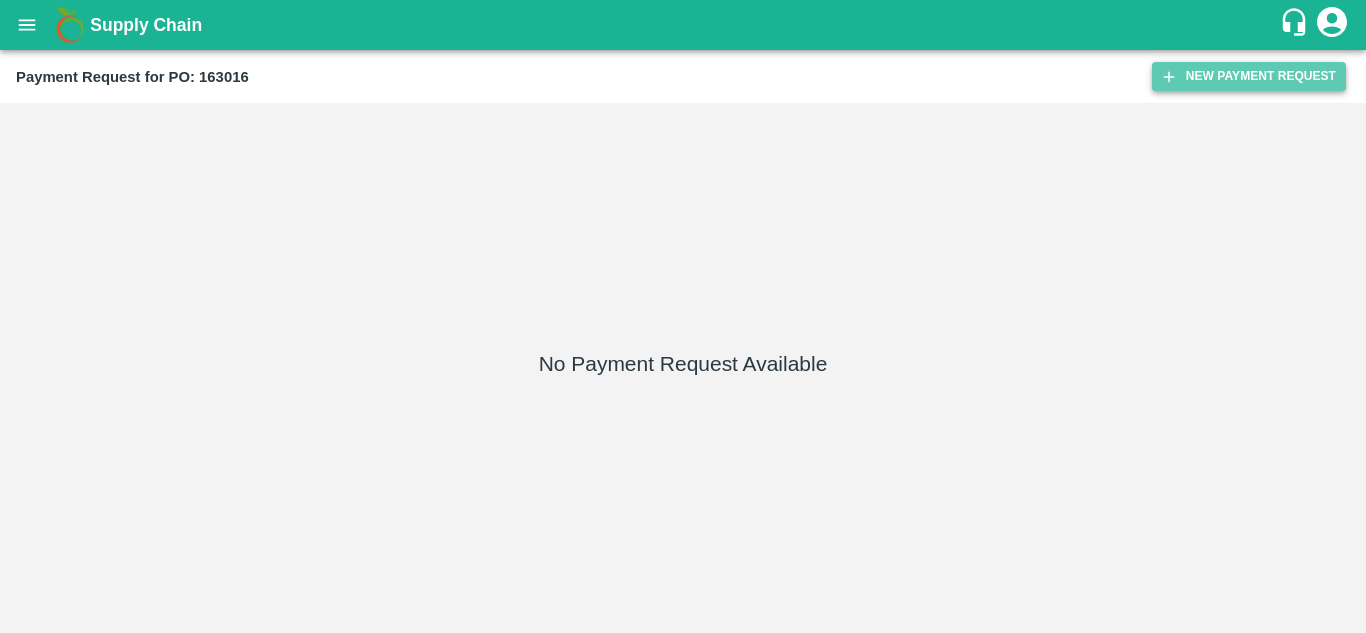 click on "New Payment Request" at bounding box center (1249, 76) 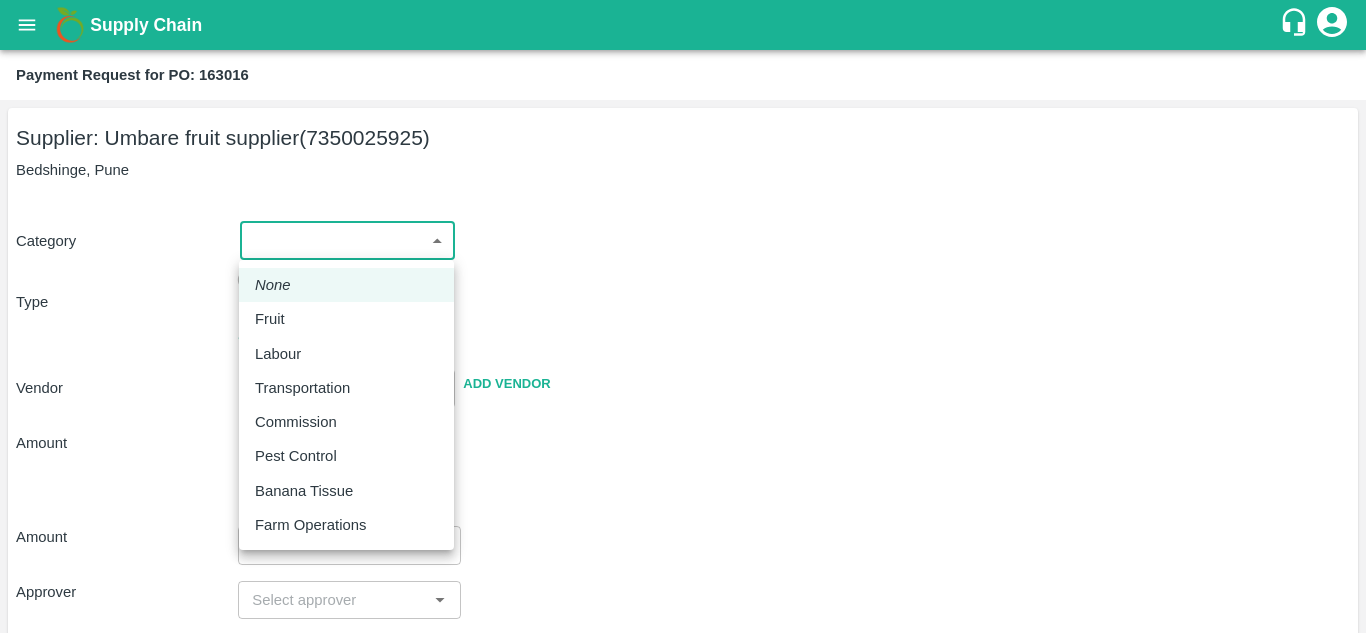 click on "Supply Chain Payment Request for PO: 163016 Supplier:    Umbare fruit supplier  (7350025925) Bedshinge, Pune Category ​ ​ Type Advance Bill PR can be raised only after shipment dispatch/bill generation Vendor ​ Add Vendor Amount Total value Per Kg ​ Amount ​ Approver ​ Due Date ​  Priority  Low  High Comment x ​ Attach bill Cancel Save Jeewana CC Avinash kumar Logout None Fruit Labour Transportation Commission Pest Control Banana Tissue Farm Operations" at bounding box center (683, 316) 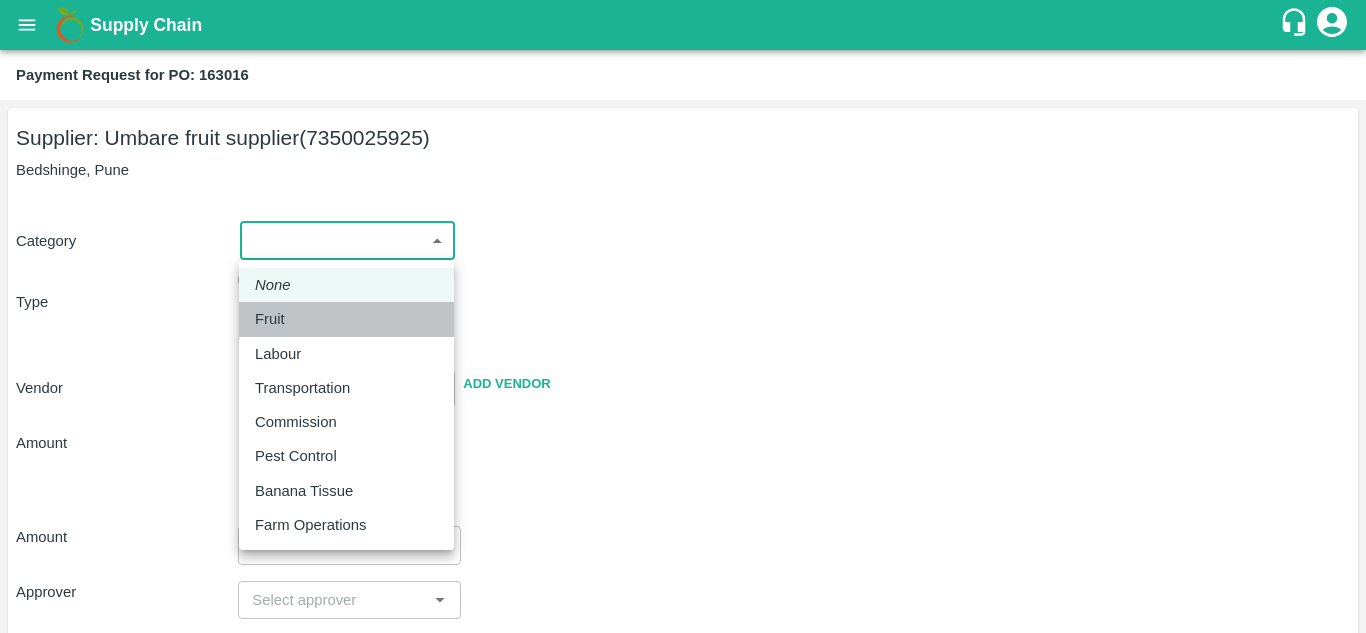 click on "Fruit" at bounding box center [270, 319] 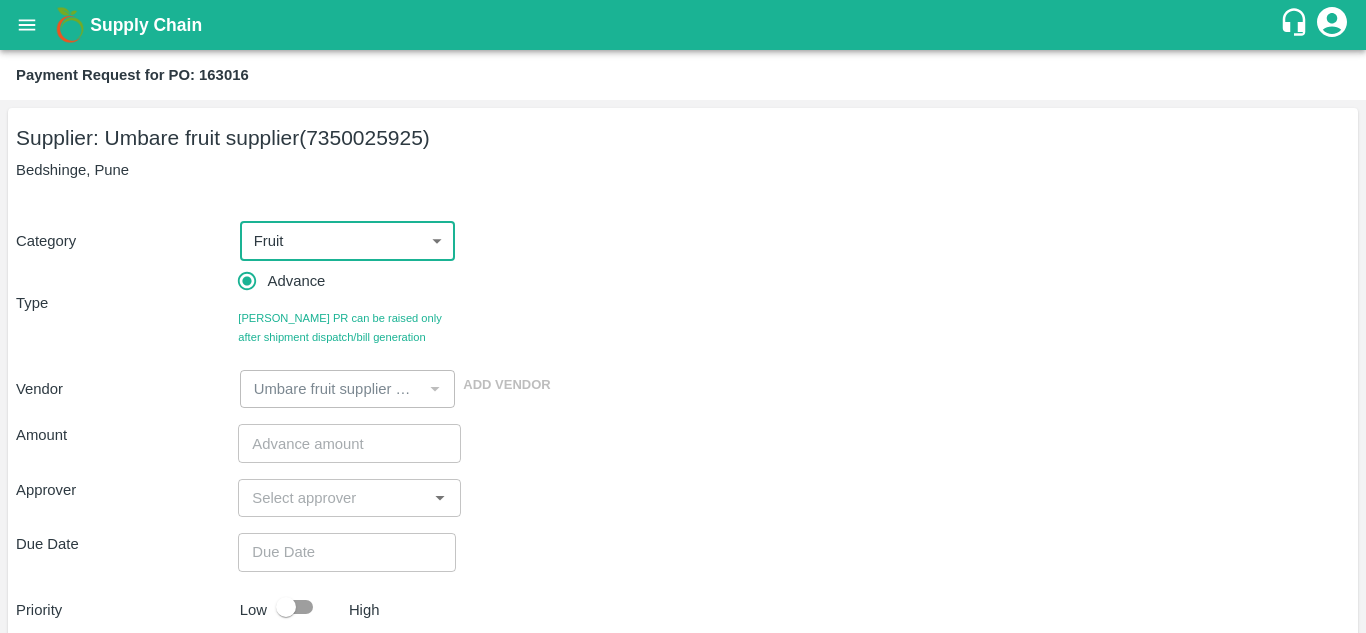 scroll, scrollTop: 209, scrollLeft: 0, axis: vertical 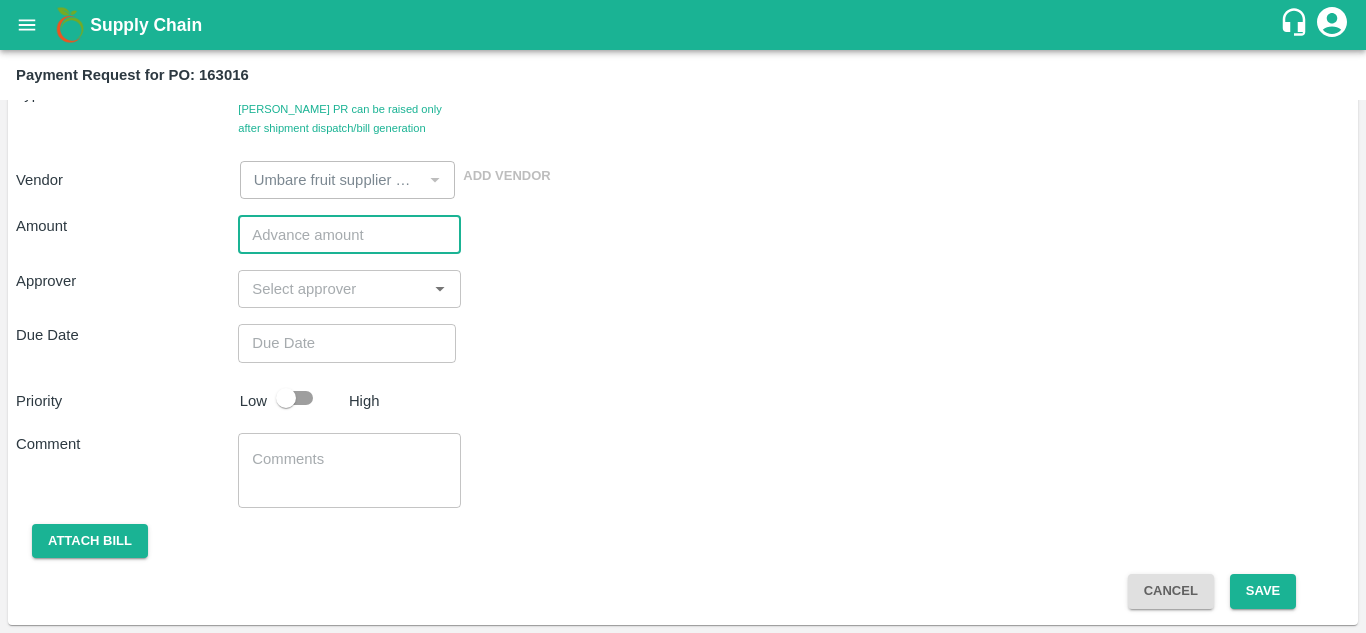click at bounding box center (349, 234) 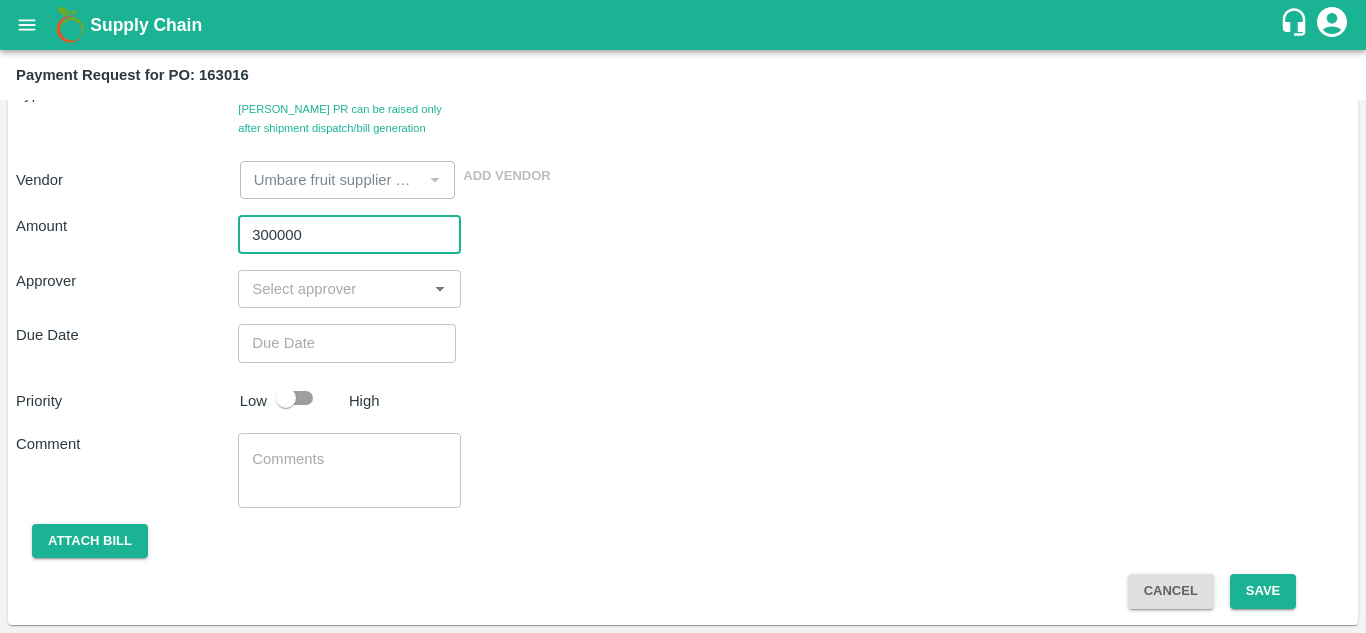 click on "300000" at bounding box center (349, 234) 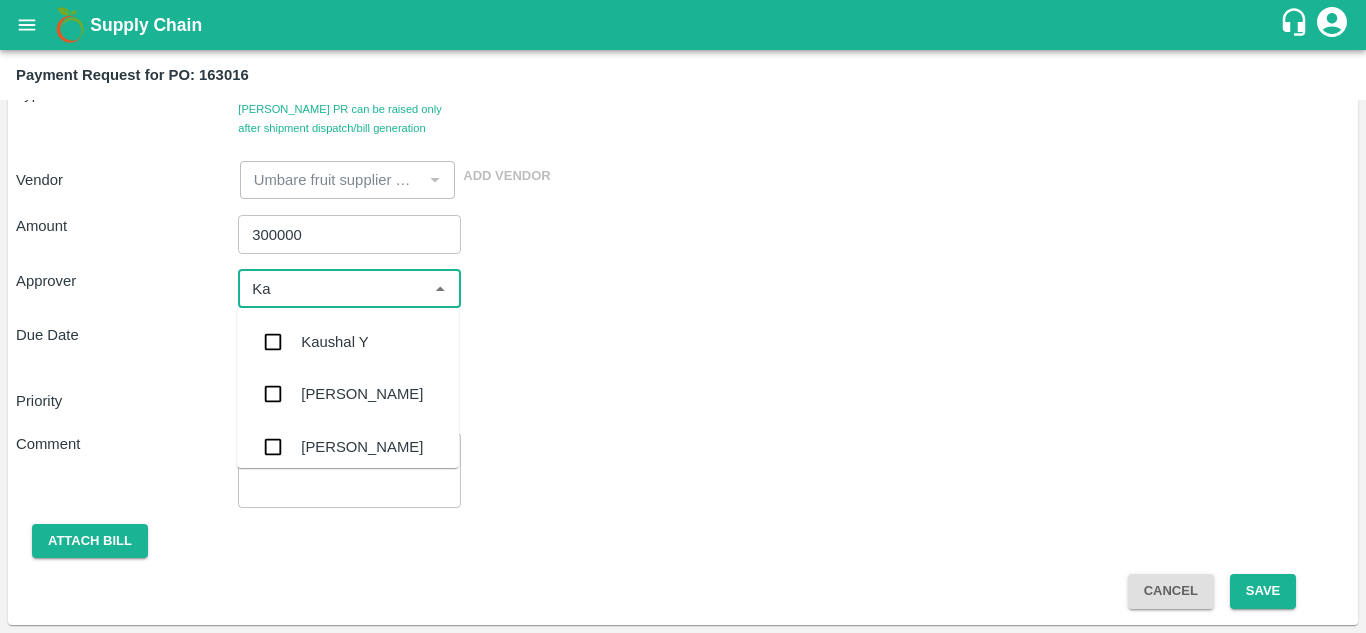 type on "Kau" 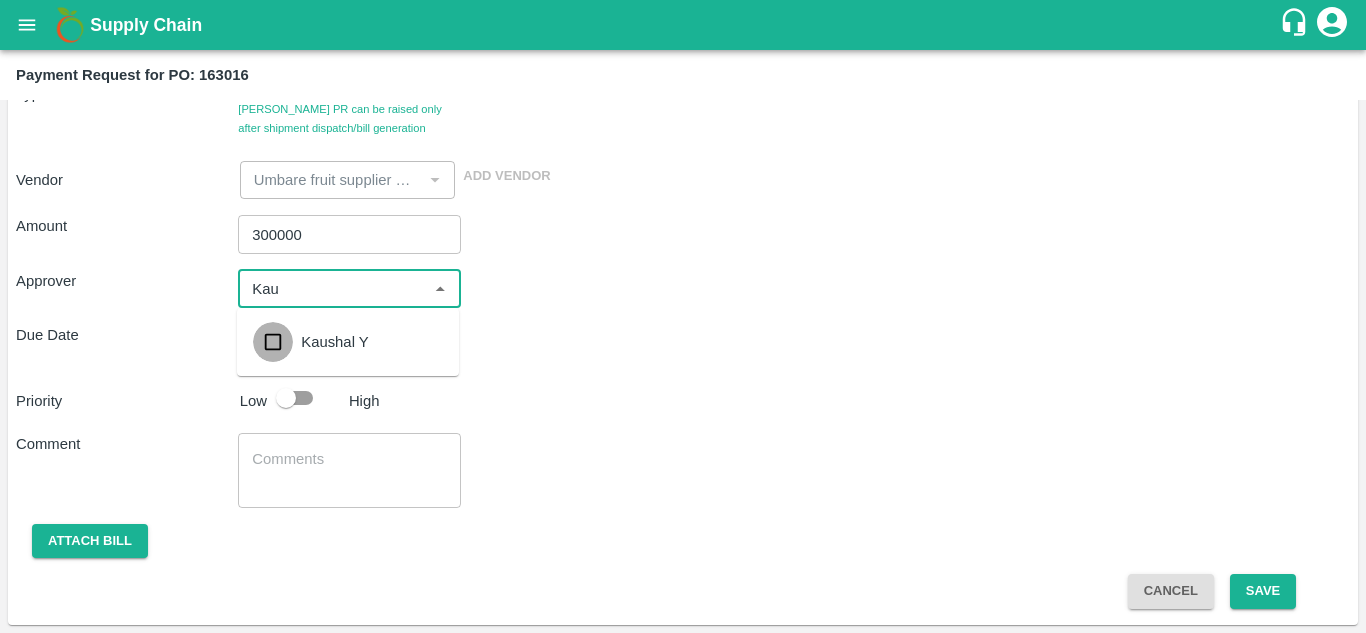 click at bounding box center [273, 342] 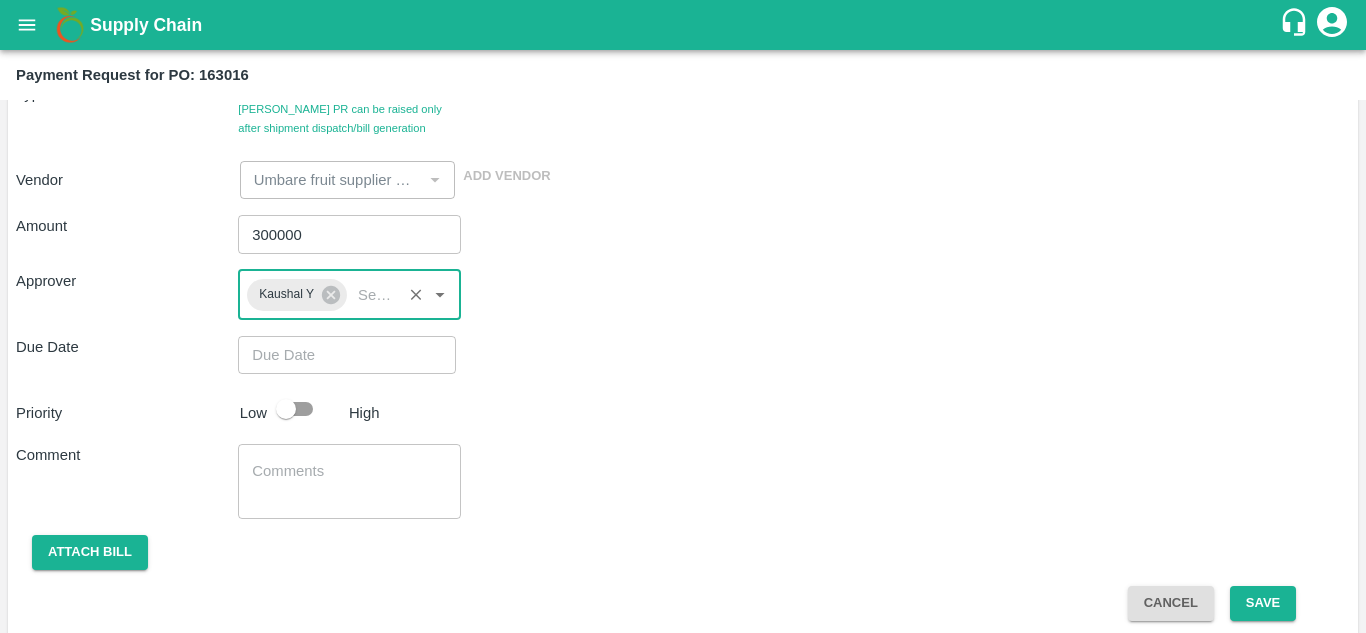 type on "DD/MM/YYYY hh:mm aa" 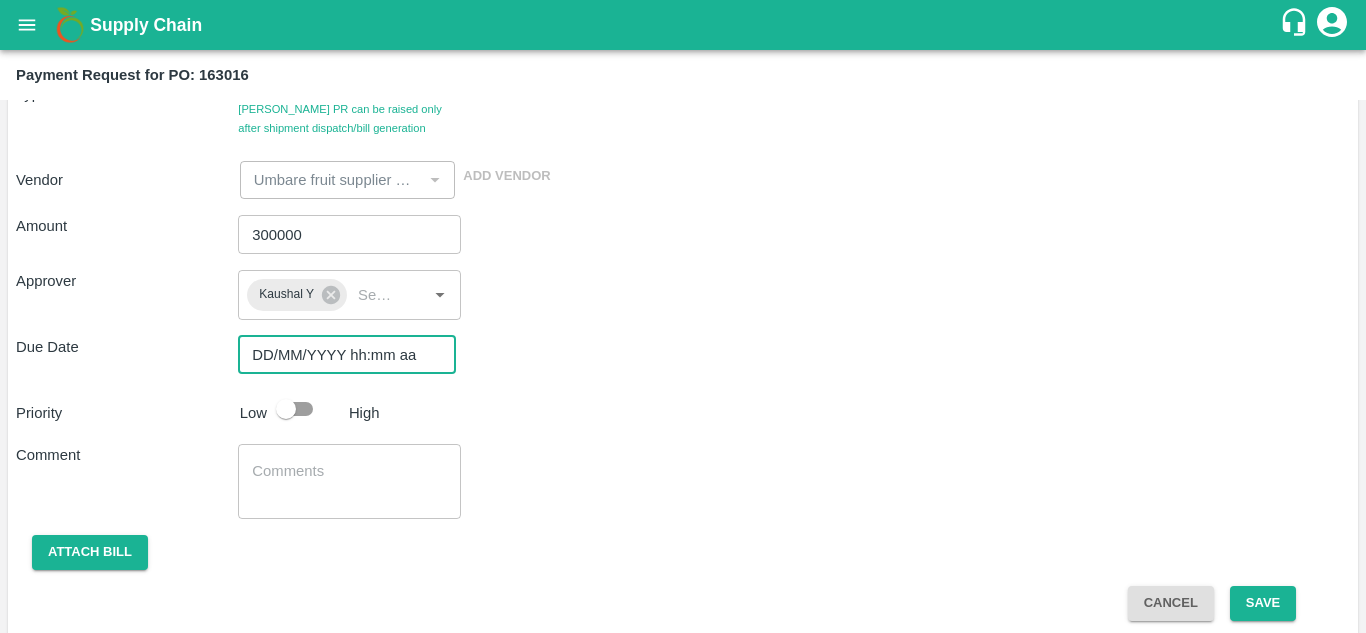 click on "DD/MM/YYYY hh:mm aa" at bounding box center [340, 355] 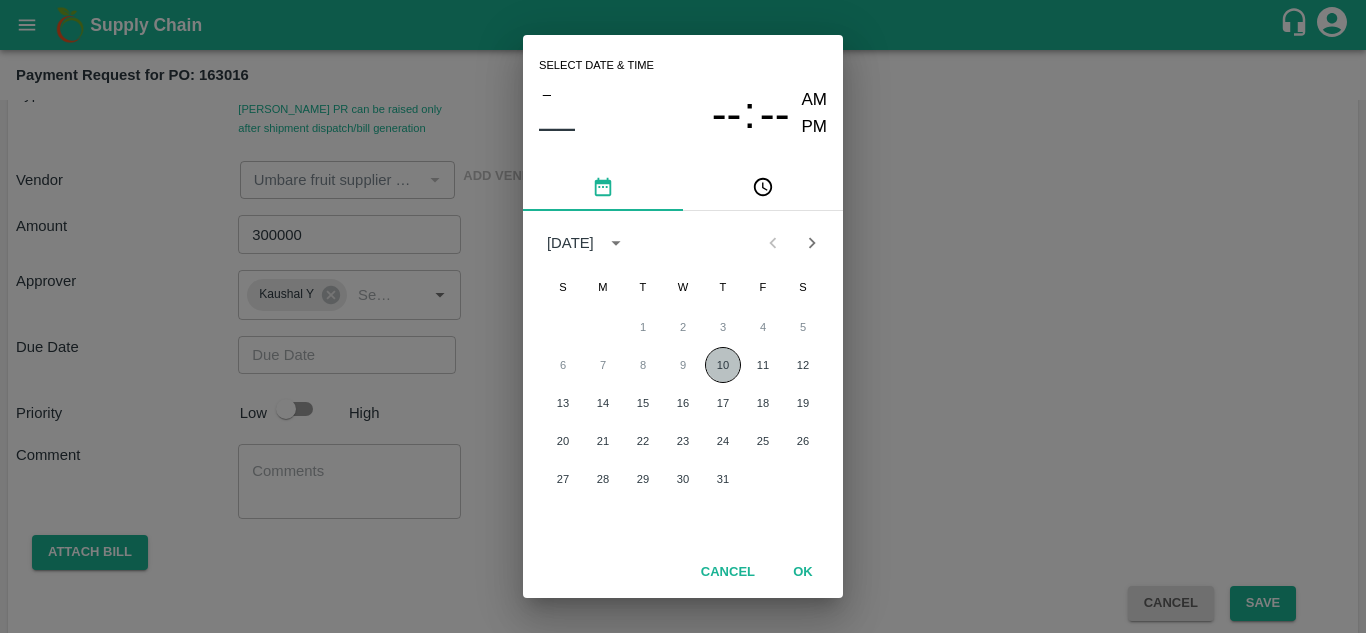 click on "10" at bounding box center [723, 365] 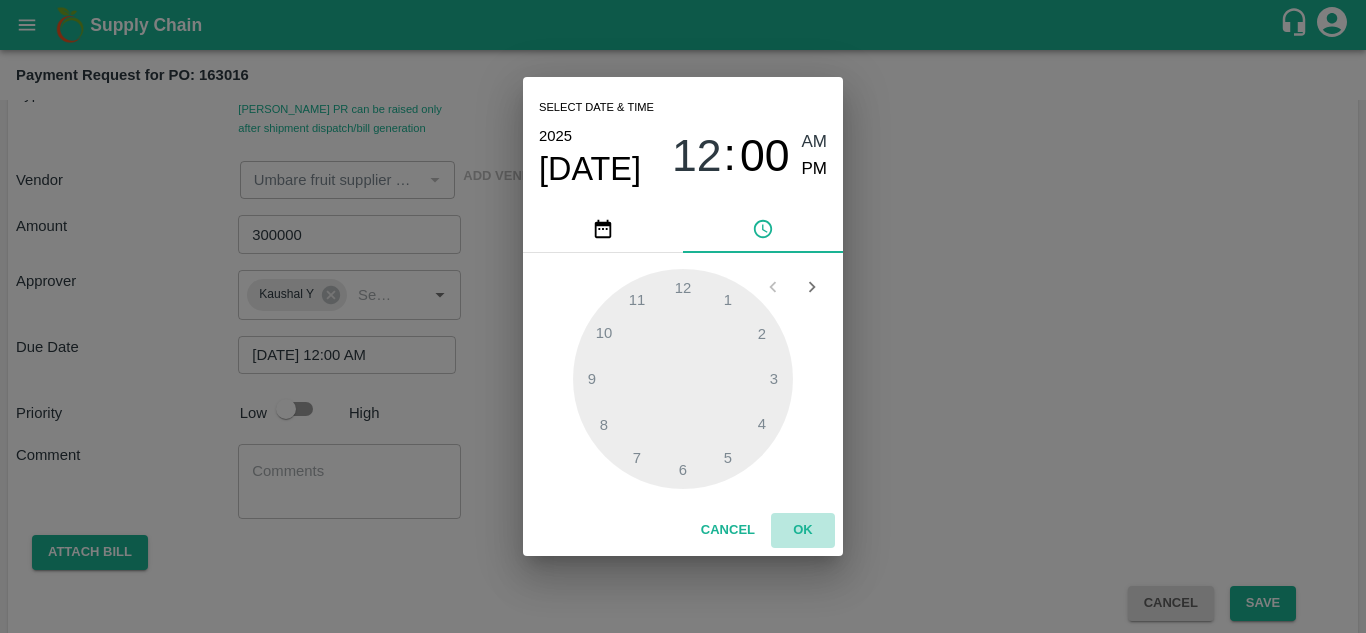 click on "OK" at bounding box center [803, 530] 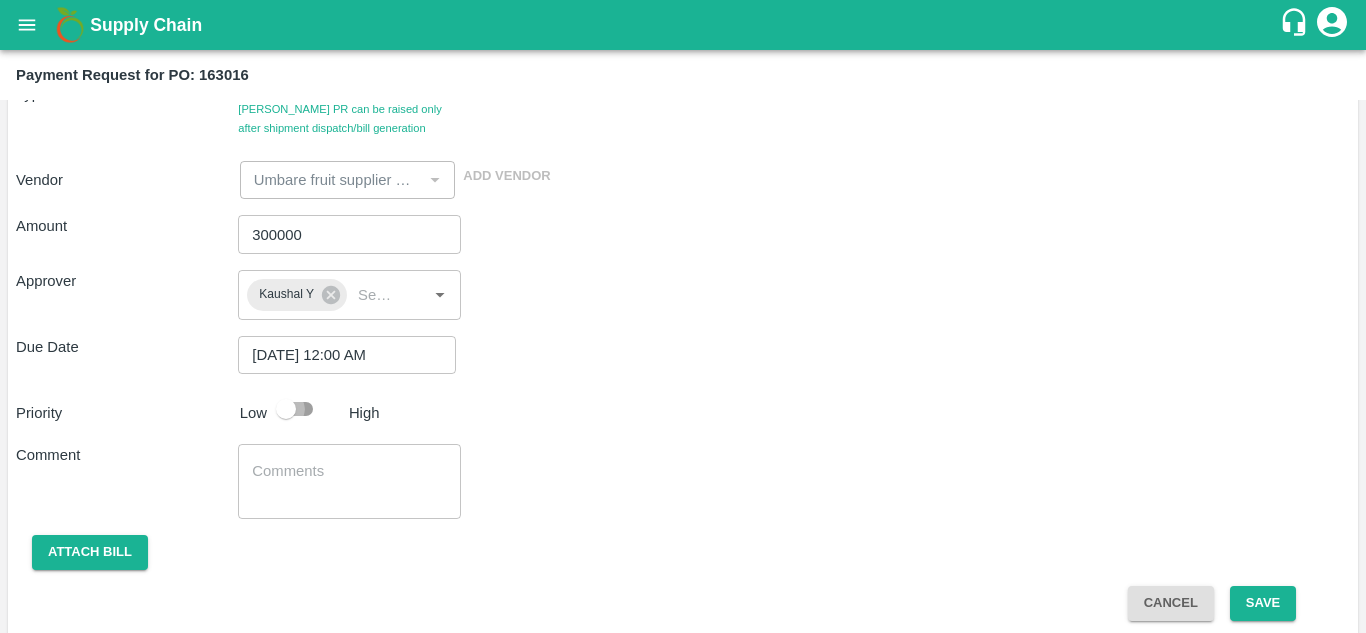 click at bounding box center (286, 409) 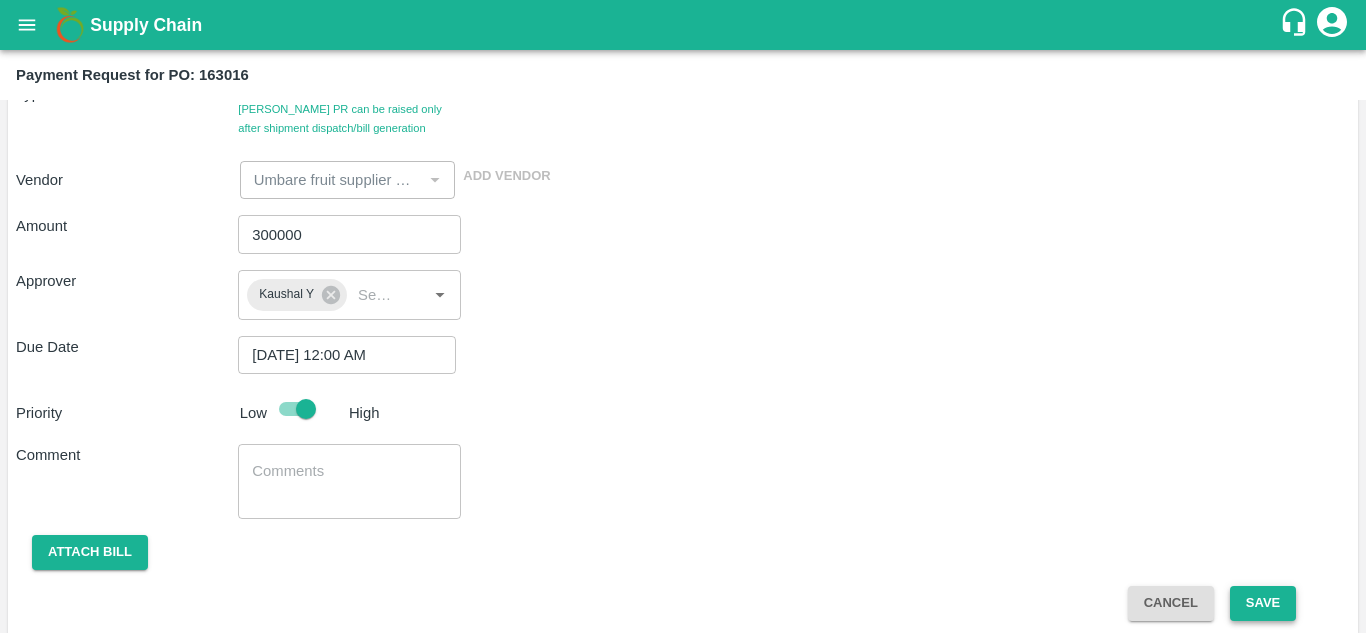 click on "Save" at bounding box center [1263, 603] 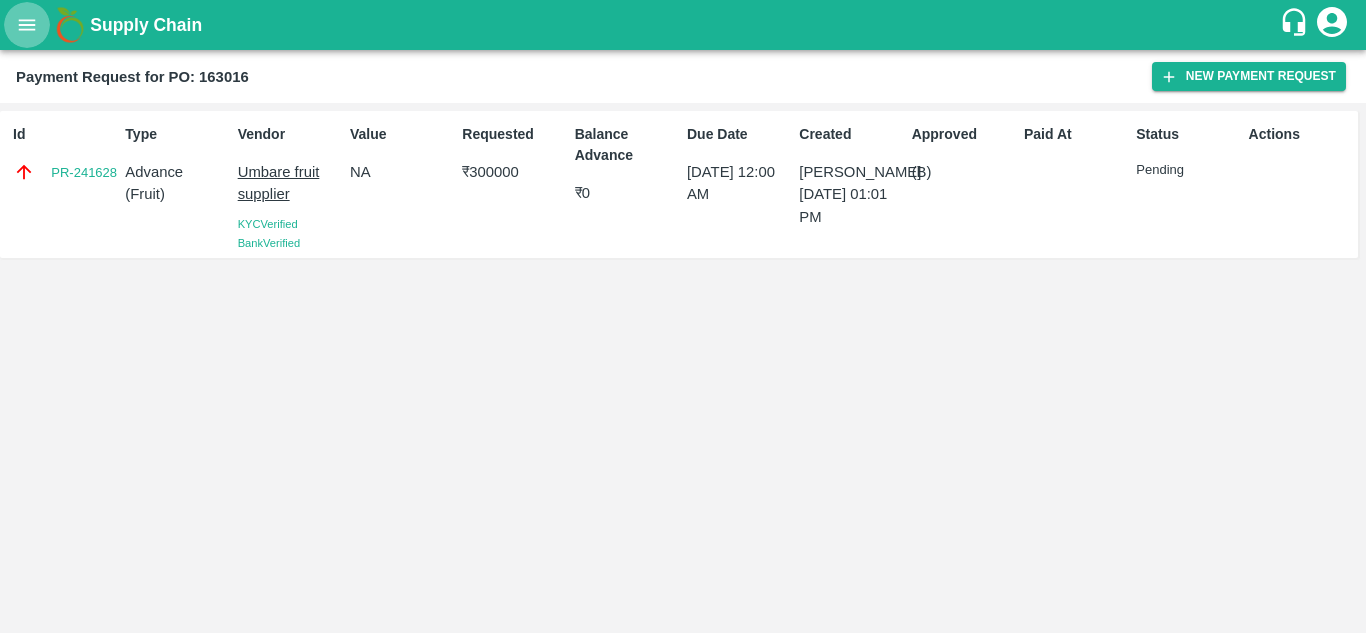 click 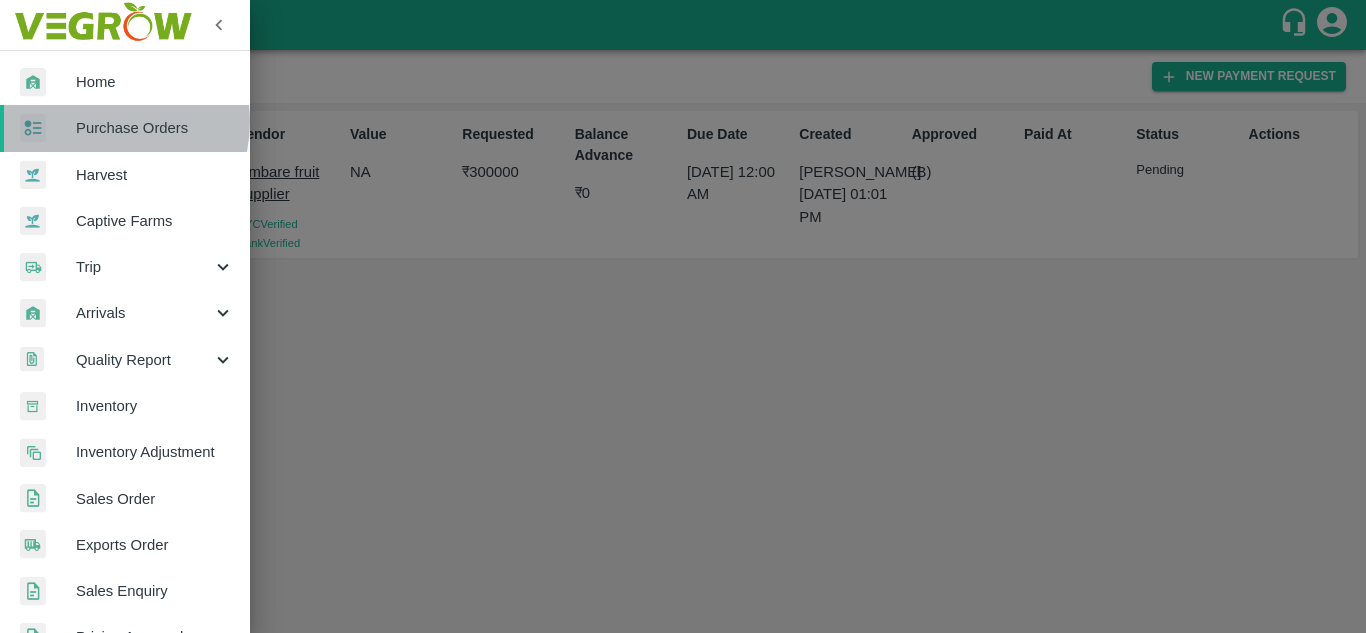 click on "Purchase Orders" at bounding box center (155, 128) 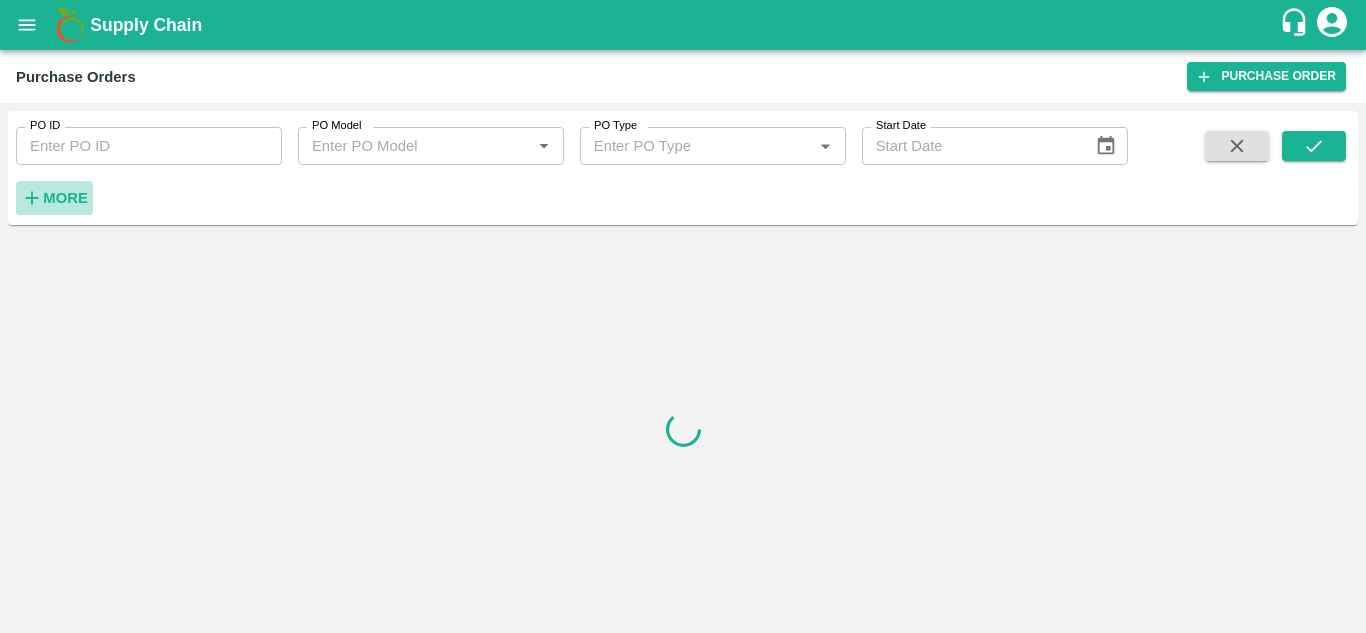 click on "More" at bounding box center [65, 198] 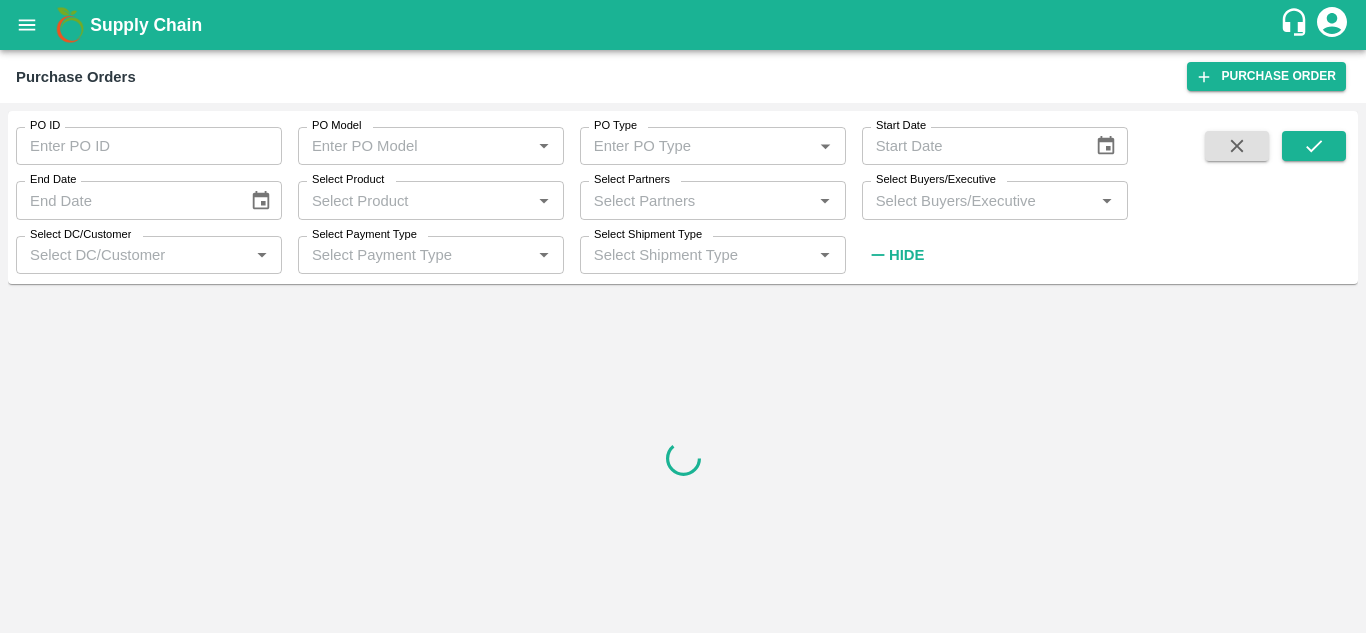 click on "Select Buyers/Executive" at bounding box center (978, 200) 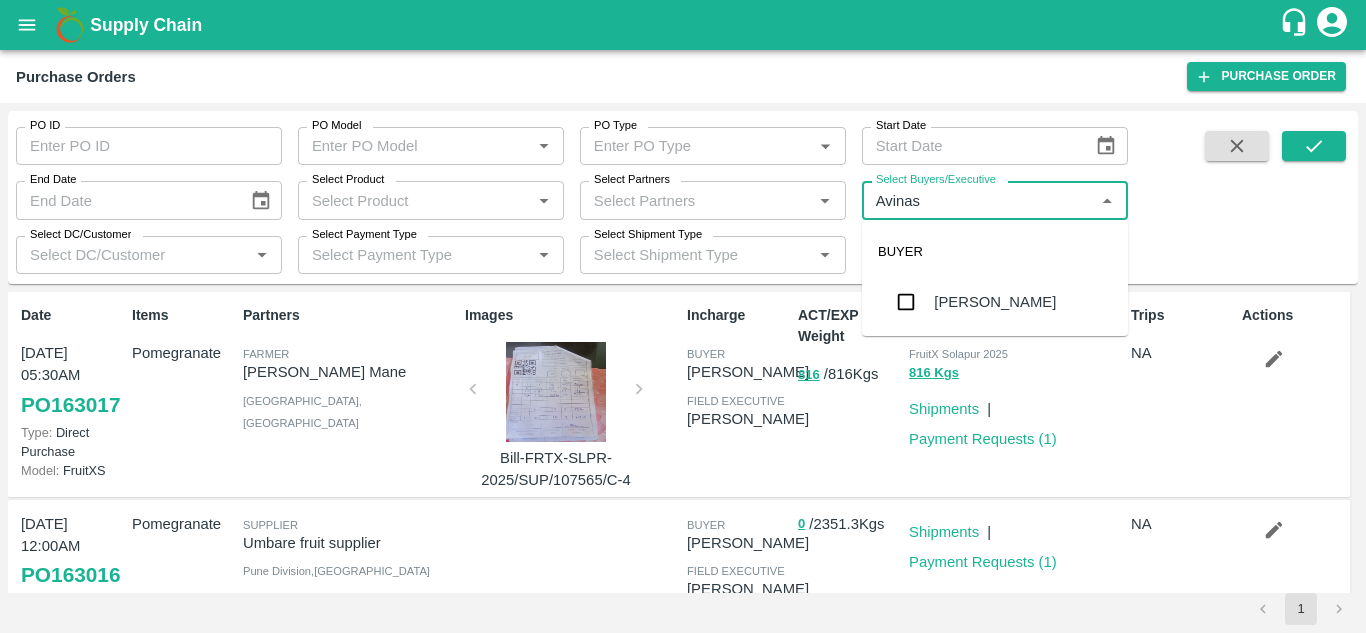 type on "Avinash" 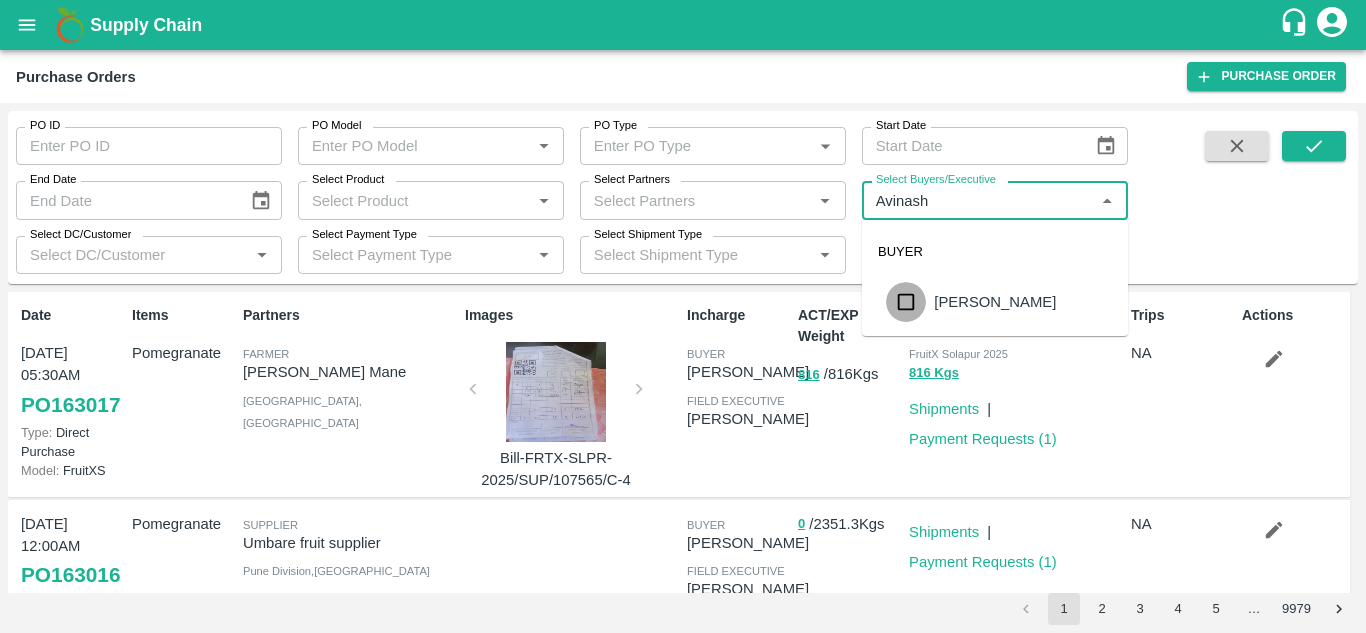 click at bounding box center (906, 302) 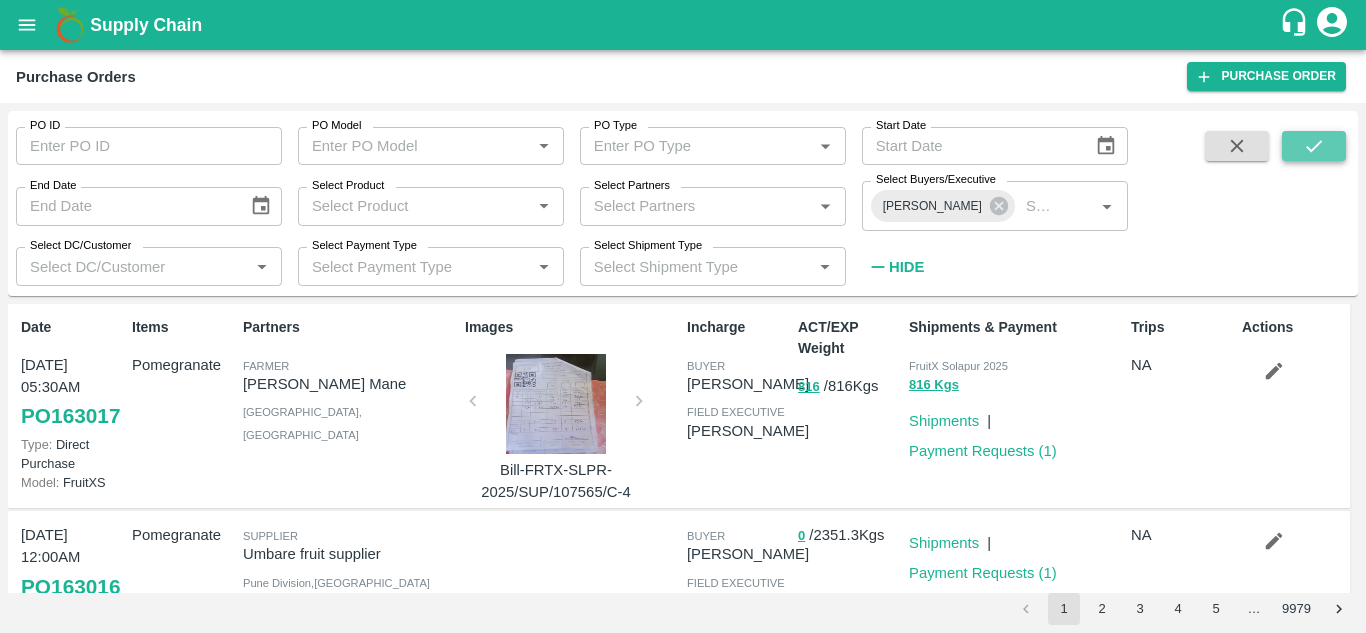 click 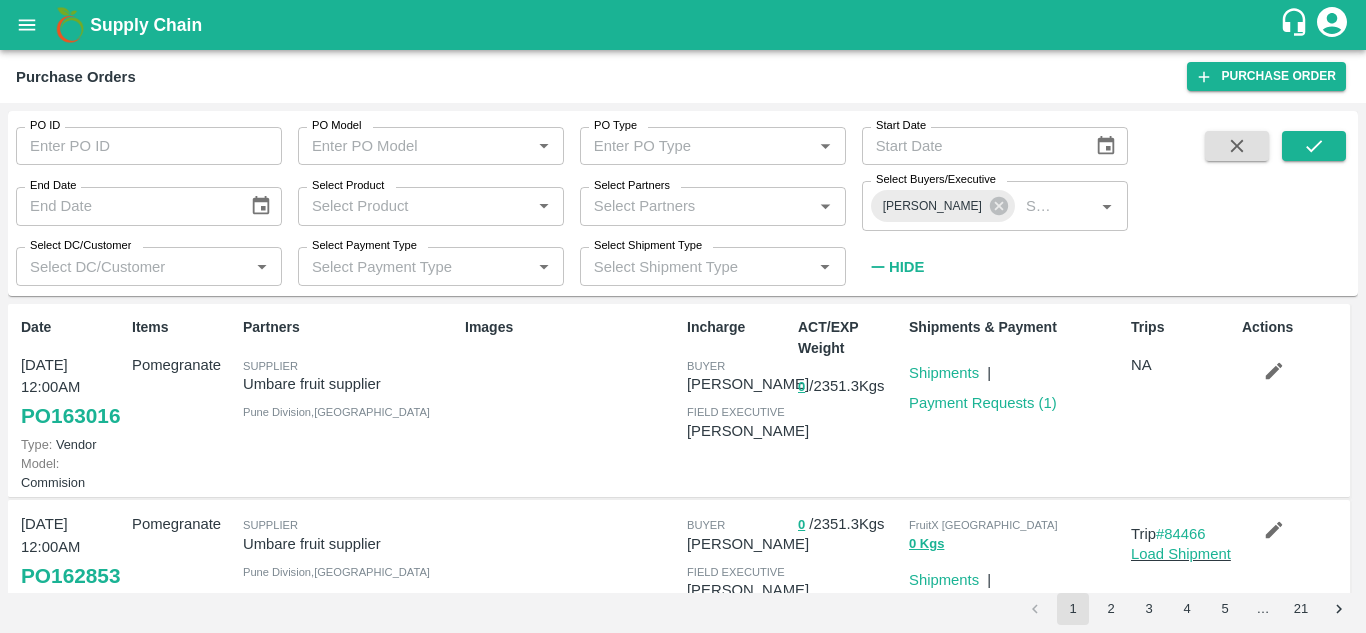 scroll, scrollTop: 360, scrollLeft: 0, axis: vertical 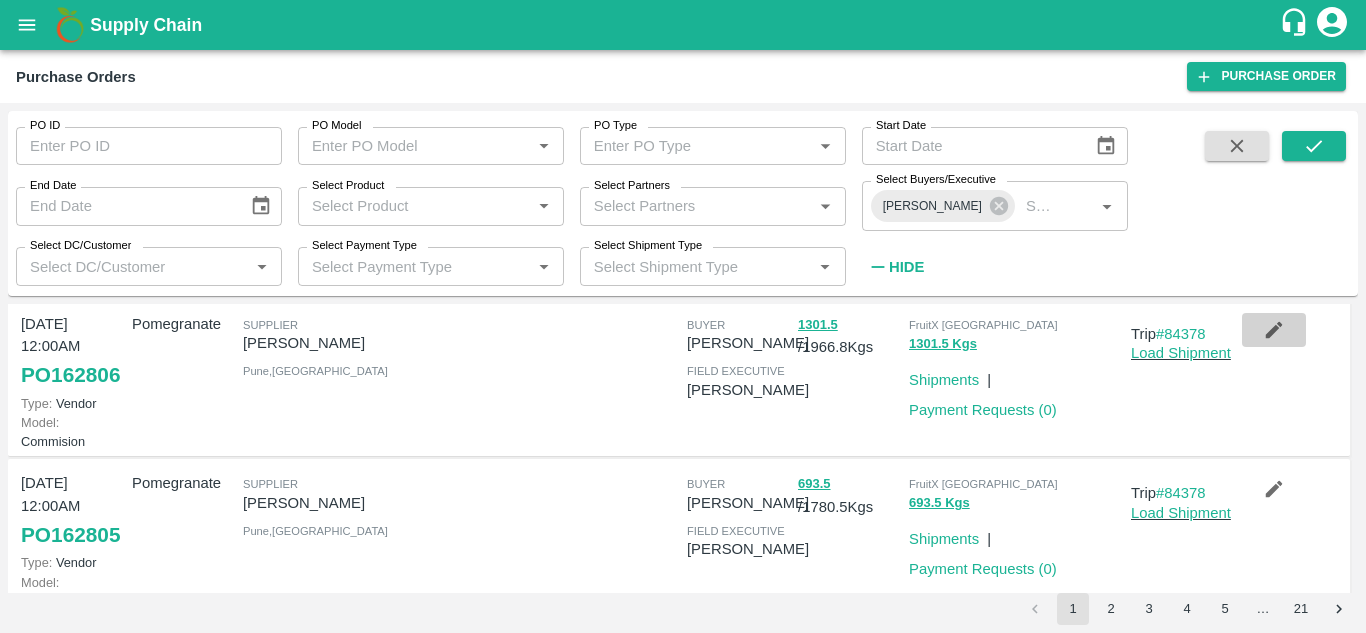 click at bounding box center (1274, 330) 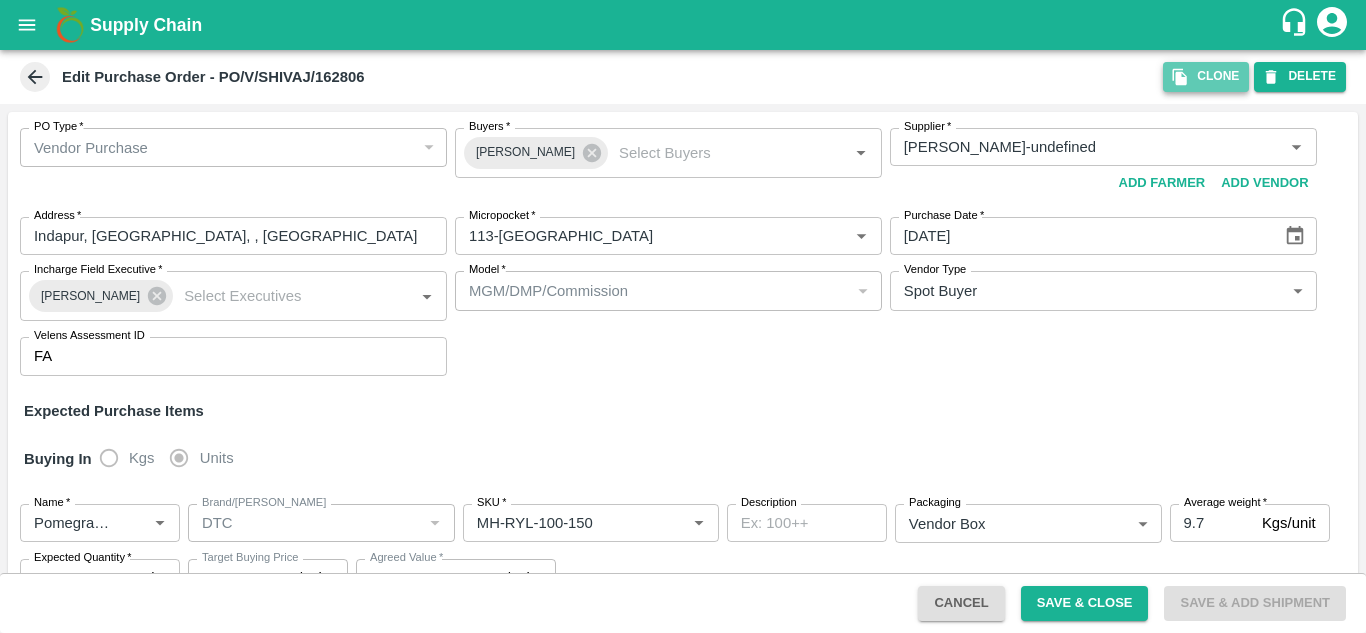 click on "Clone" at bounding box center (1206, 76) 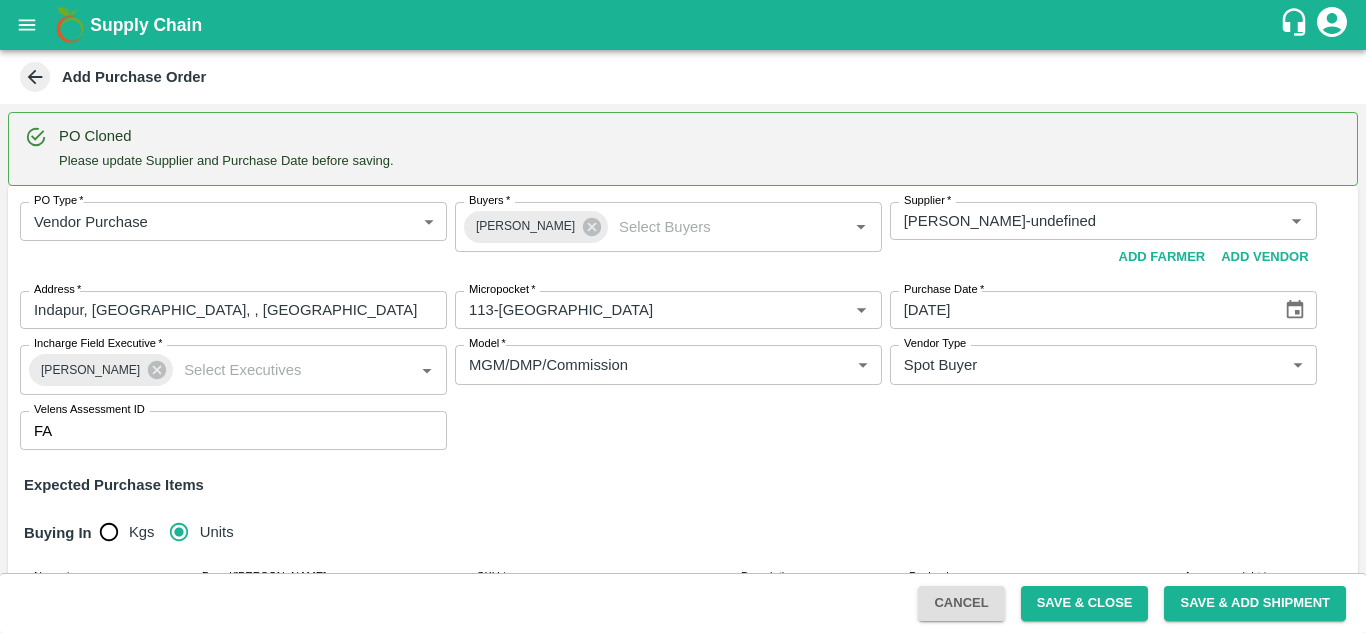type 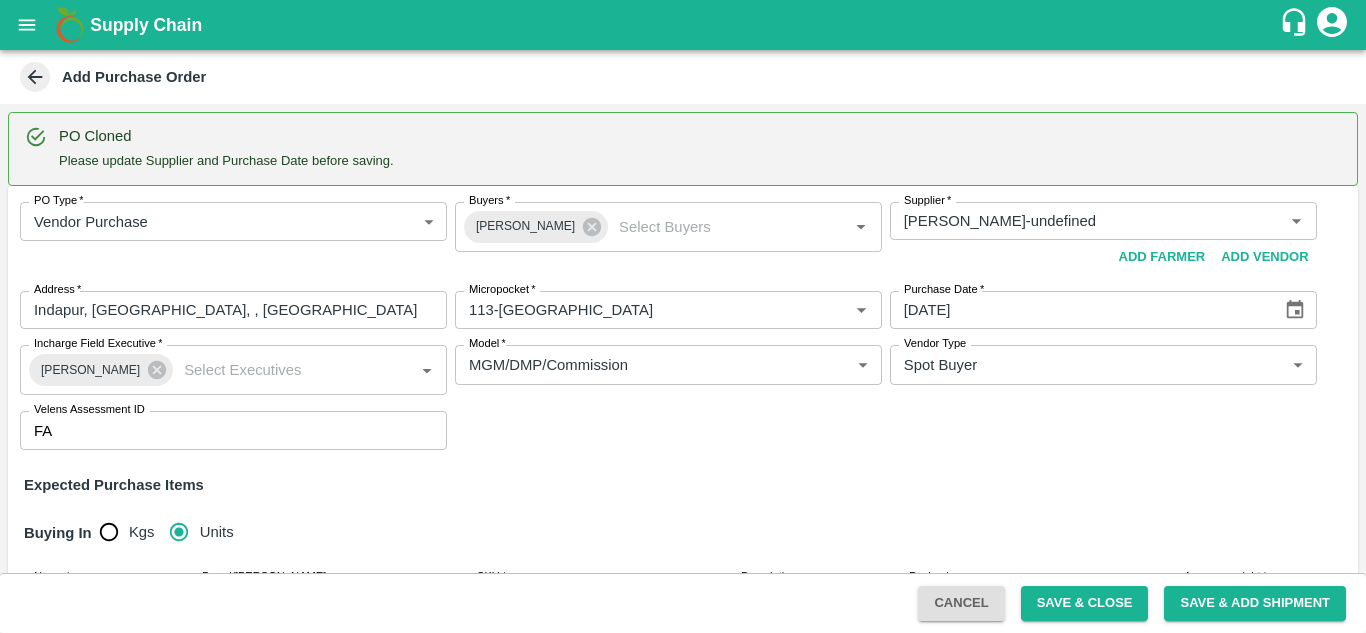 type 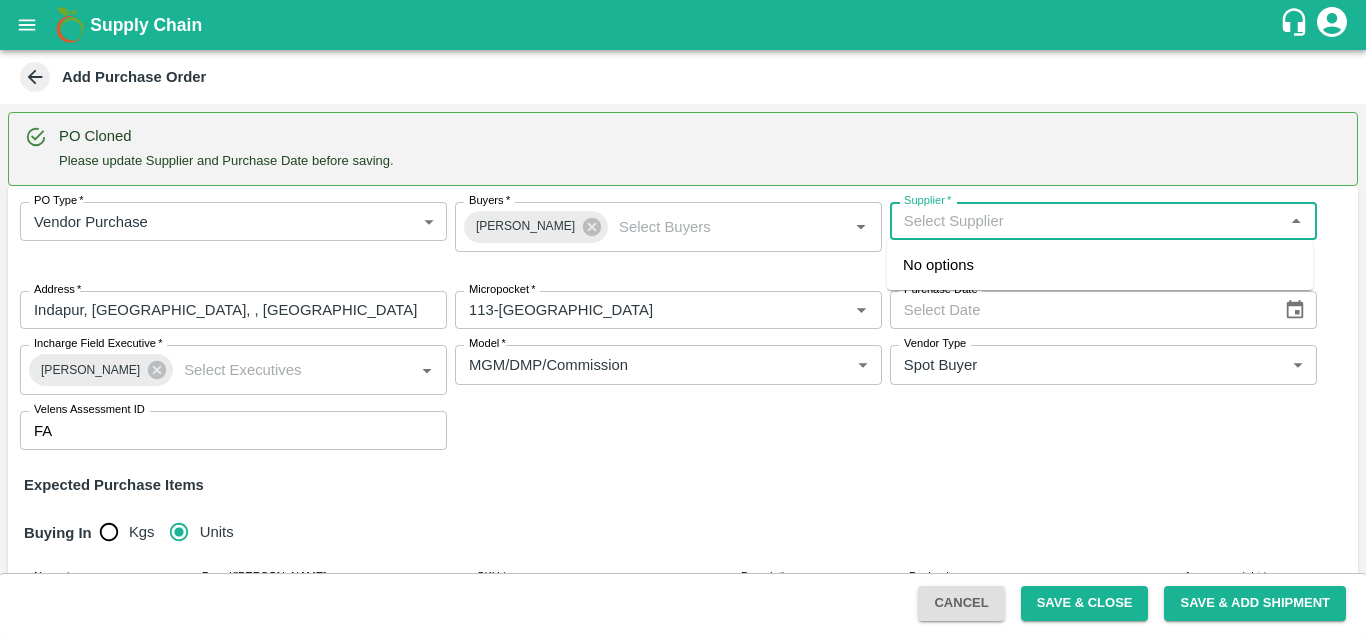 click on "Supplier   *" at bounding box center (1087, 221) 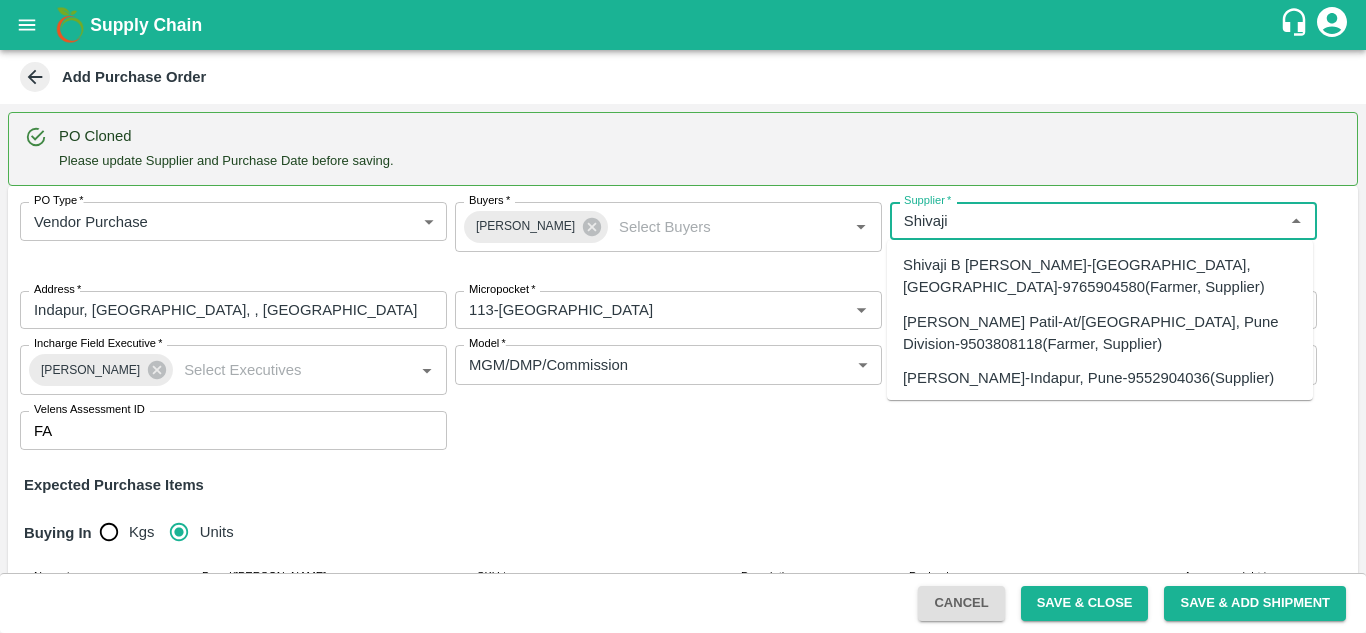 click on "SHIVAJI RAJARAM AVACHAR-Indapur, Pune-9552904036(Supplier)" at bounding box center [1088, 378] 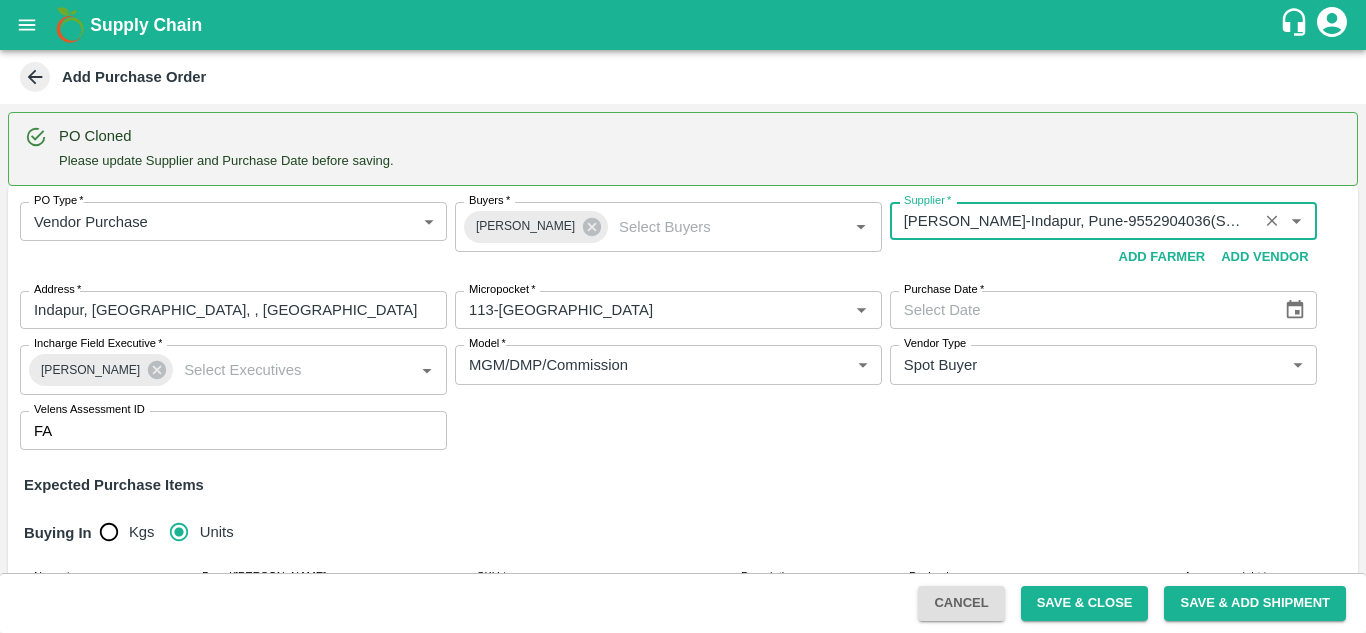 type on "SHIVAJI RAJARAM AVACHAR-Indapur, Pune-9552904036(Supplier)" 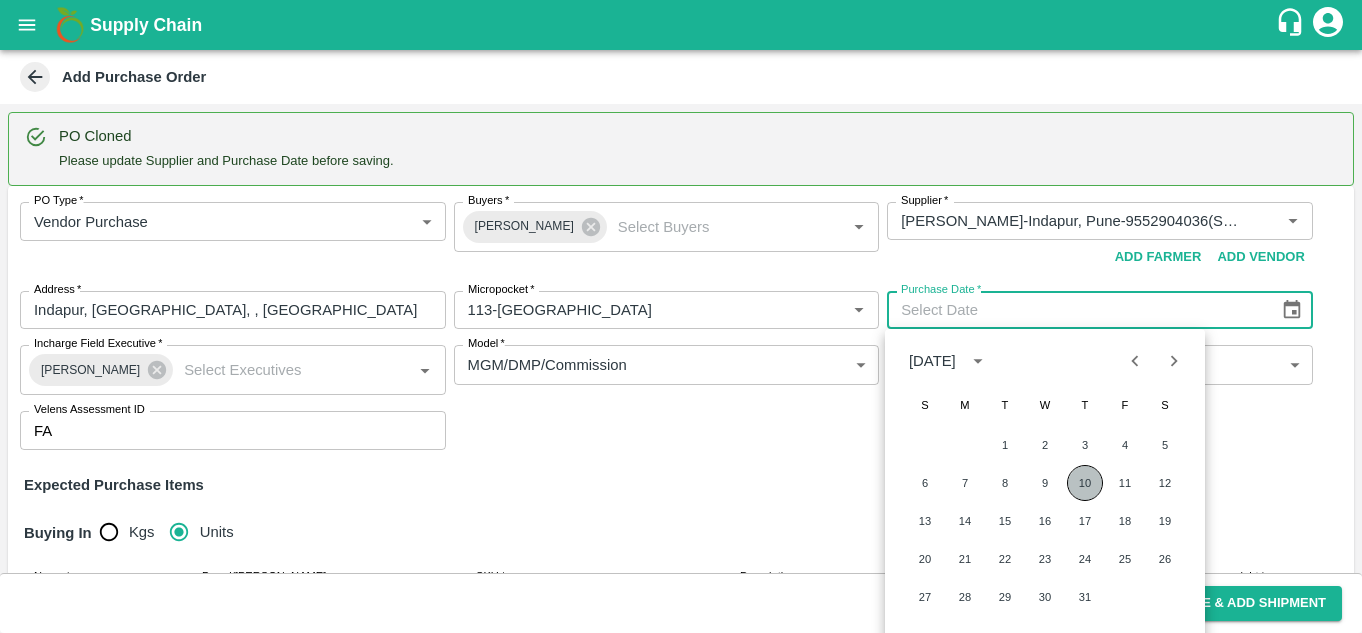click on "10" at bounding box center [1085, 483] 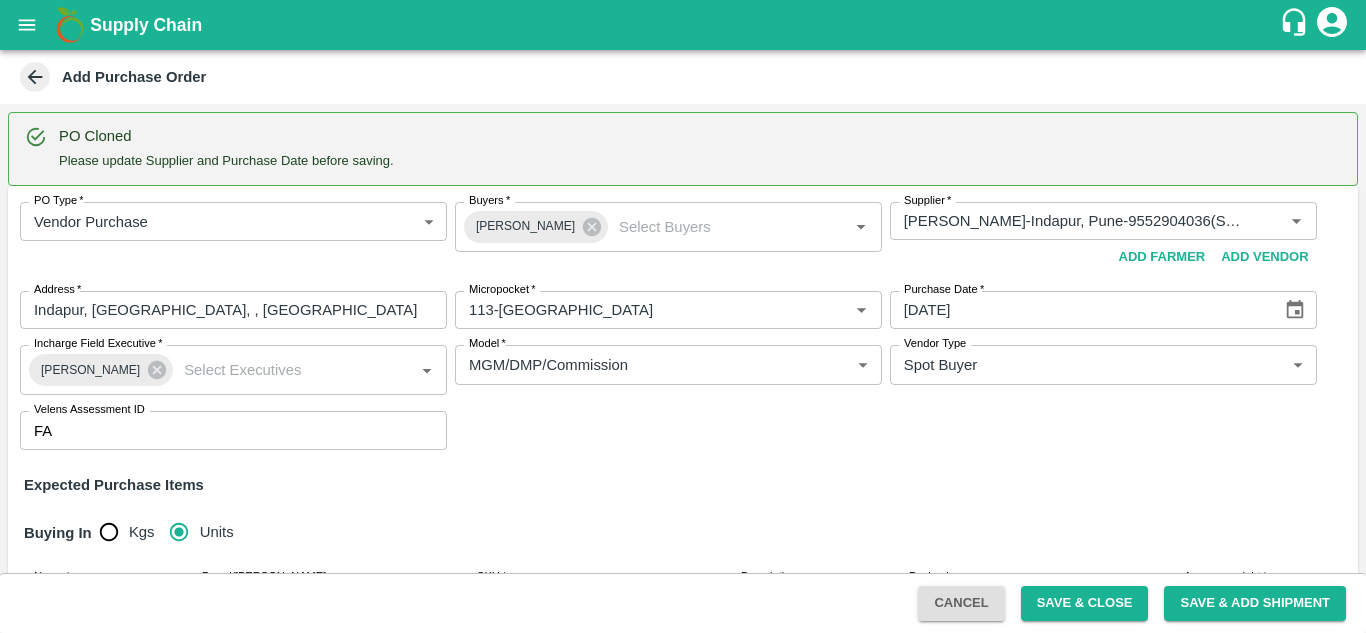 scroll, scrollTop: 259, scrollLeft: 0, axis: vertical 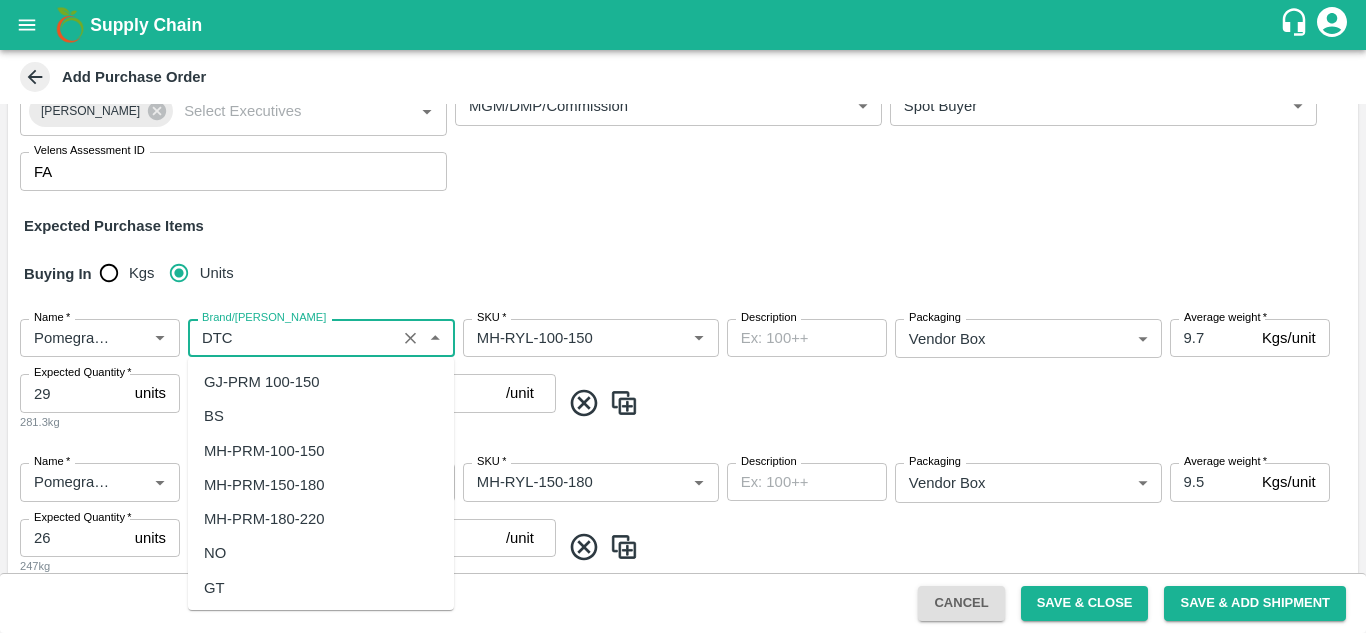 click on "Brand/[PERSON_NAME]" at bounding box center (292, 338) 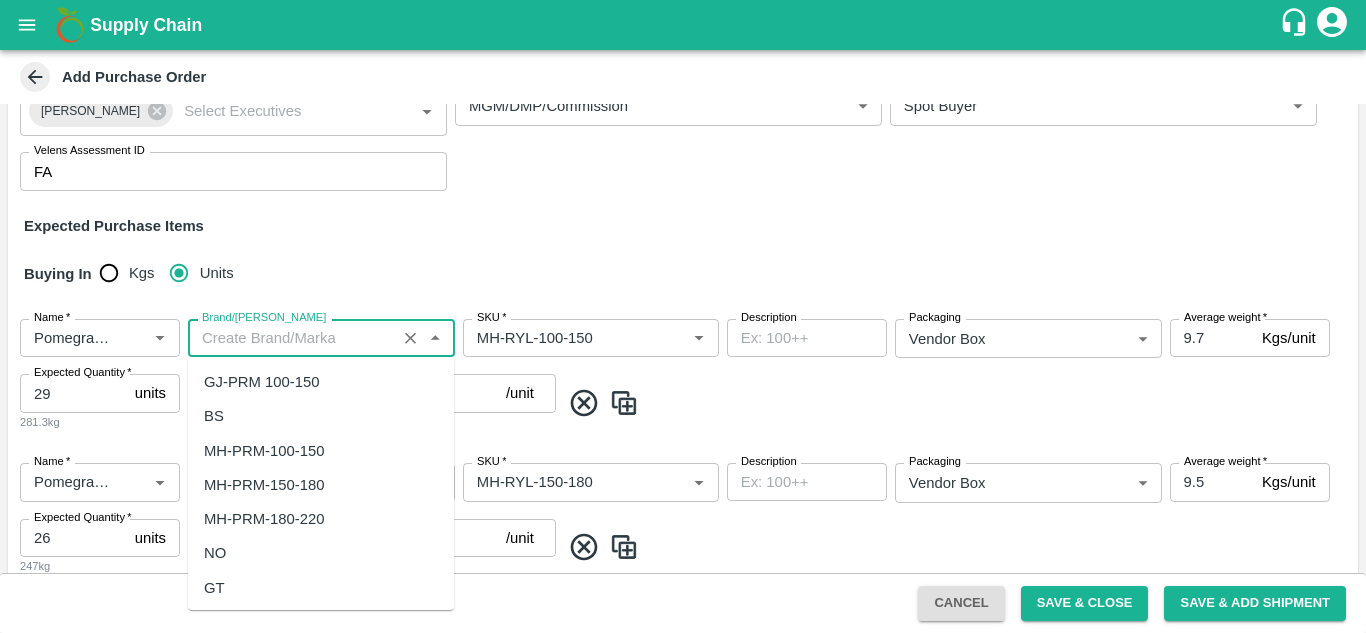 scroll, scrollTop: 0, scrollLeft: 0, axis: both 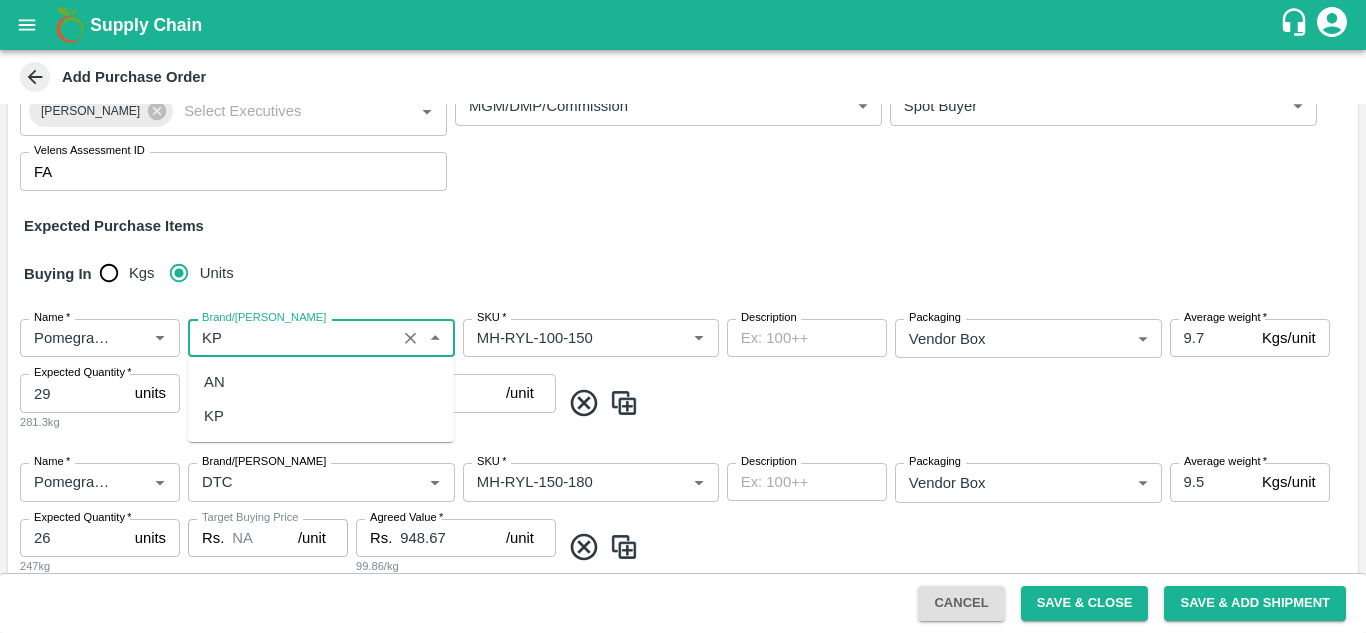 click on "KP" at bounding box center [214, 416] 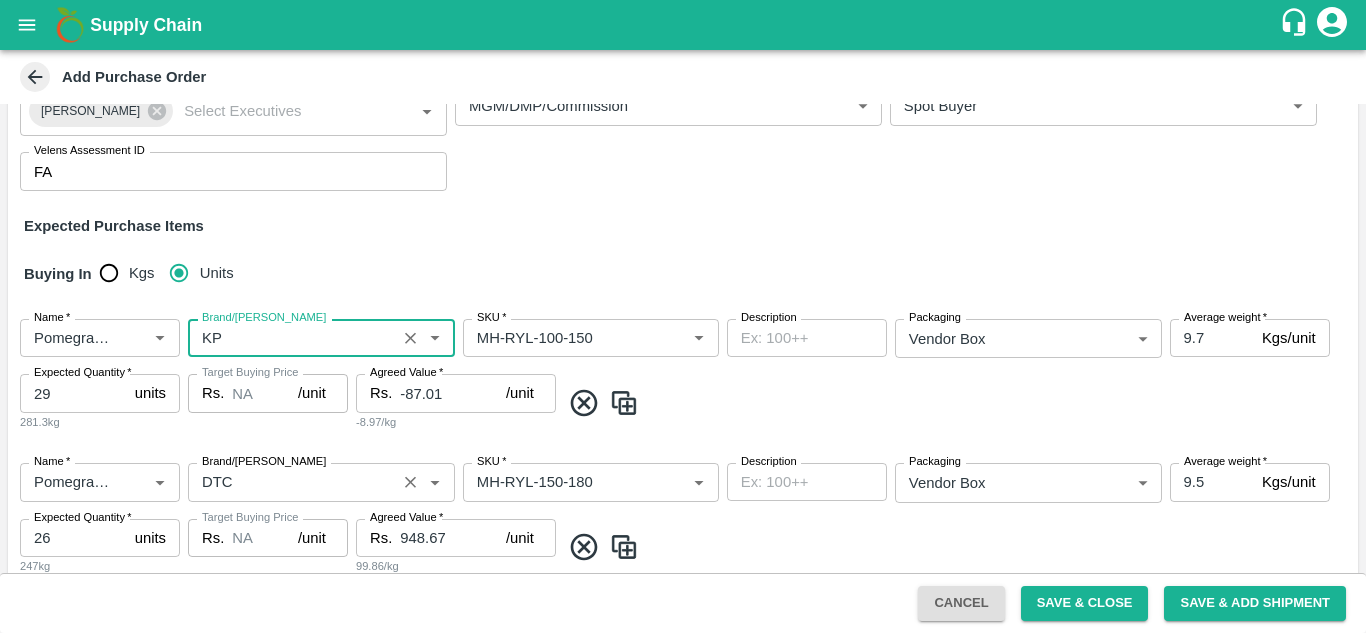 type on "KP" 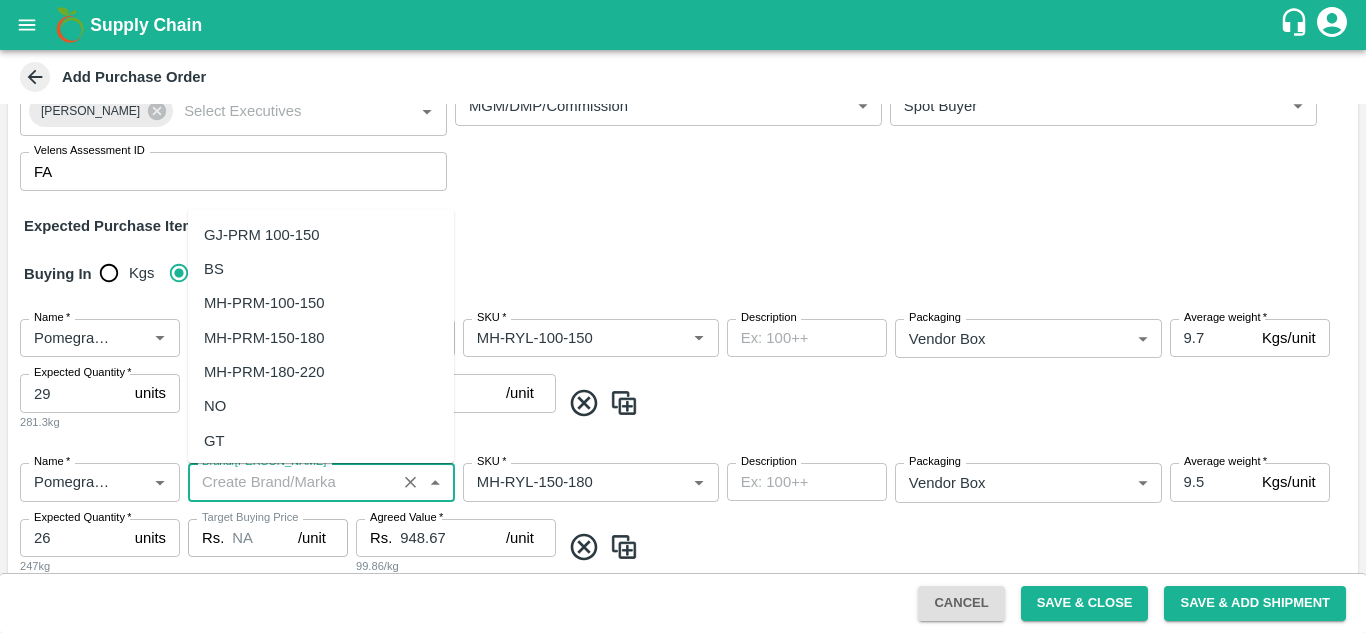 scroll, scrollTop: 0, scrollLeft: 0, axis: both 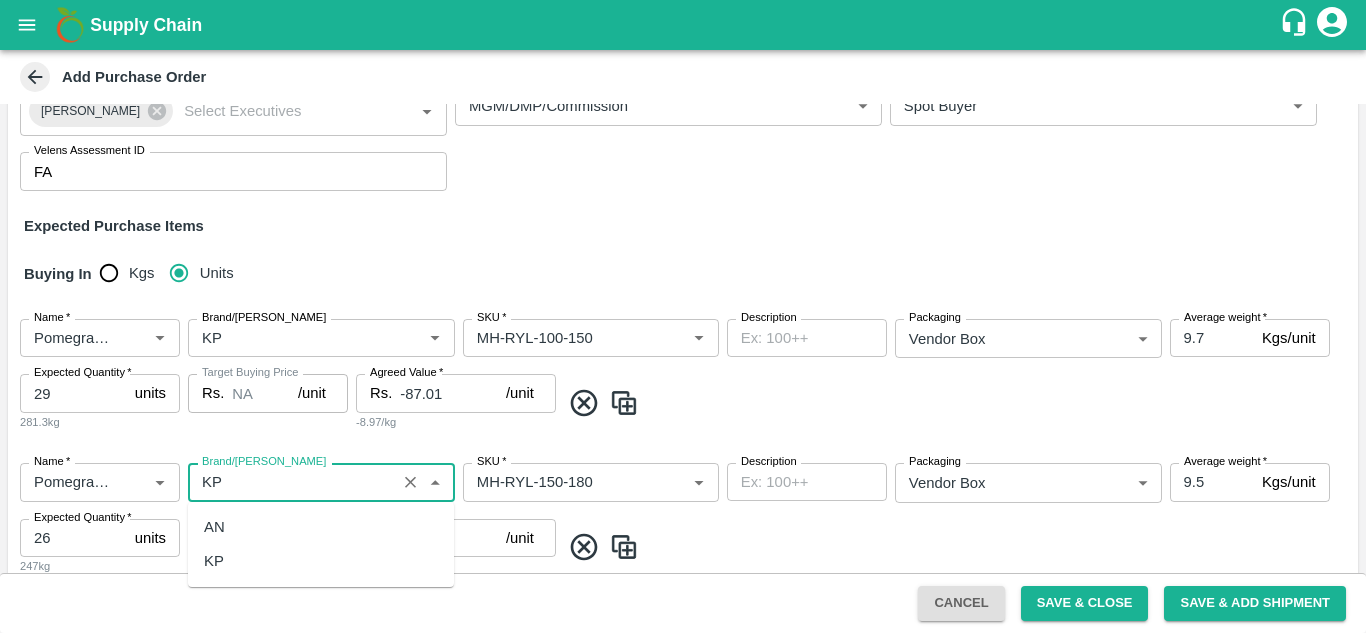 click on "KP" at bounding box center (214, 561) 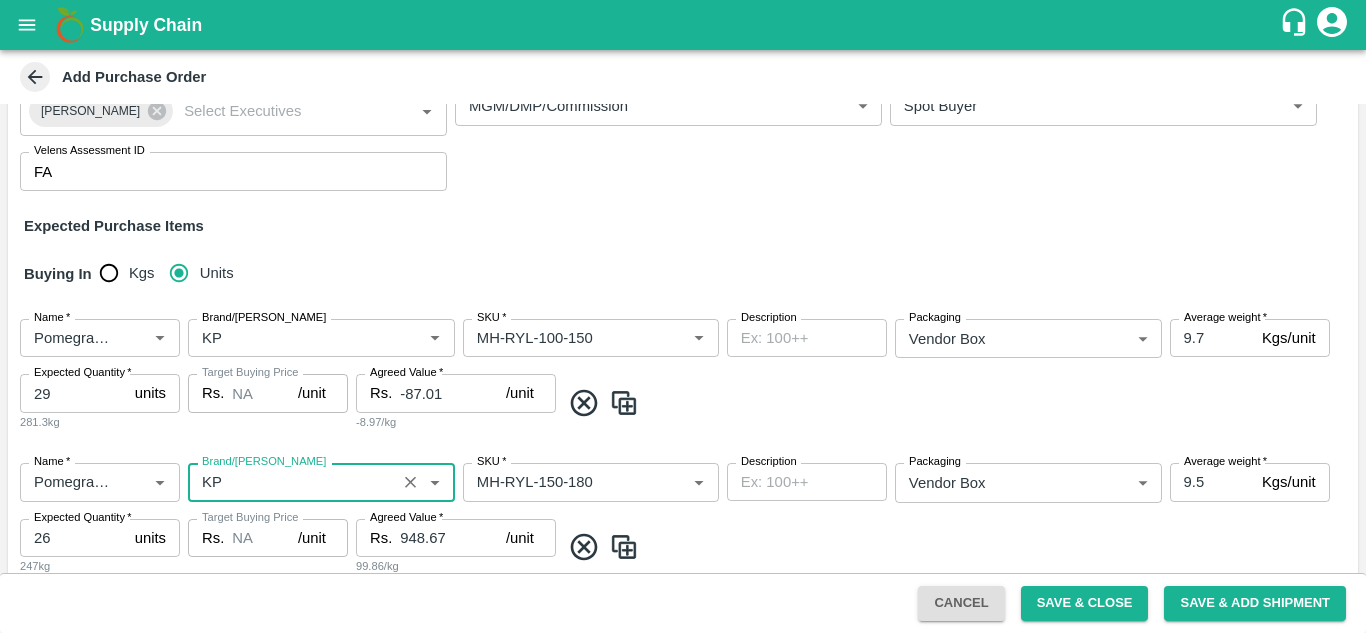 type on "KP" 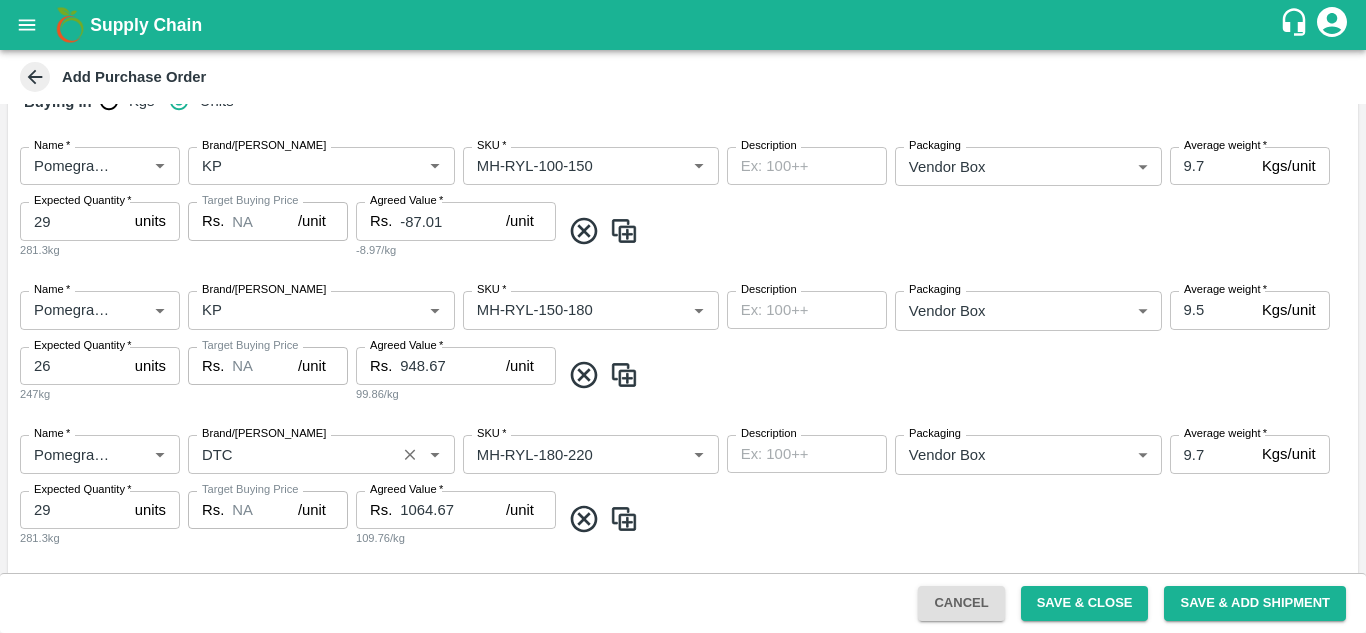 scroll, scrollTop: 447, scrollLeft: 0, axis: vertical 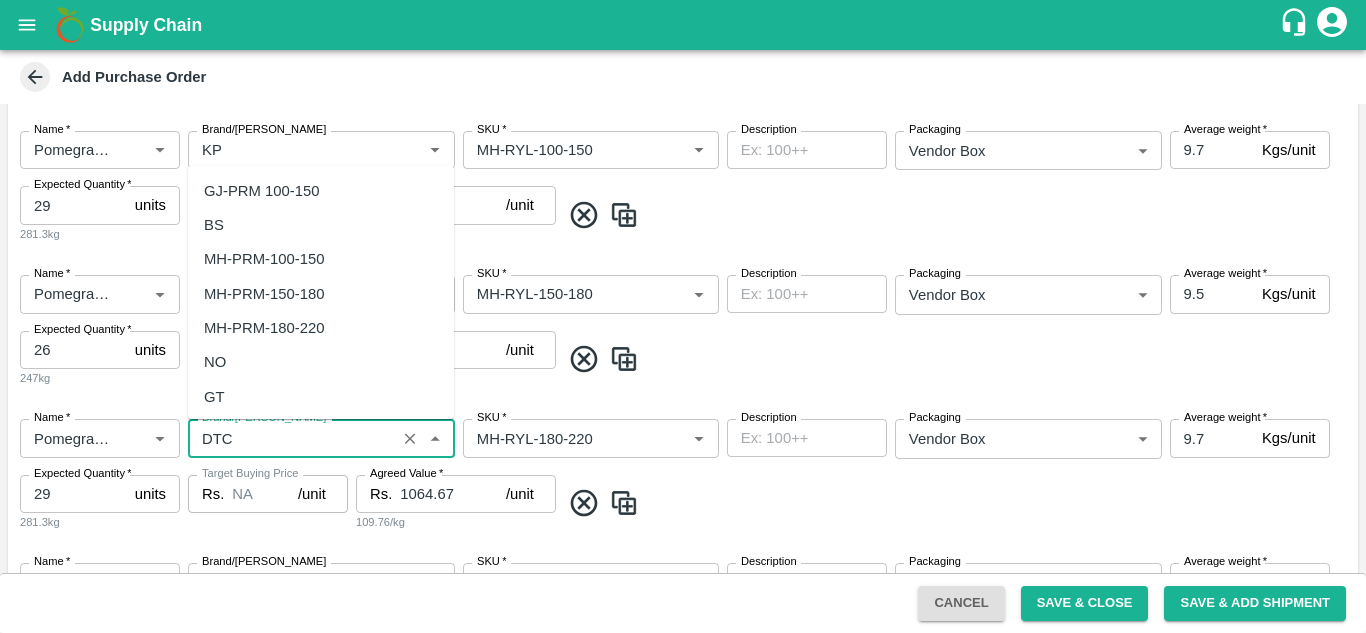 click on "Brand/[PERSON_NAME]" at bounding box center [292, 438] 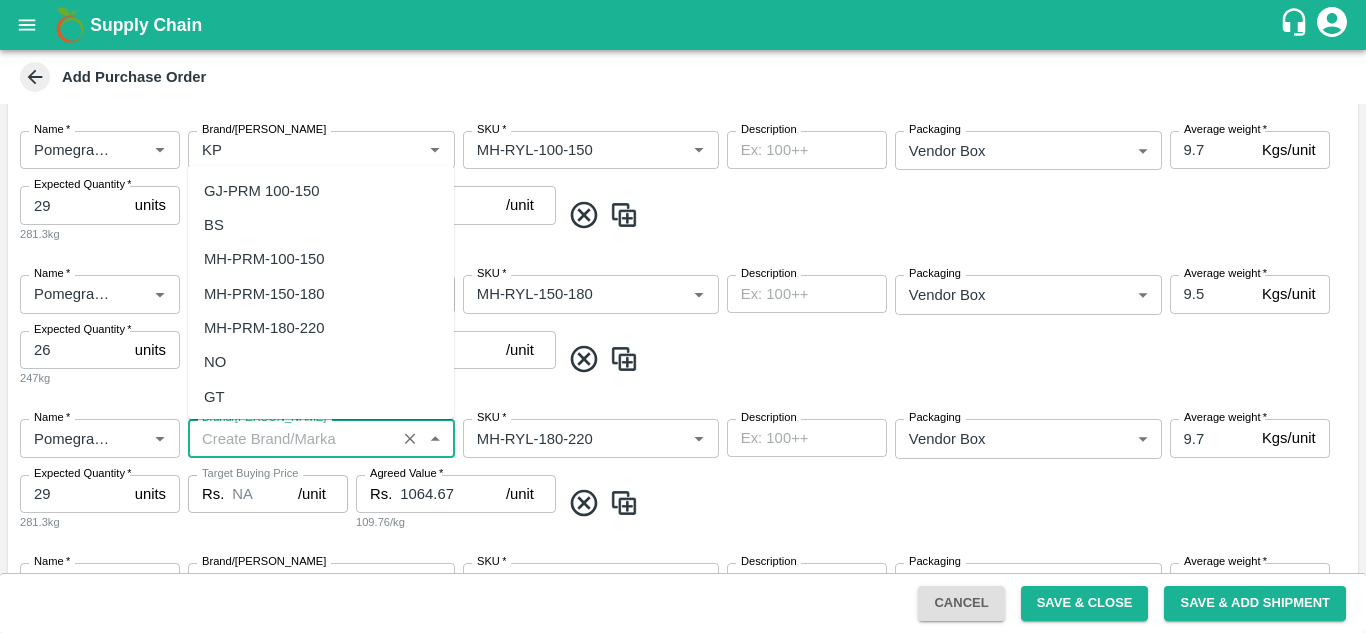 scroll, scrollTop: 0, scrollLeft: 0, axis: both 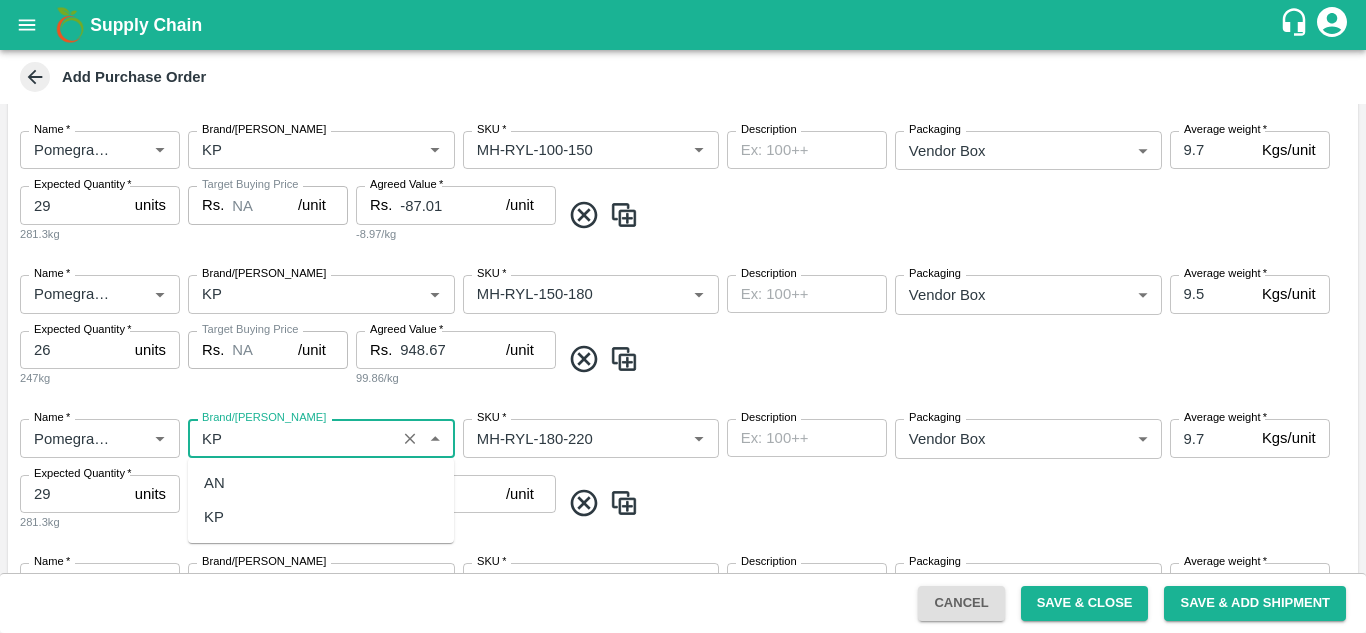 click on "KP" at bounding box center (214, 517) 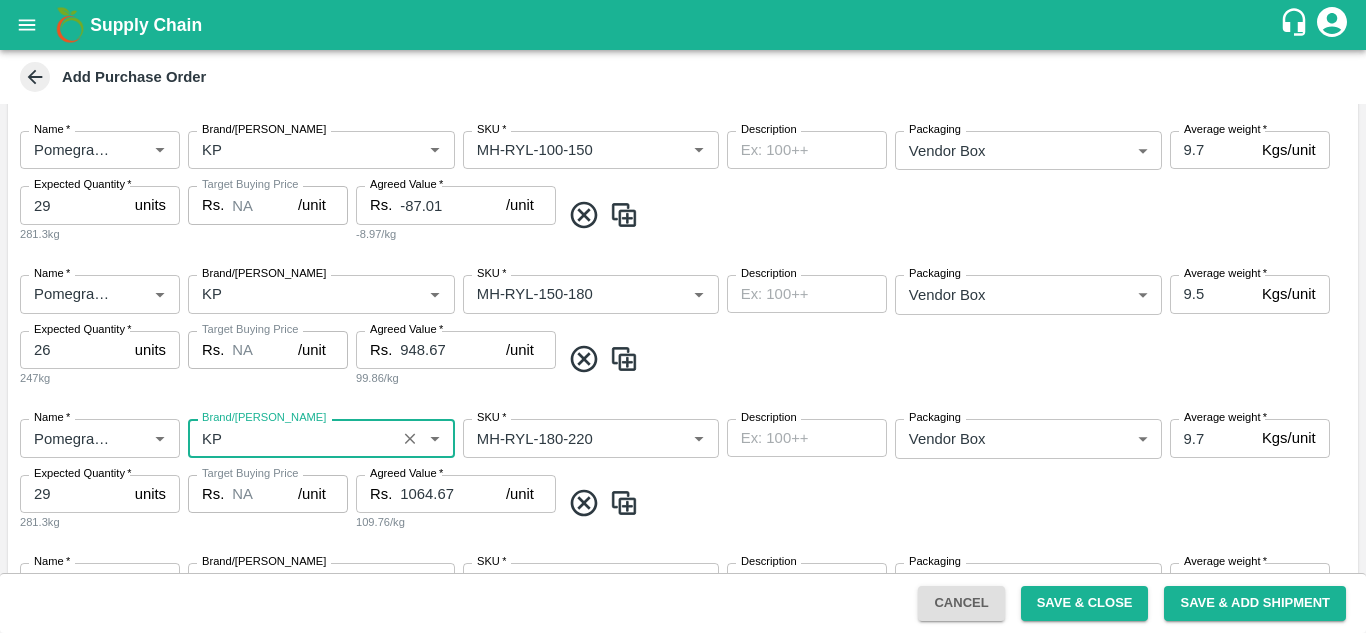 type on "KP" 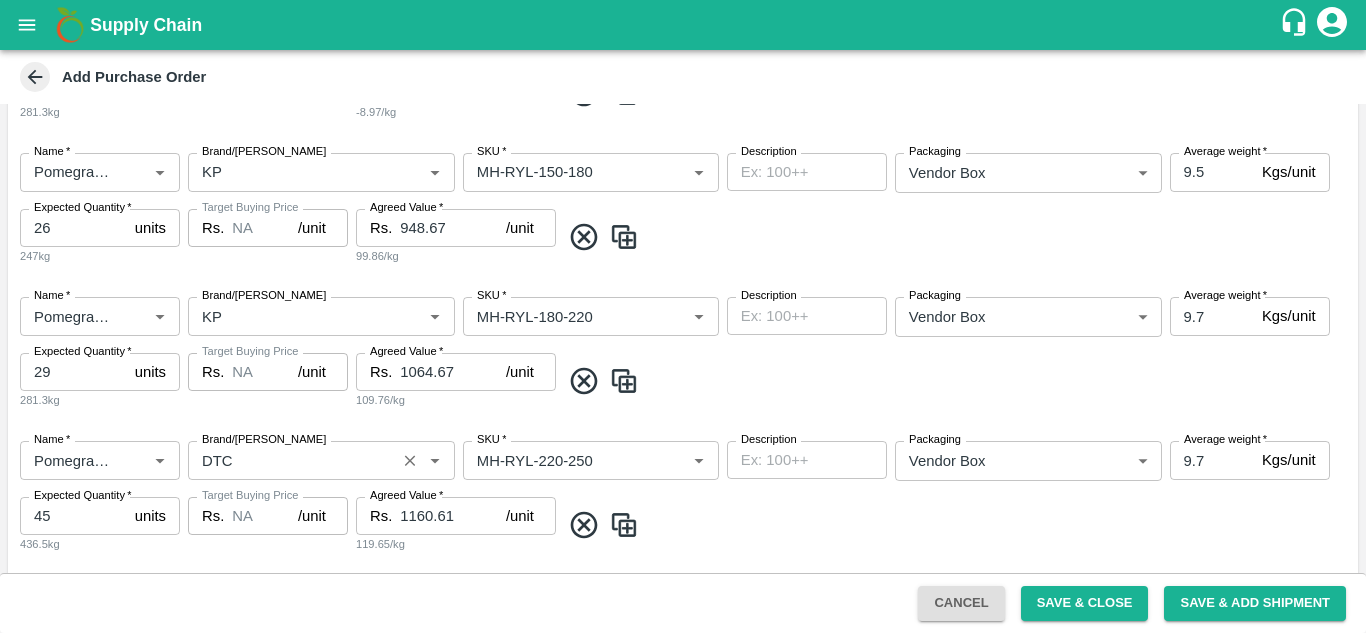 scroll, scrollTop: 614, scrollLeft: 0, axis: vertical 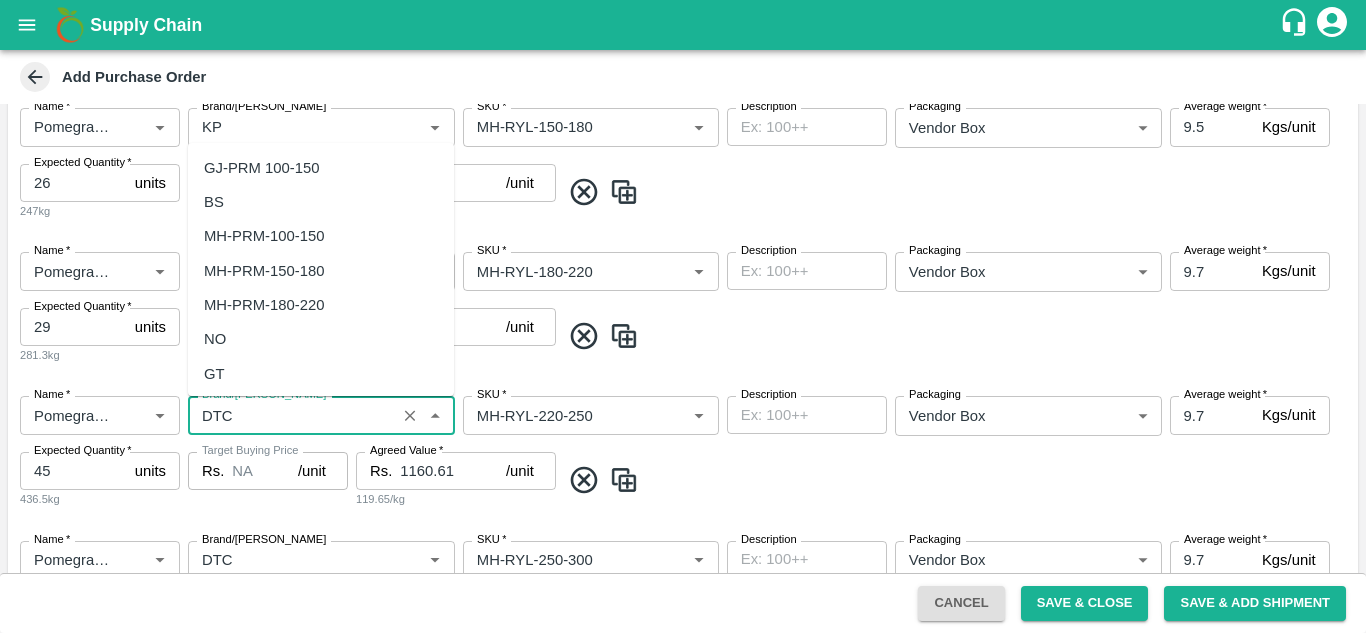 click on "Brand/[PERSON_NAME]" at bounding box center (292, 415) 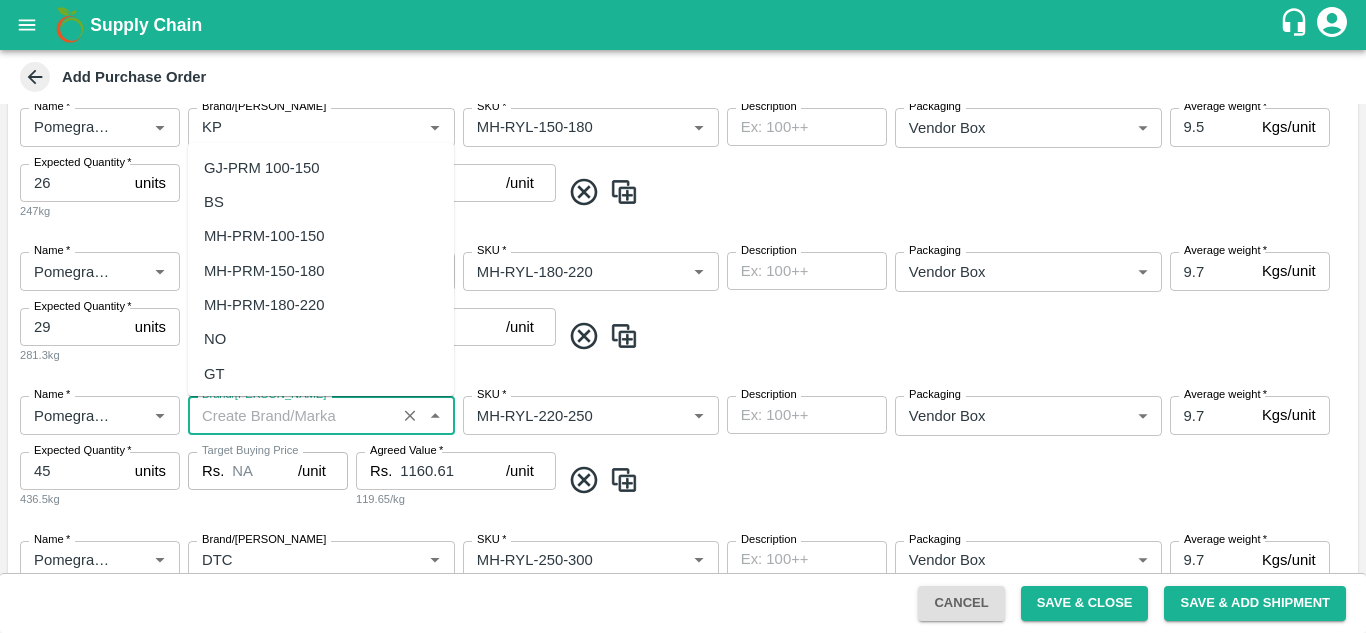 scroll, scrollTop: 0, scrollLeft: 0, axis: both 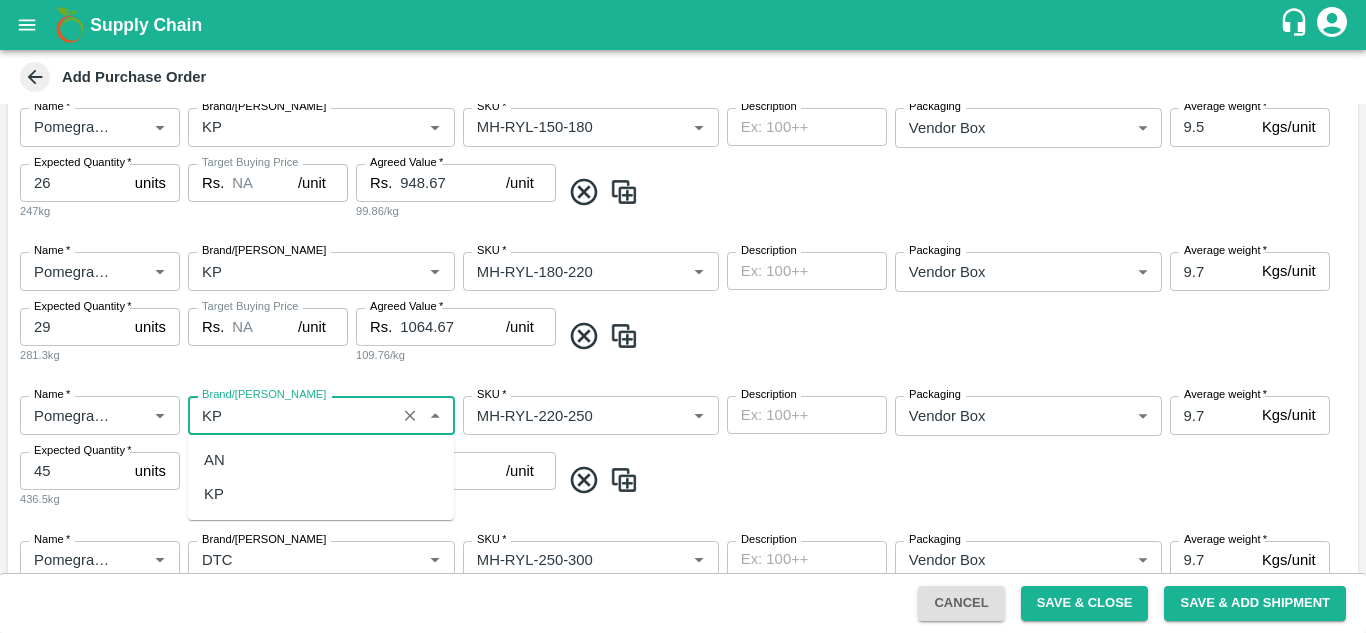 click on "KP" at bounding box center (321, 494) 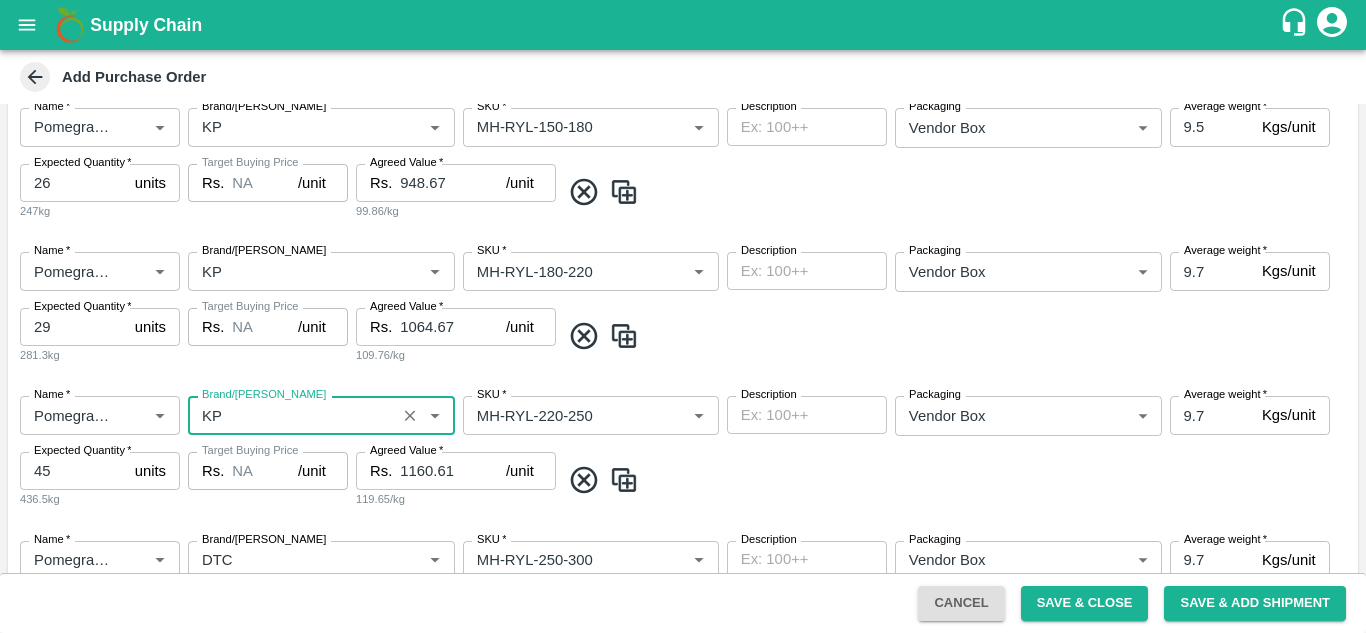 type on "KP" 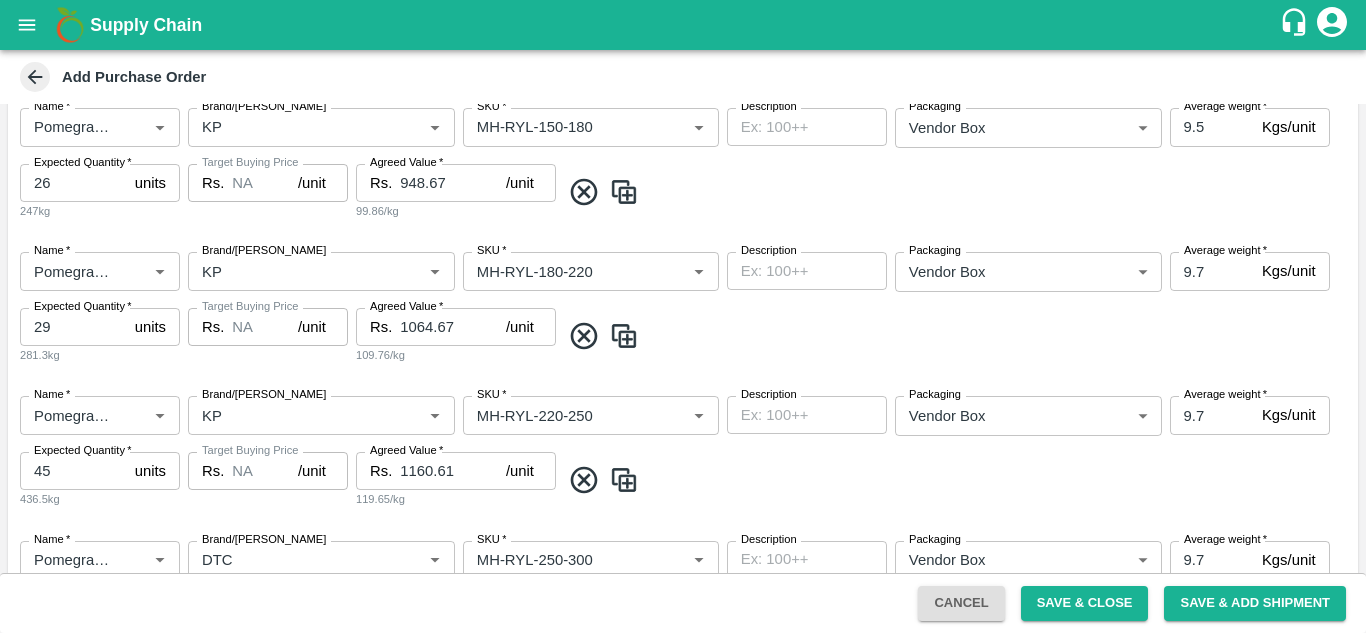 scroll, scrollTop: 749, scrollLeft: 0, axis: vertical 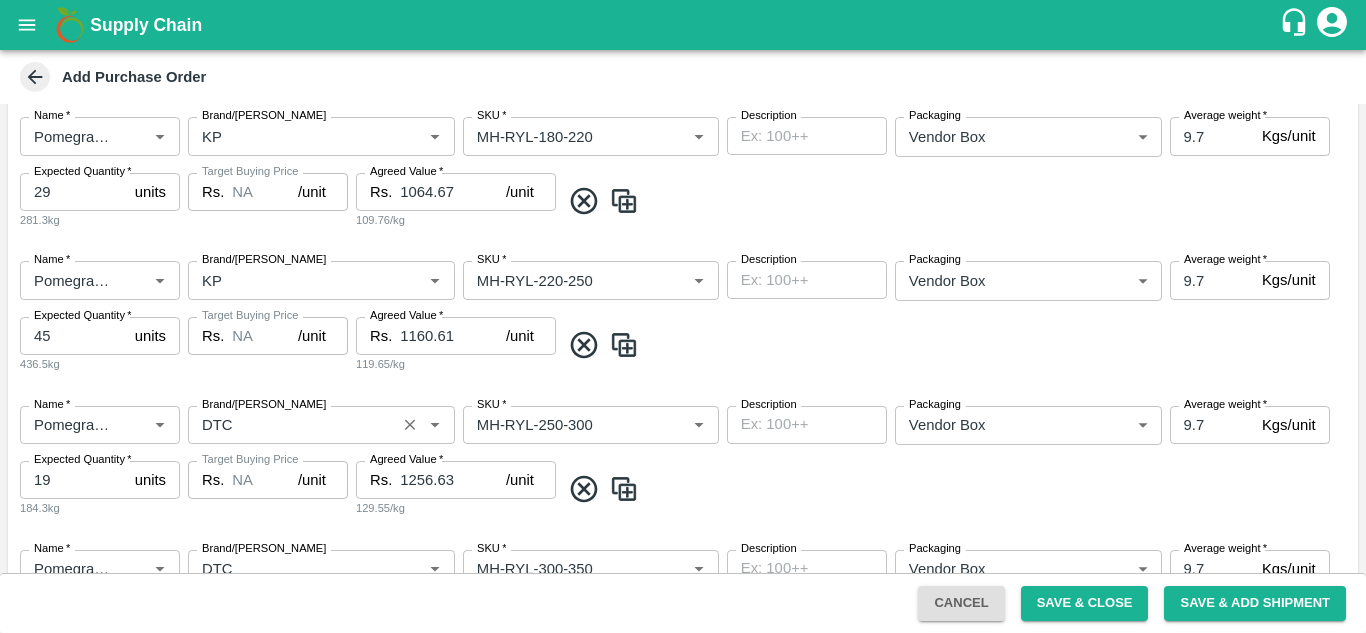 click on "Brand/[PERSON_NAME]" at bounding box center (292, 425) 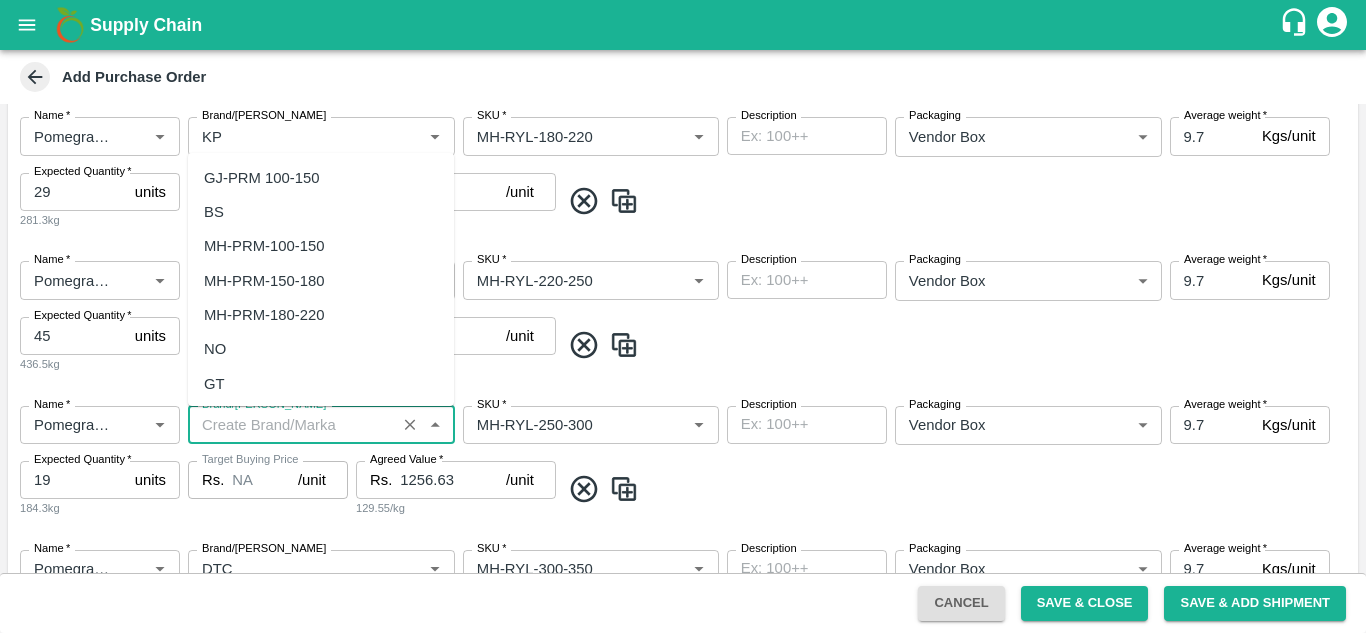 scroll, scrollTop: 0, scrollLeft: 0, axis: both 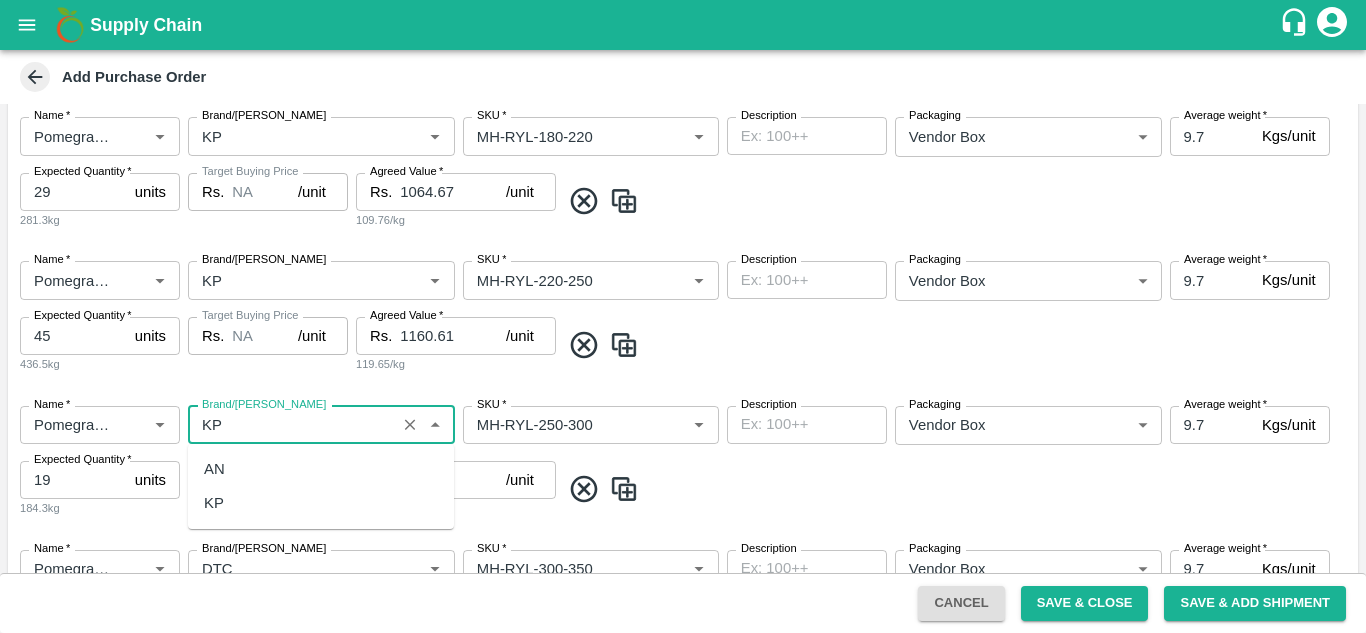 click on "KP" at bounding box center [214, 503] 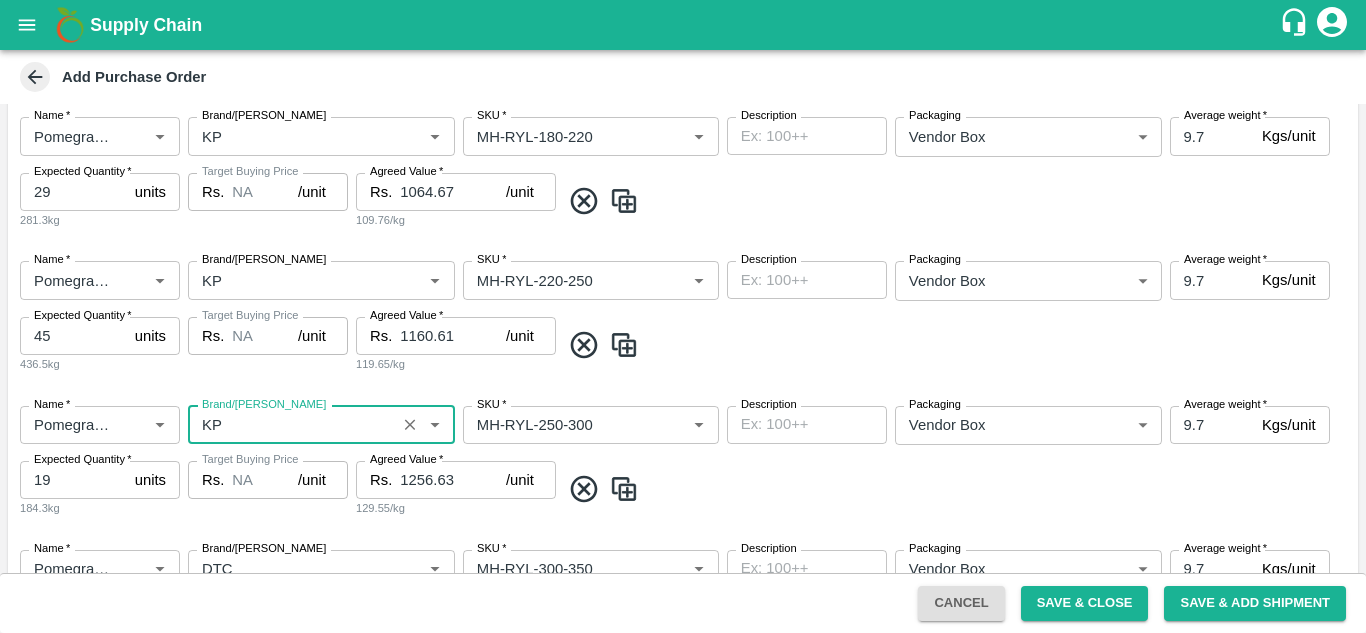 type on "KP" 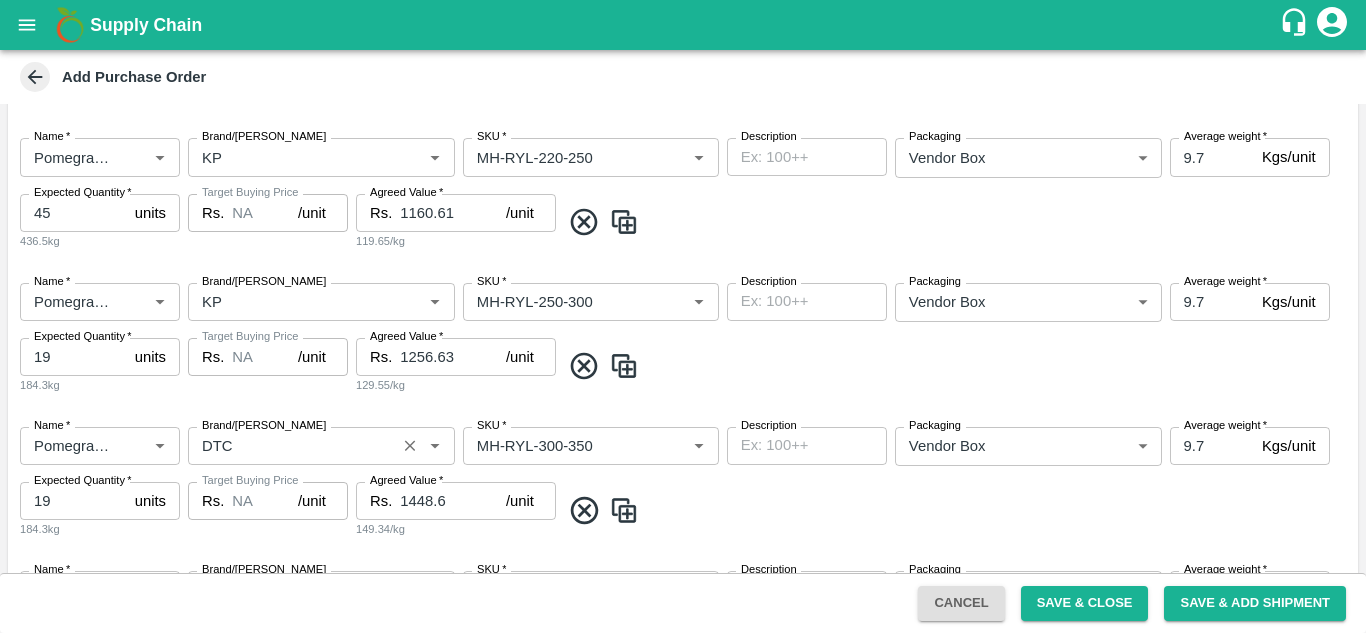 scroll, scrollTop: 904, scrollLeft: 0, axis: vertical 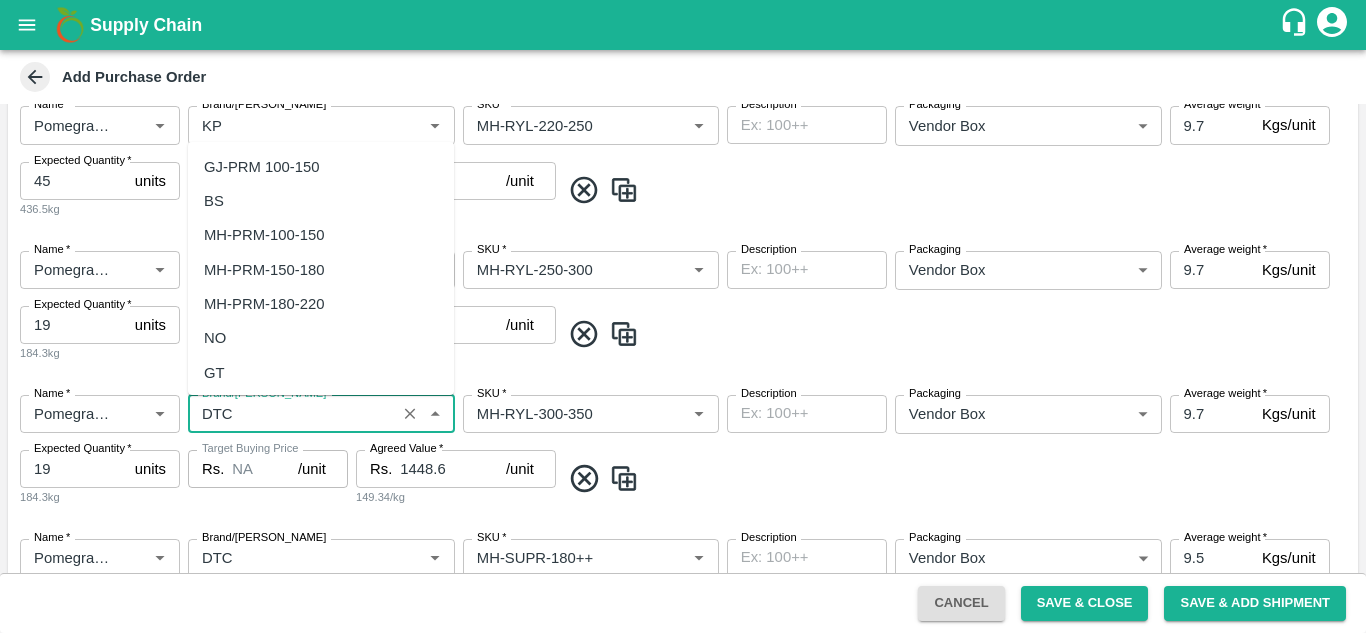 click on "Brand/[PERSON_NAME]" at bounding box center (292, 414) 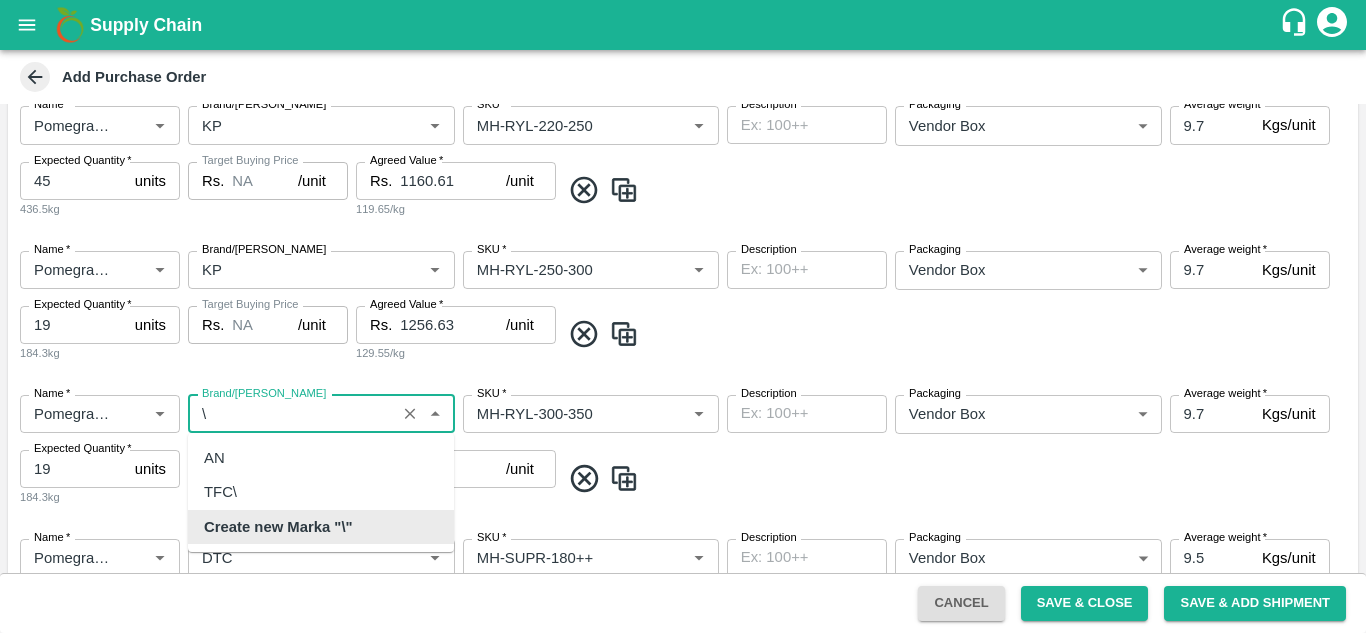 scroll, scrollTop: 0, scrollLeft: 0, axis: both 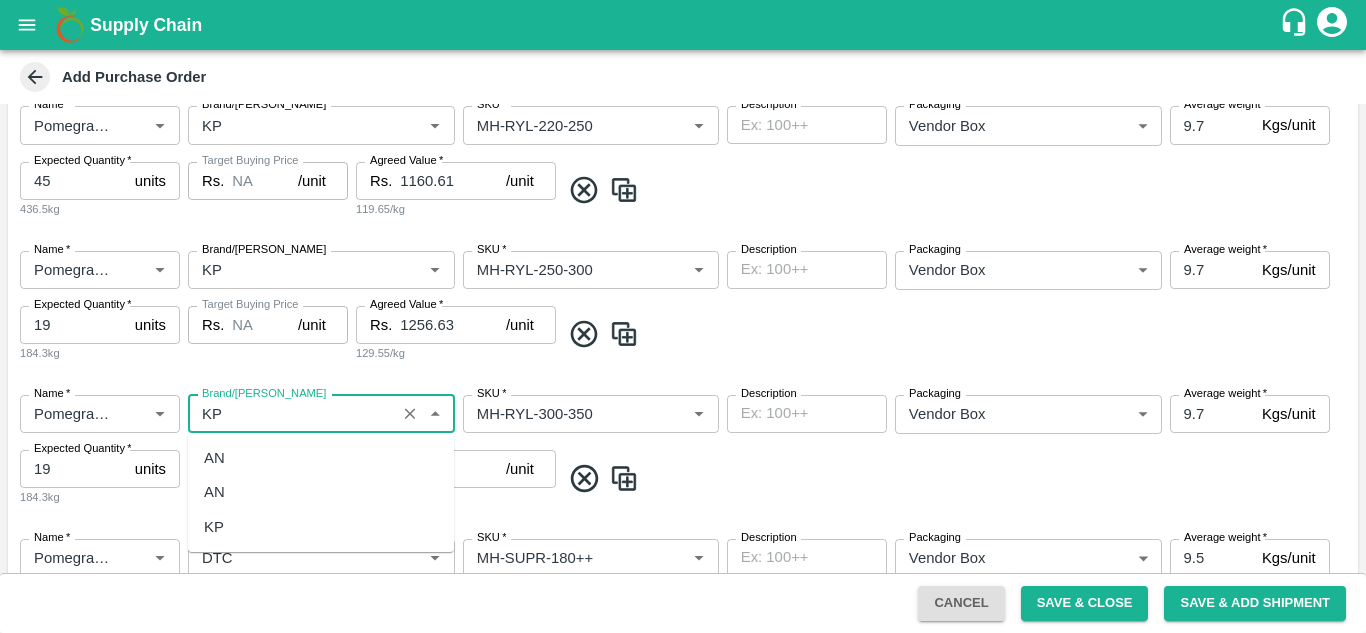 click on "KP" at bounding box center [214, 527] 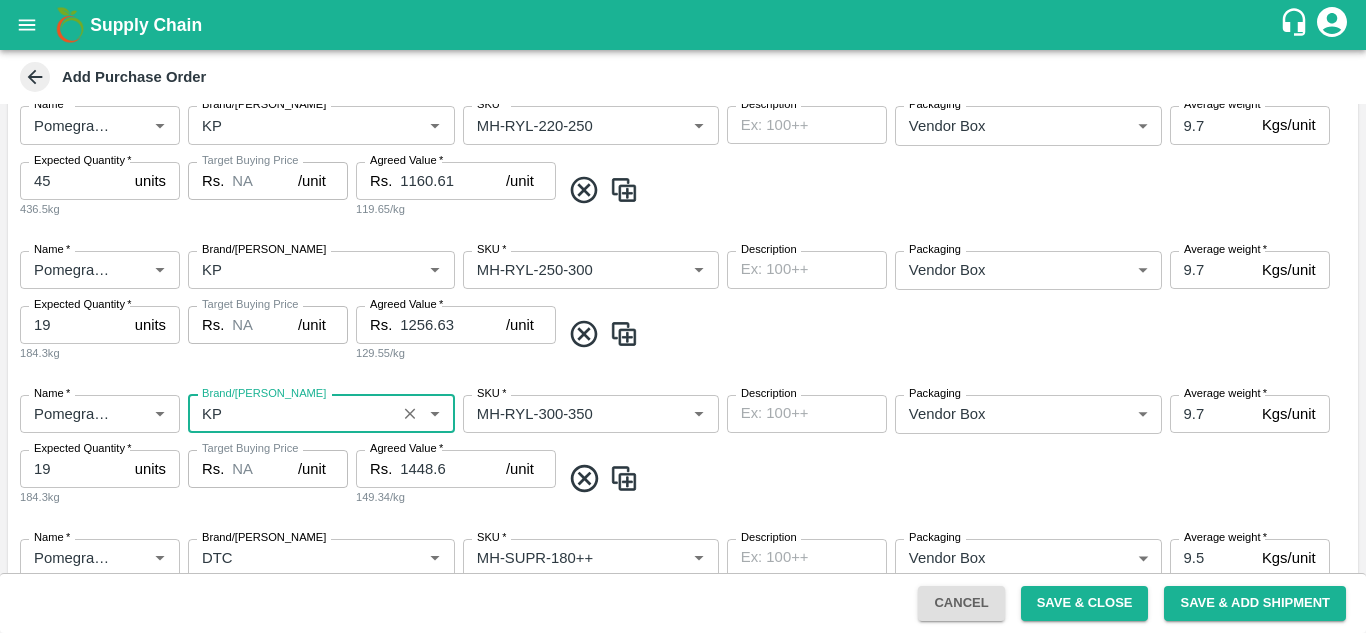 type on "KP" 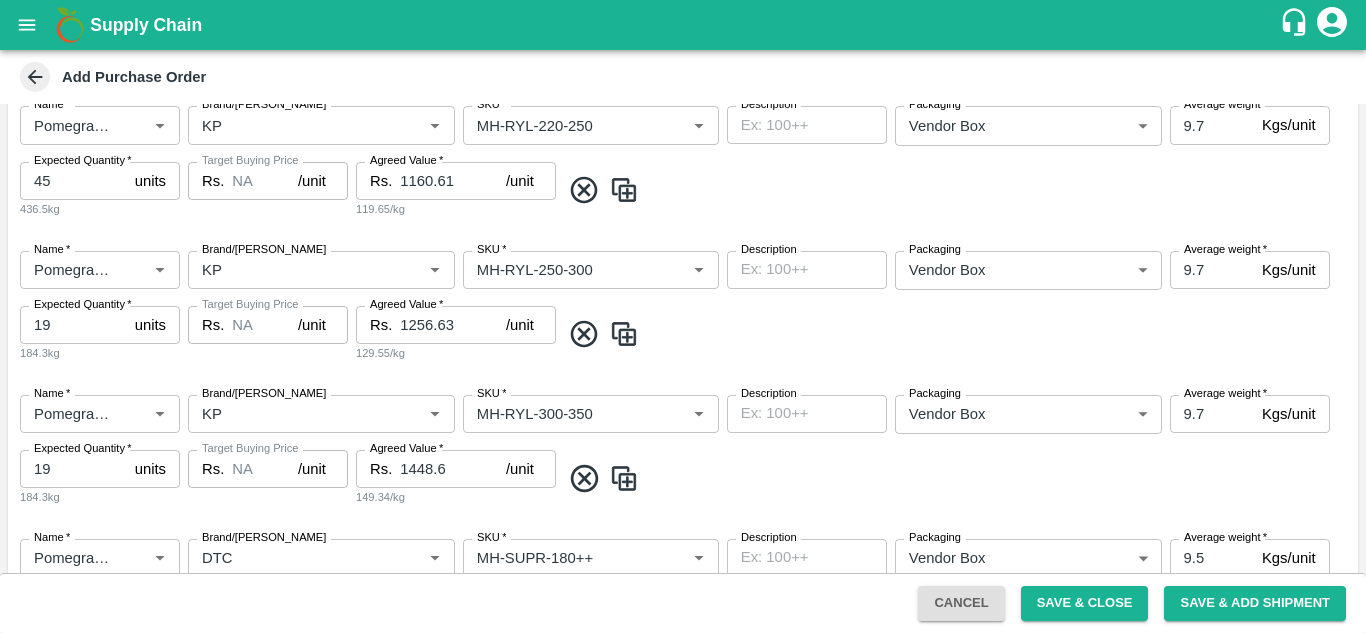 scroll, scrollTop: 1054, scrollLeft: 0, axis: vertical 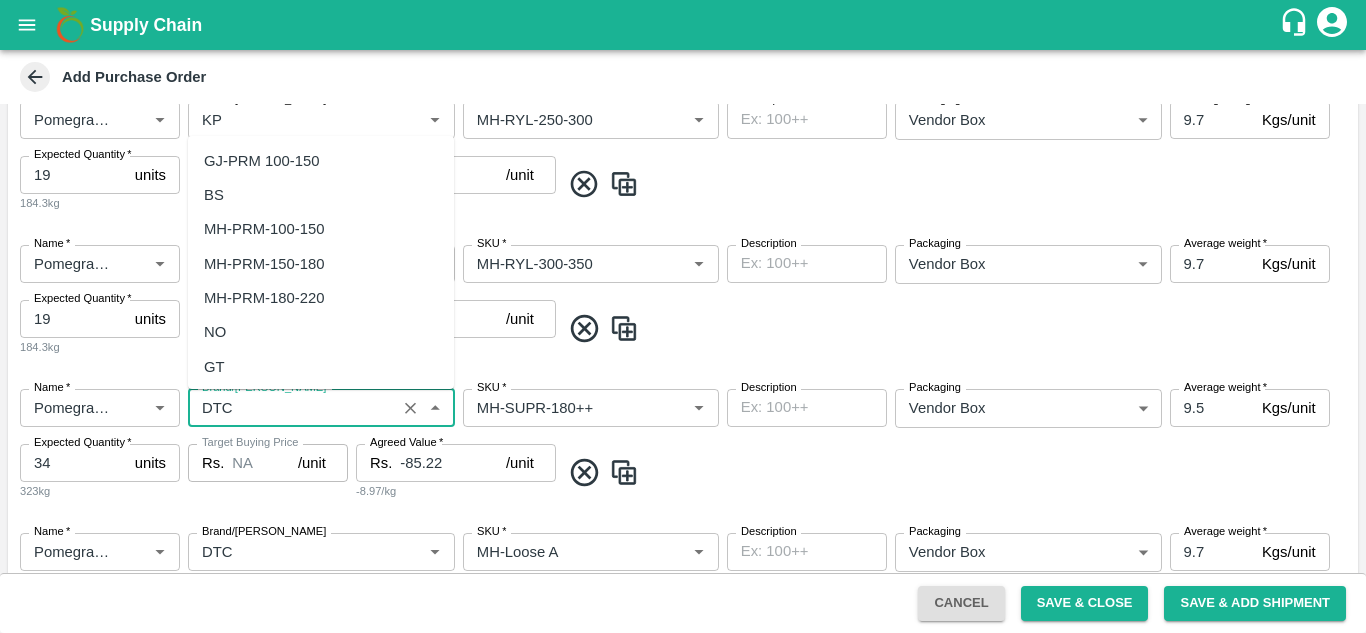 click on "Brand/[PERSON_NAME]" at bounding box center (292, 408) 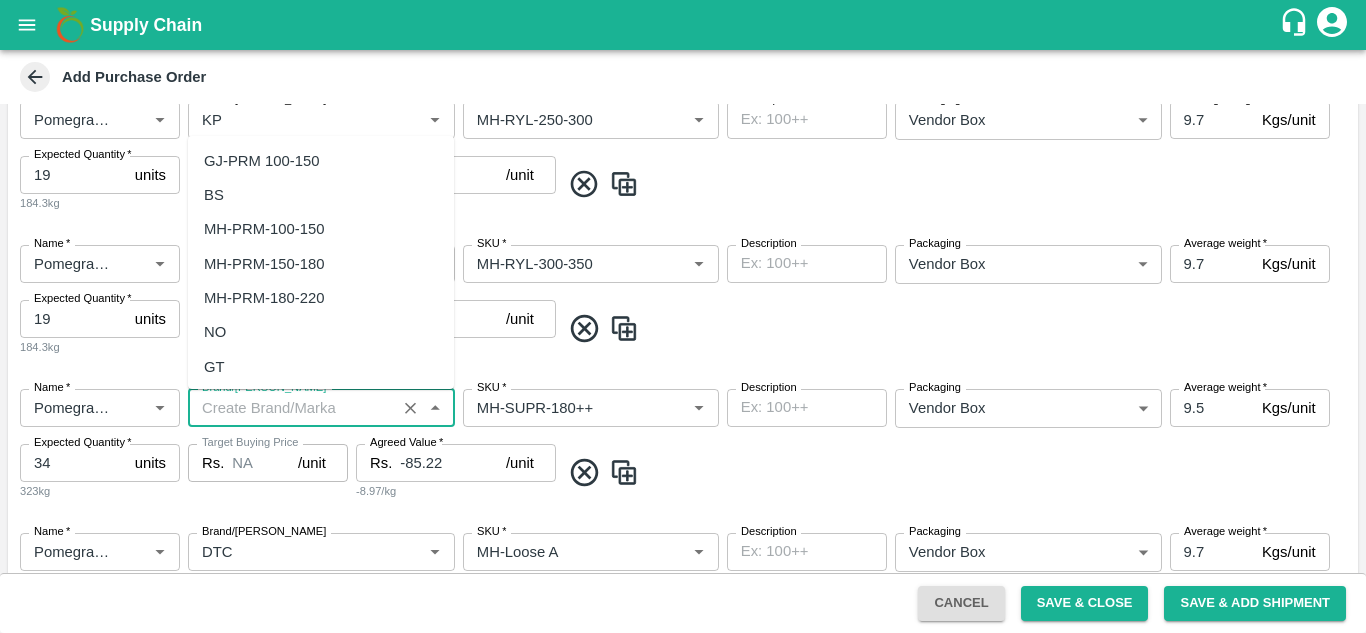 scroll, scrollTop: 0, scrollLeft: 0, axis: both 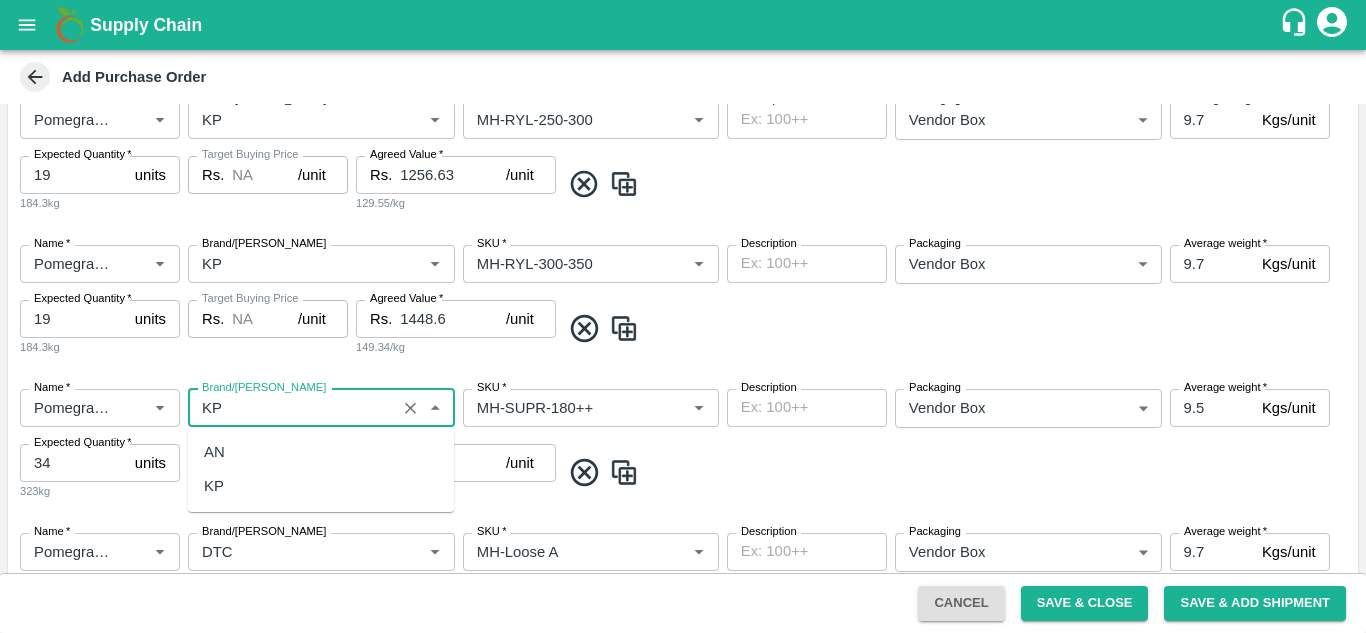 click on "KP" at bounding box center (321, 486) 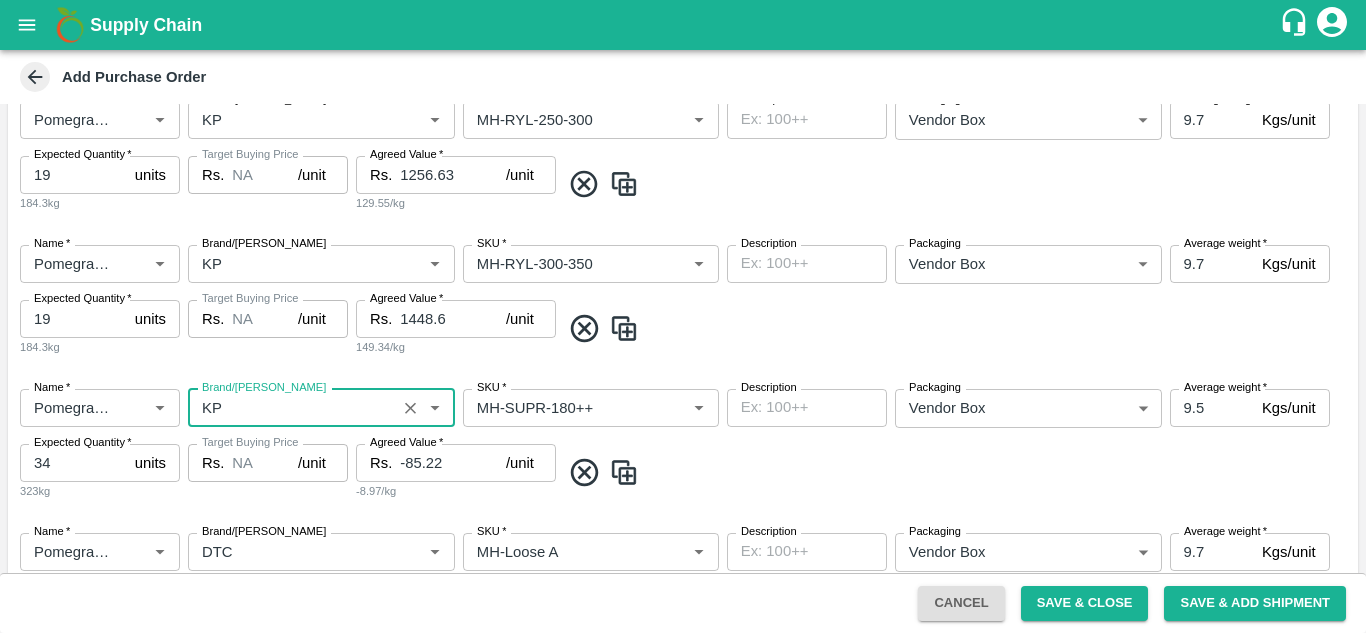 type on "KP" 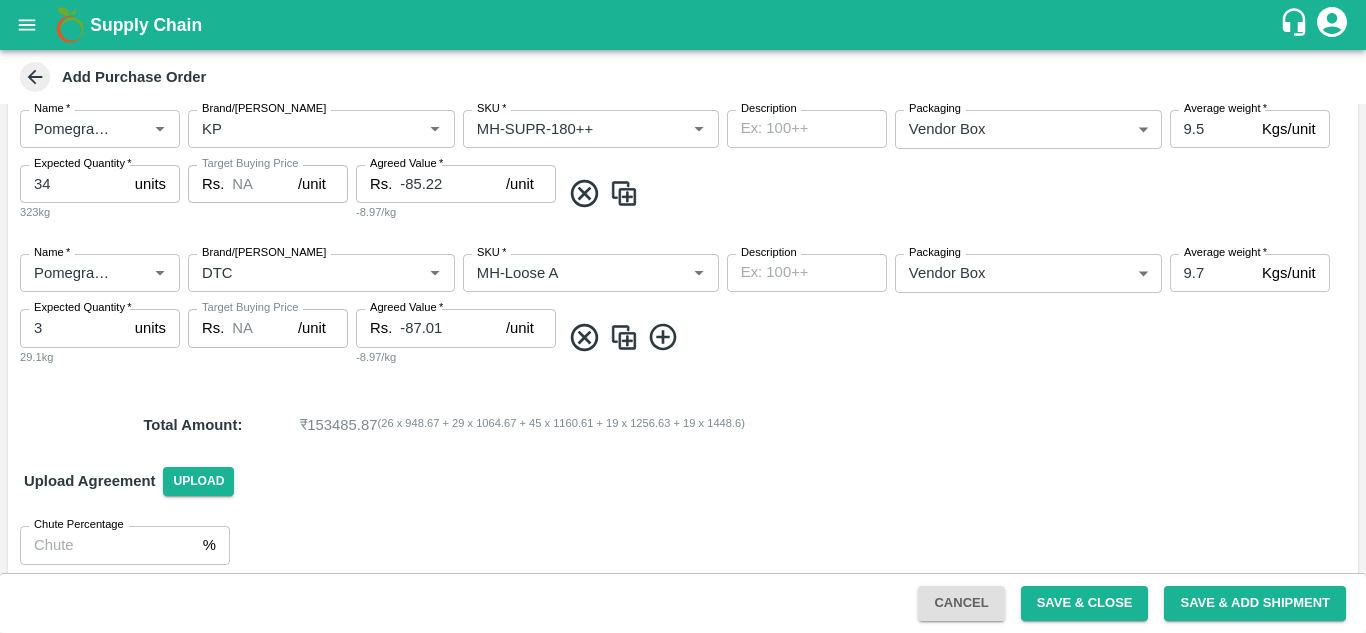 scroll, scrollTop: 1334, scrollLeft: 0, axis: vertical 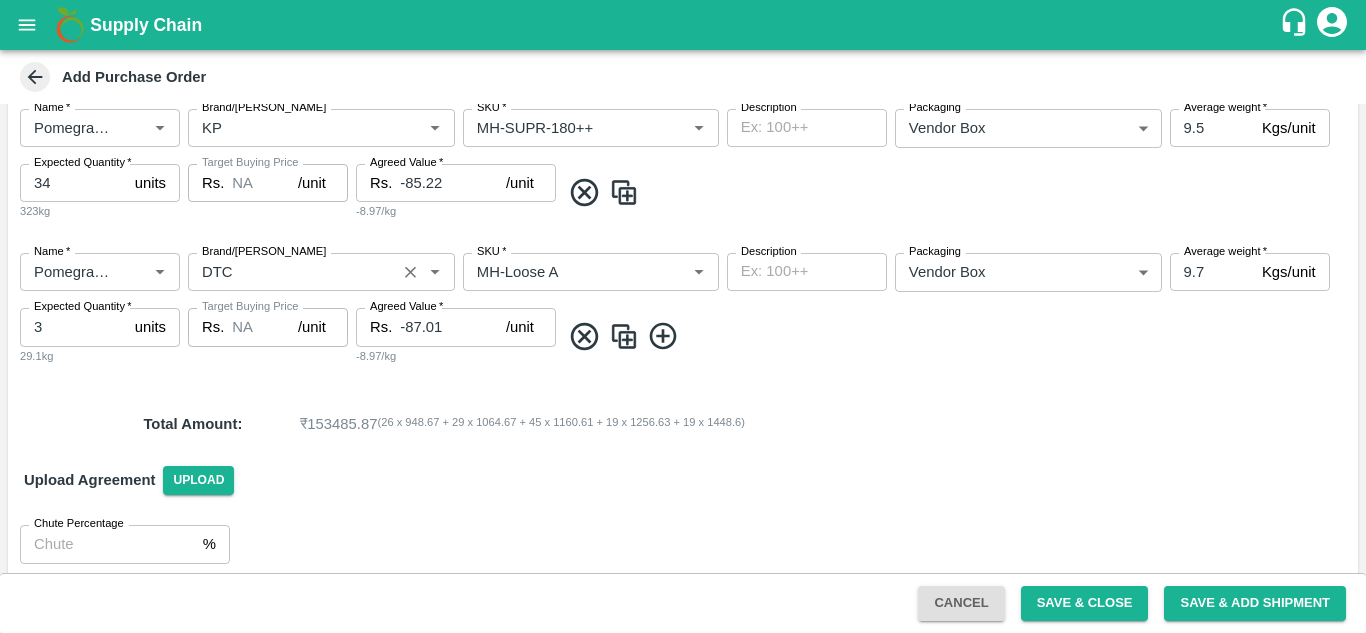 click on "Brand/[PERSON_NAME]" at bounding box center (292, 272) 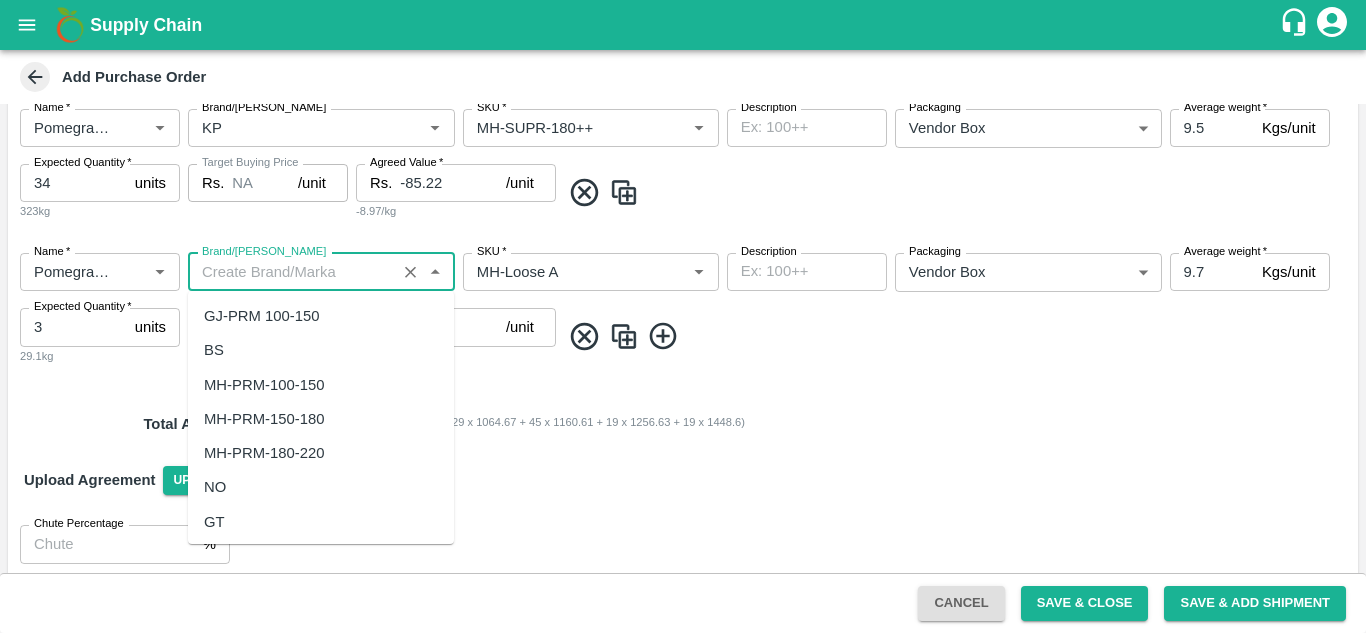 scroll, scrollTop: 0, scrollLeft: 0, axis: both 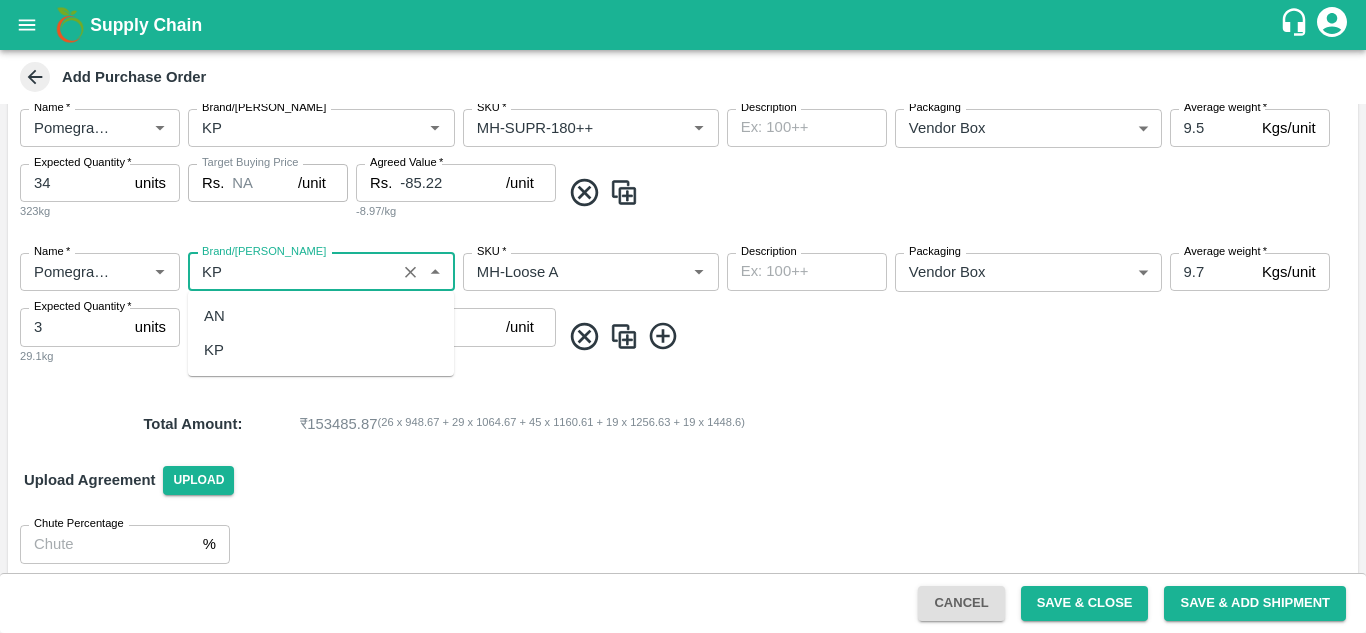 click on "KP" at bounding box center [321, 350] 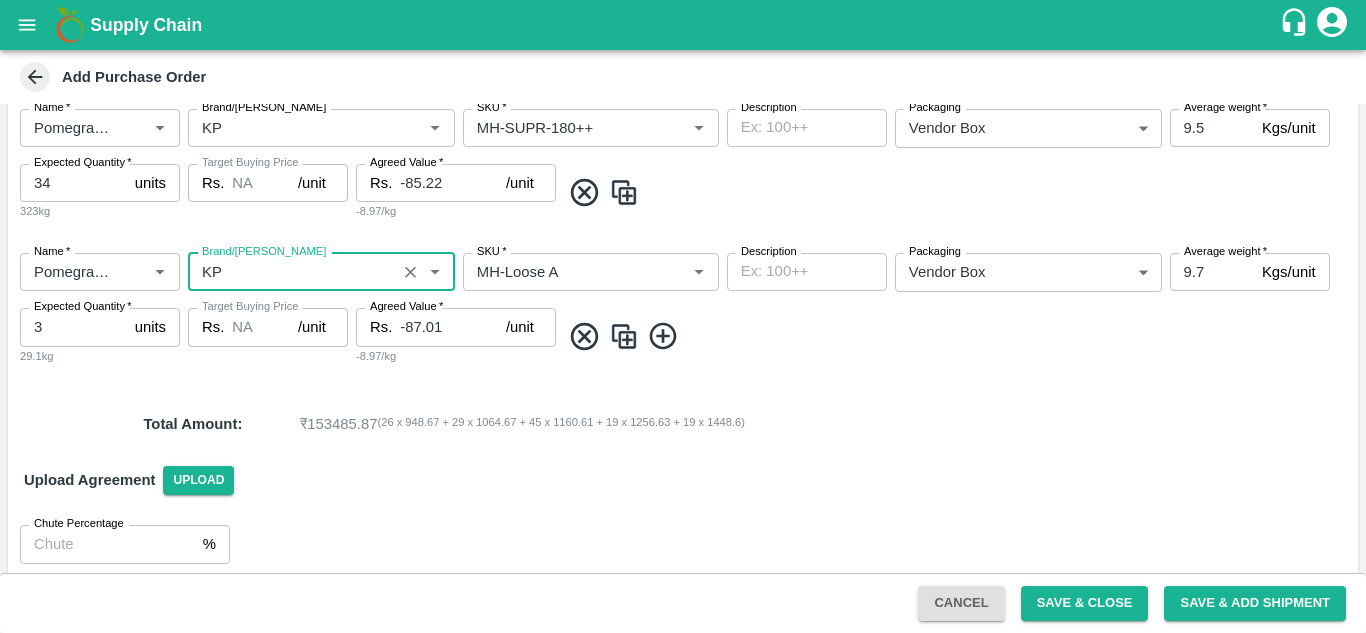 type on "KP" 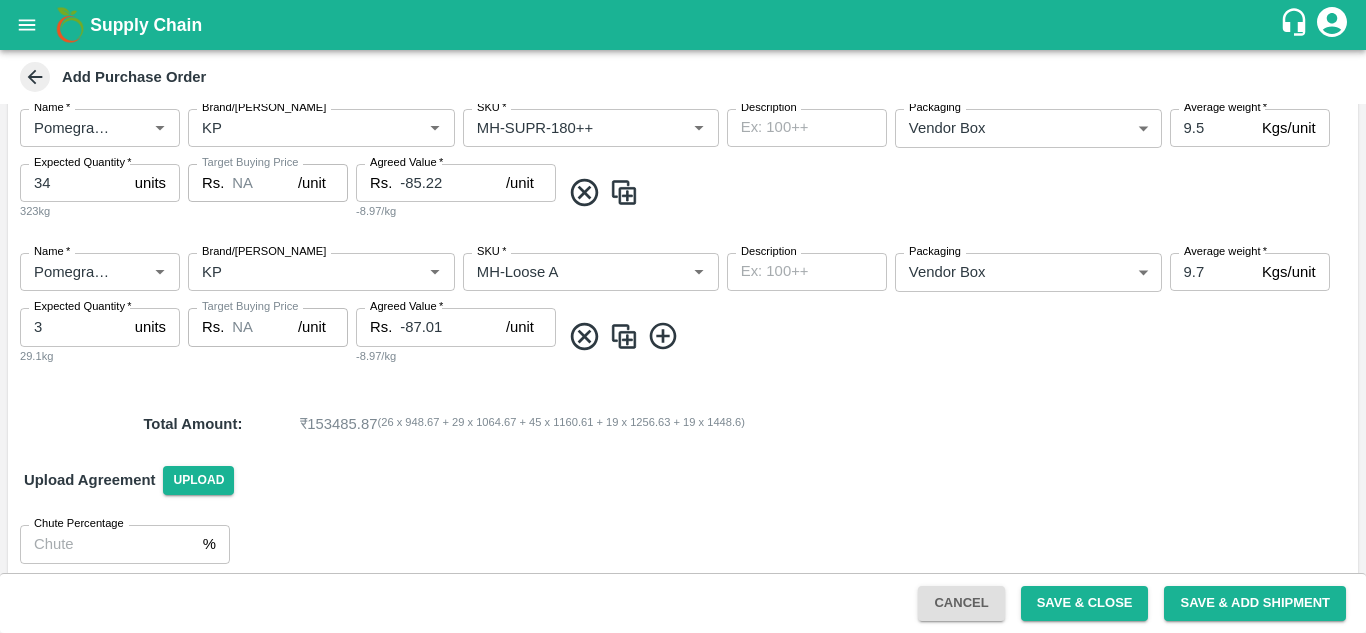 scroll, scrollTop: 1082, scrollLeft: 0, axis: vertical 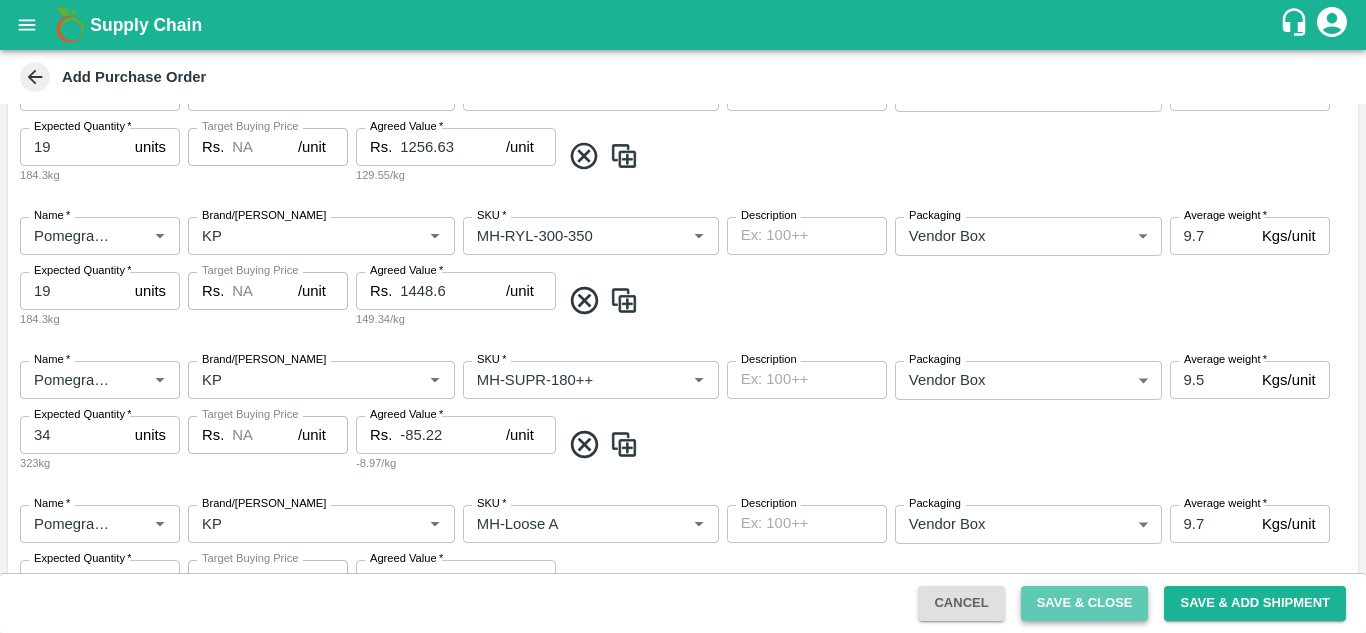 click on "Save & Close" at bounding box center (1085, 603) 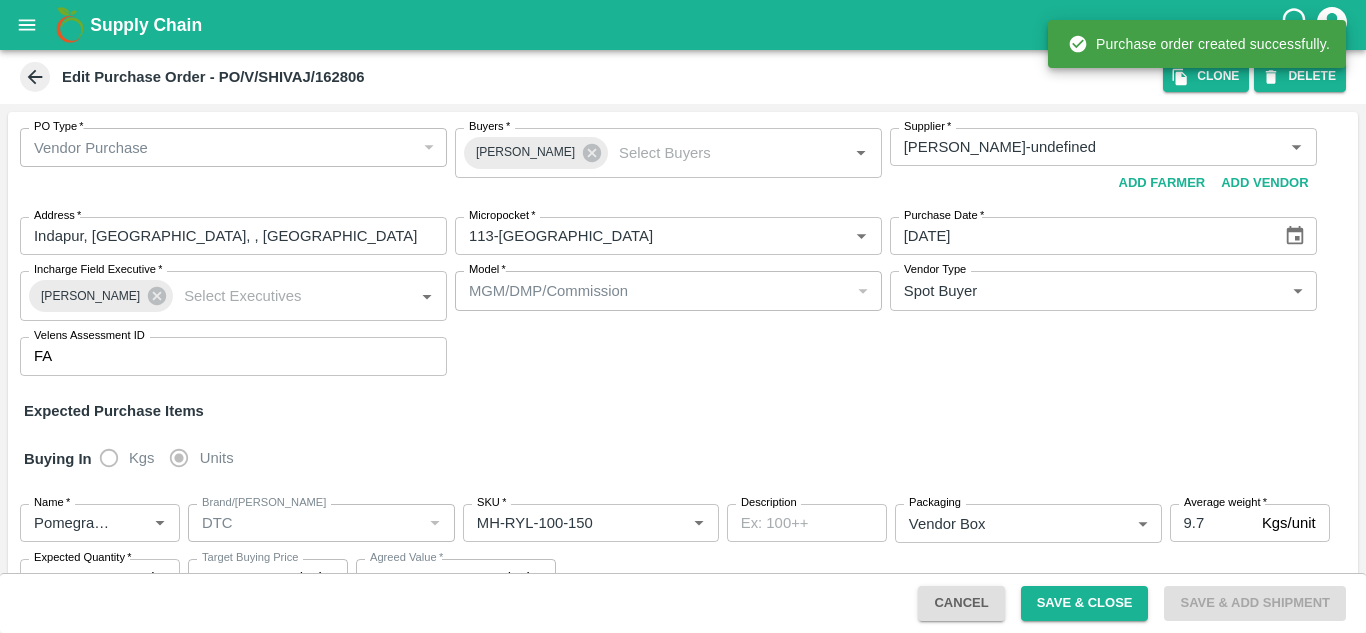 click 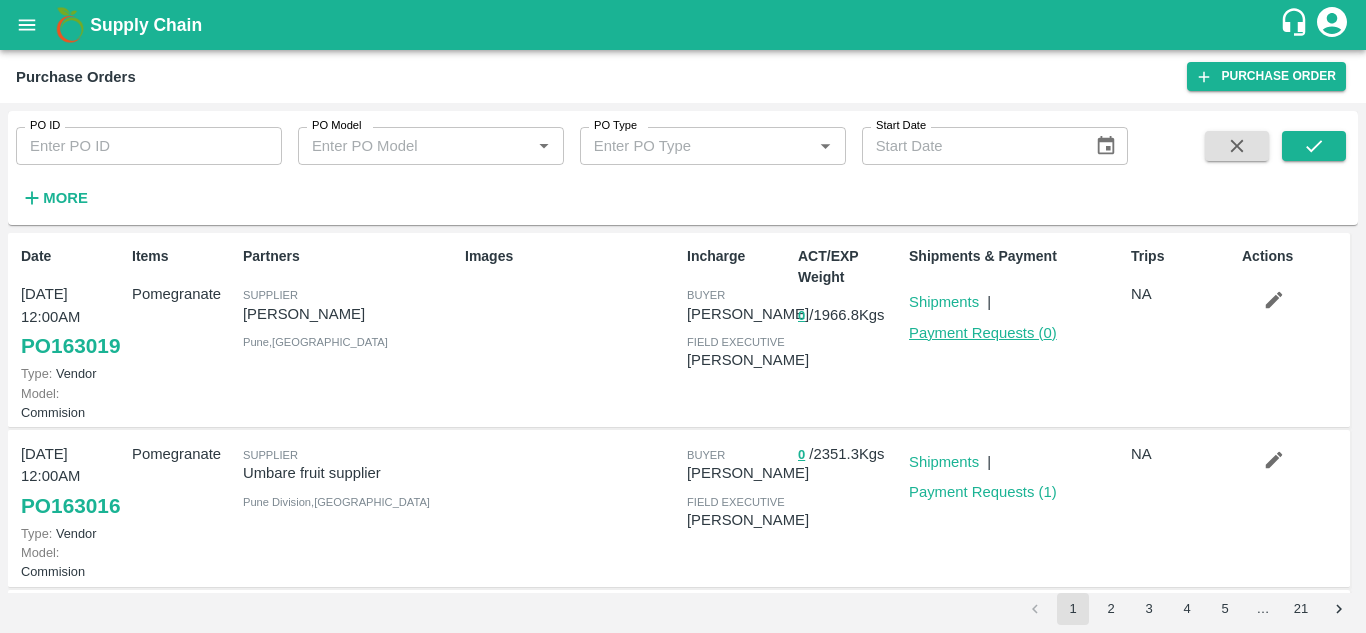 click on "Payment Requests ( 0 )" at bounding box center (983, 333) 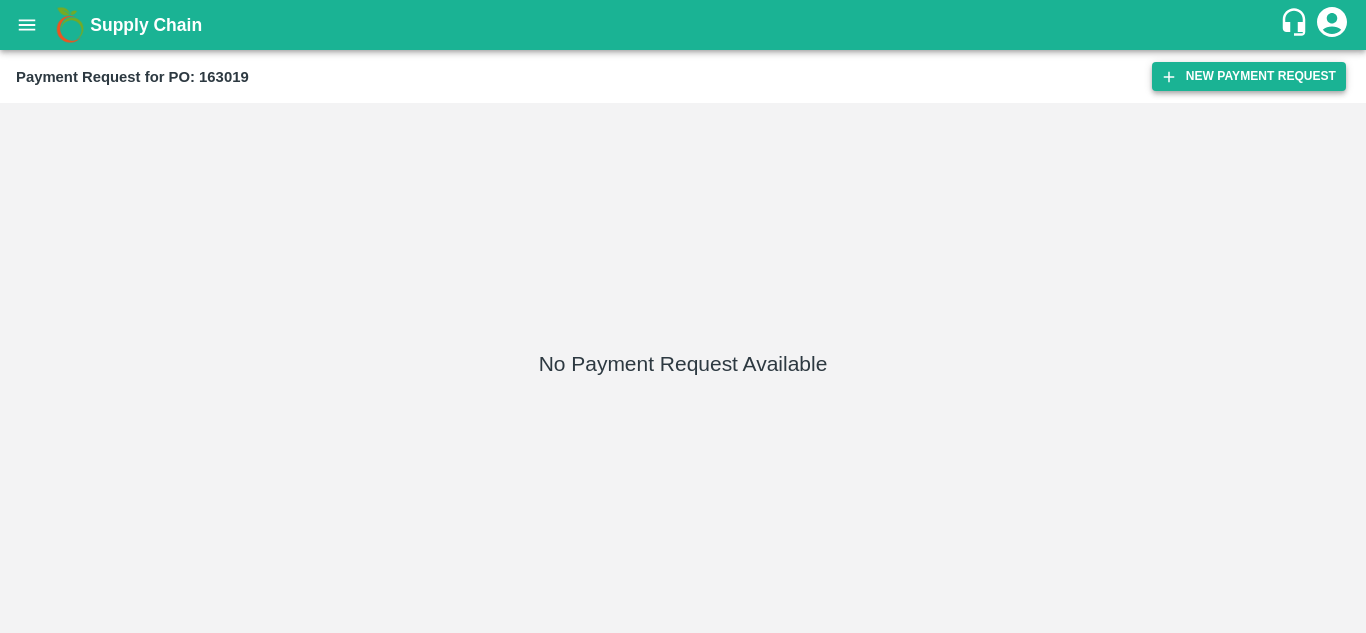 scroll, scrollTop: 0, scrollLeft: 0, axis: both 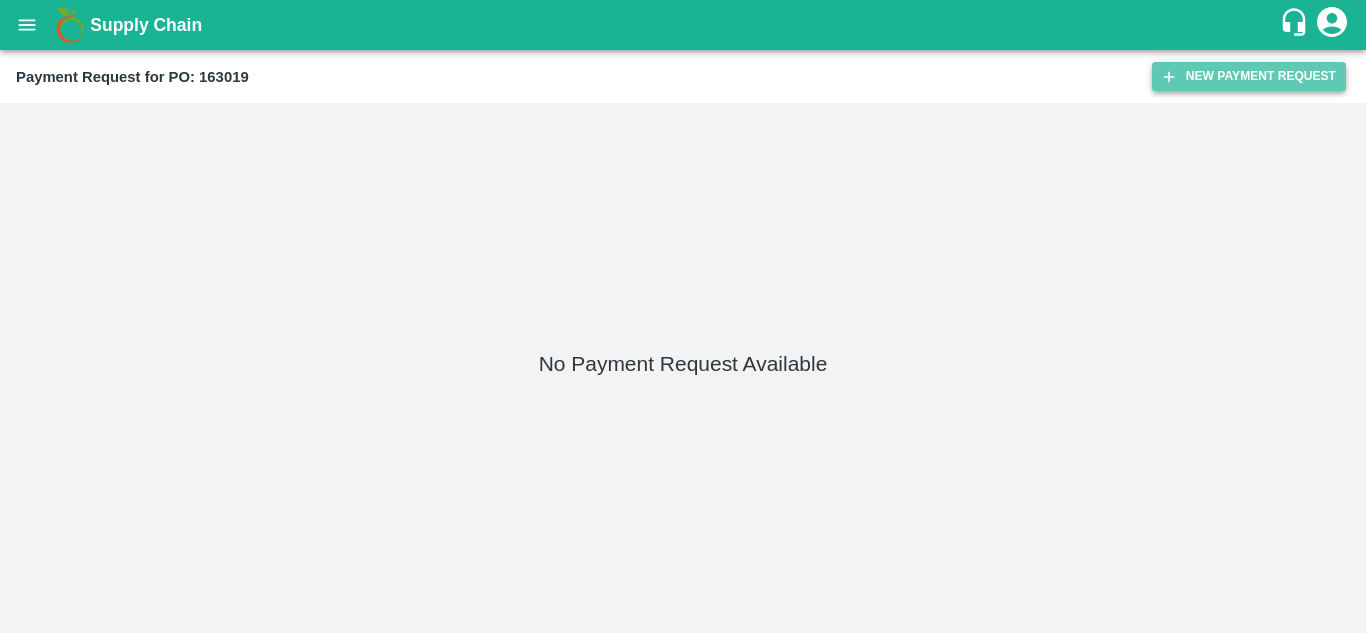 click on "New Payment Request" at bounding box center (1249, 76) 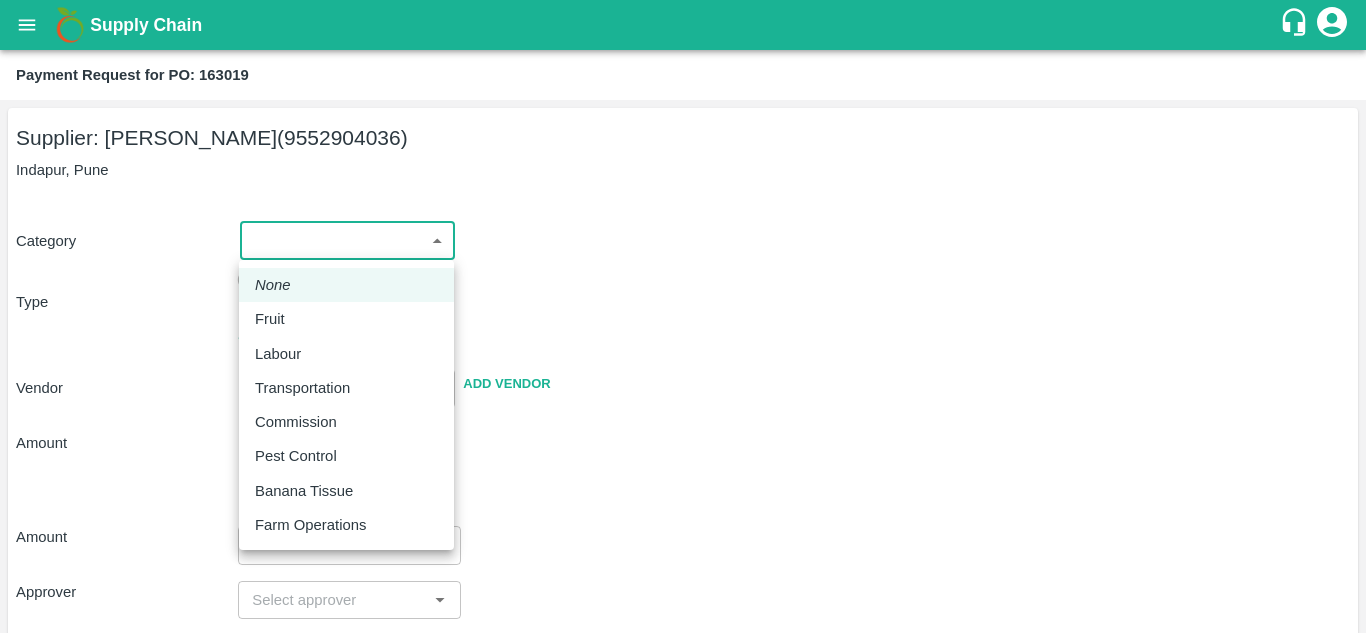 click on "Supply Chain Payment Request for PO: 163019 Supplier:    SHIVAJI RAJARAM AVACHAR  (9552904036) Indapur, Pune Category ​ ​ Type Advance Bill PR can be raised only after shipment dispatch/bill generation Vendor ​ Add Vendor Amount Total value Per Kg ​ Amount ​ Approver ​ Due Date ​  Priority  Low  High Comment x ​ Attach bill Cancel Save Jeewana CC Avinash kumar Logout None Fruit Labour Transportation Commission Pest Control Banana Tissue Farm Operations" at bounding box center [683, 316] 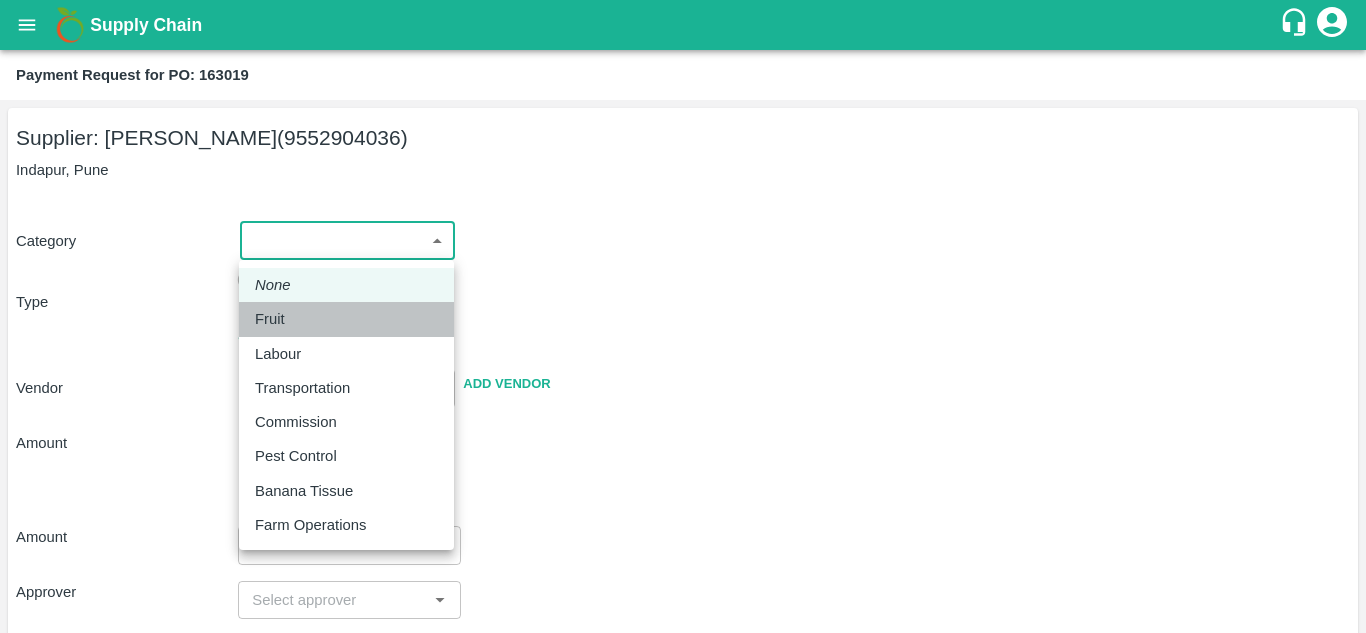 click on "Fruit" at bounding box center [275, 319] 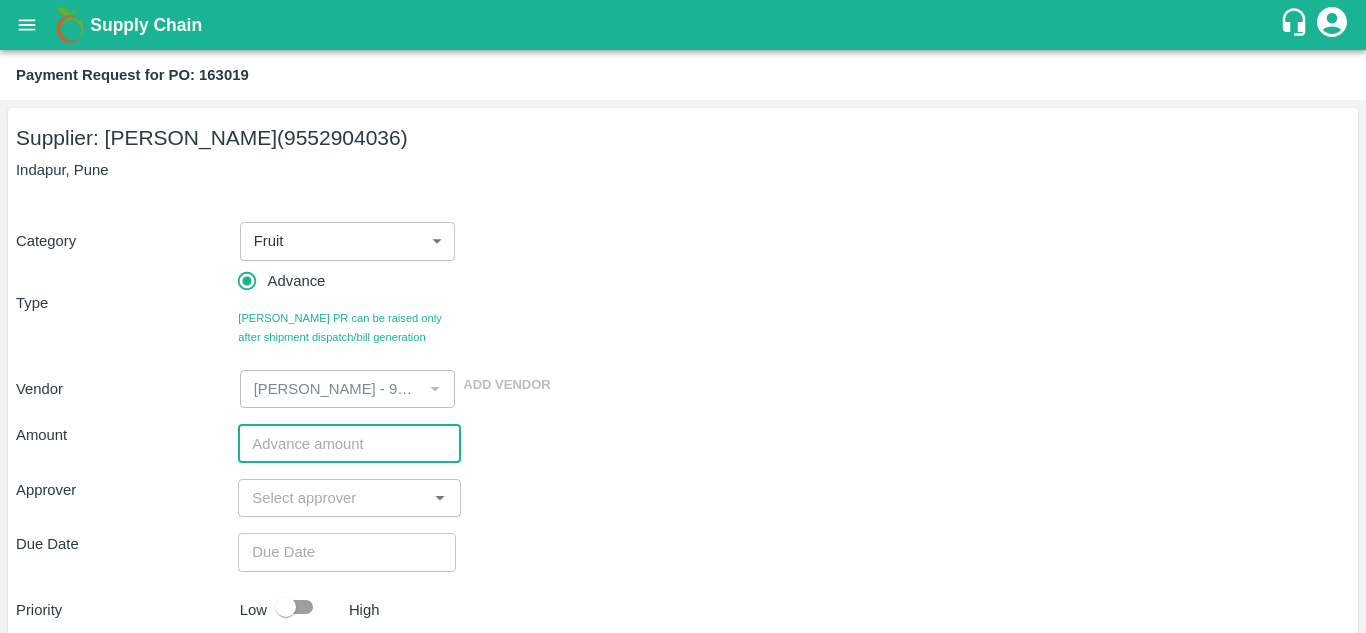 click at bounding box center (349, 443) 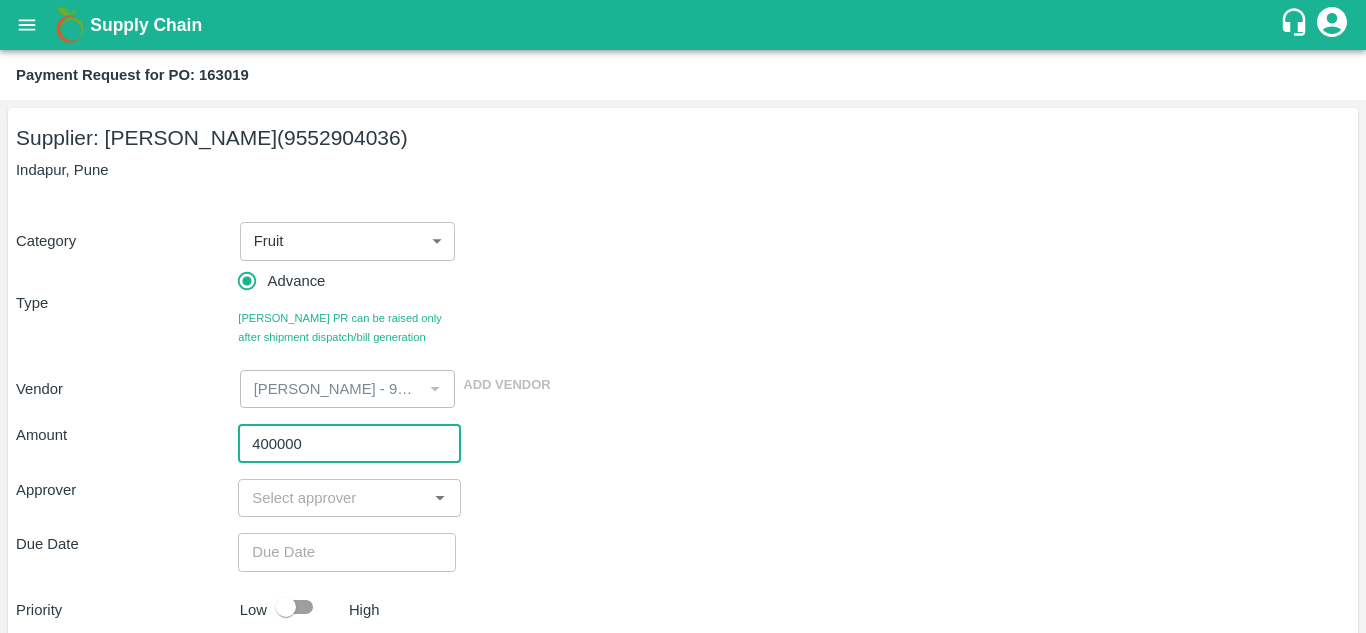 click on "400000" at bounding box center [349, 443] 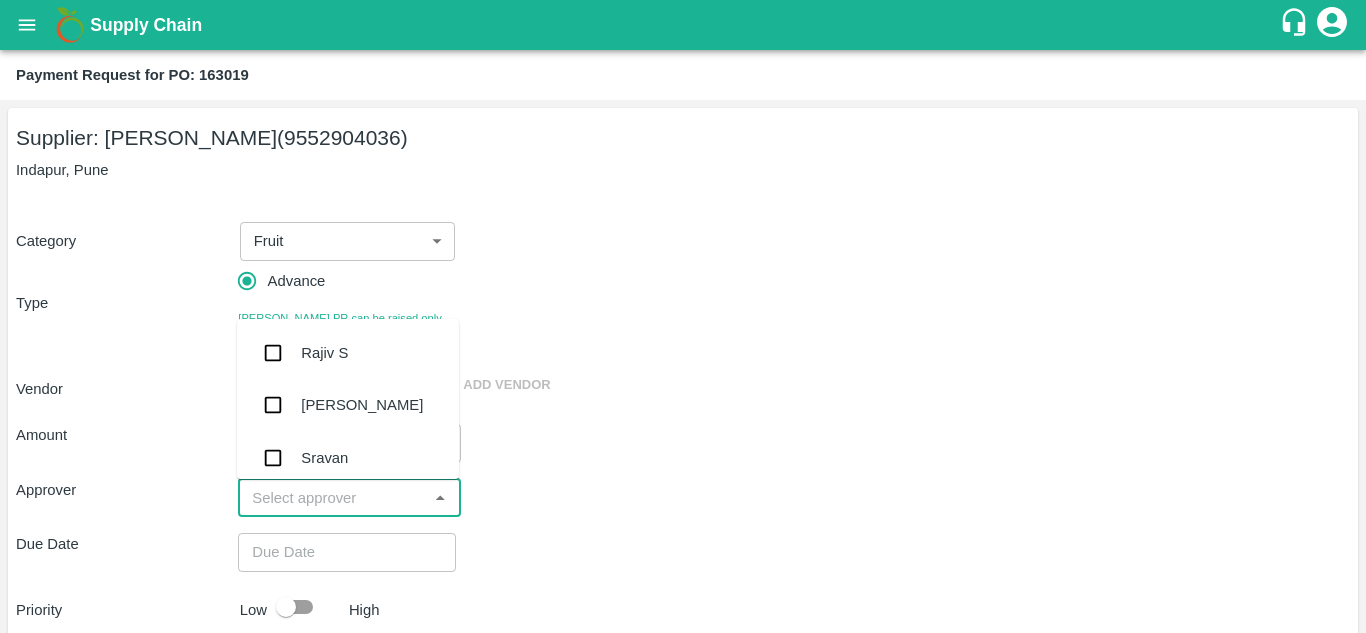 click at bounding box center (332, 498) 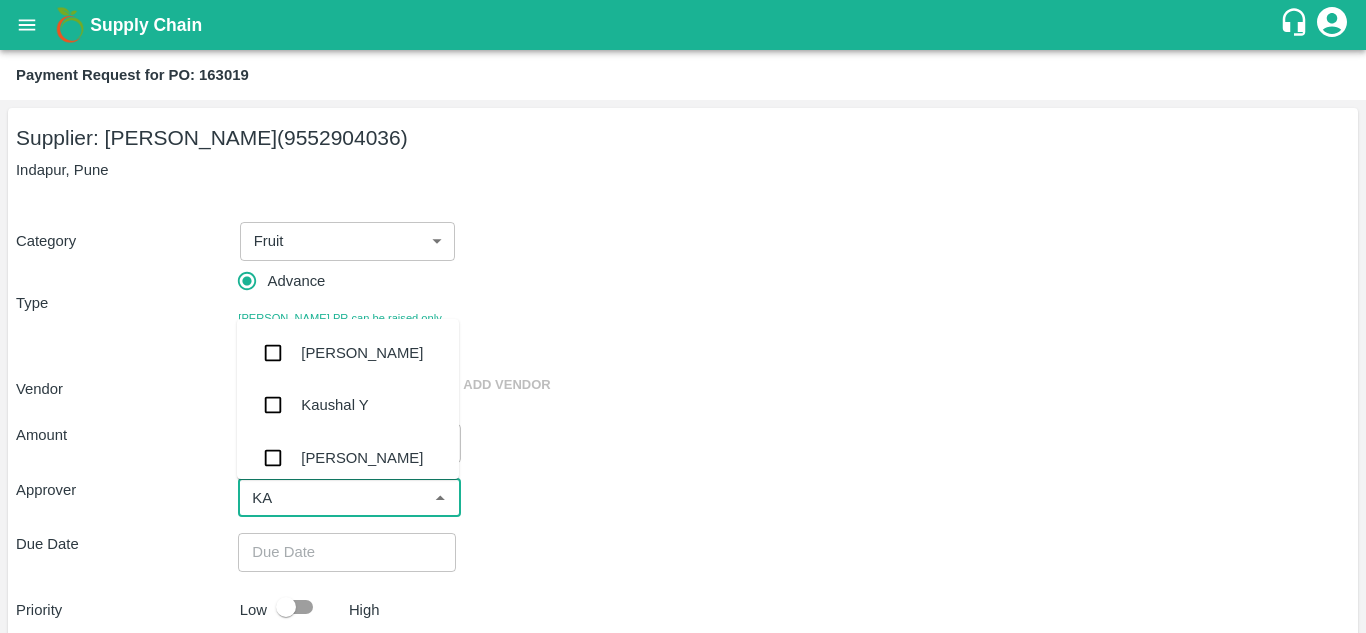 type on "KAU" 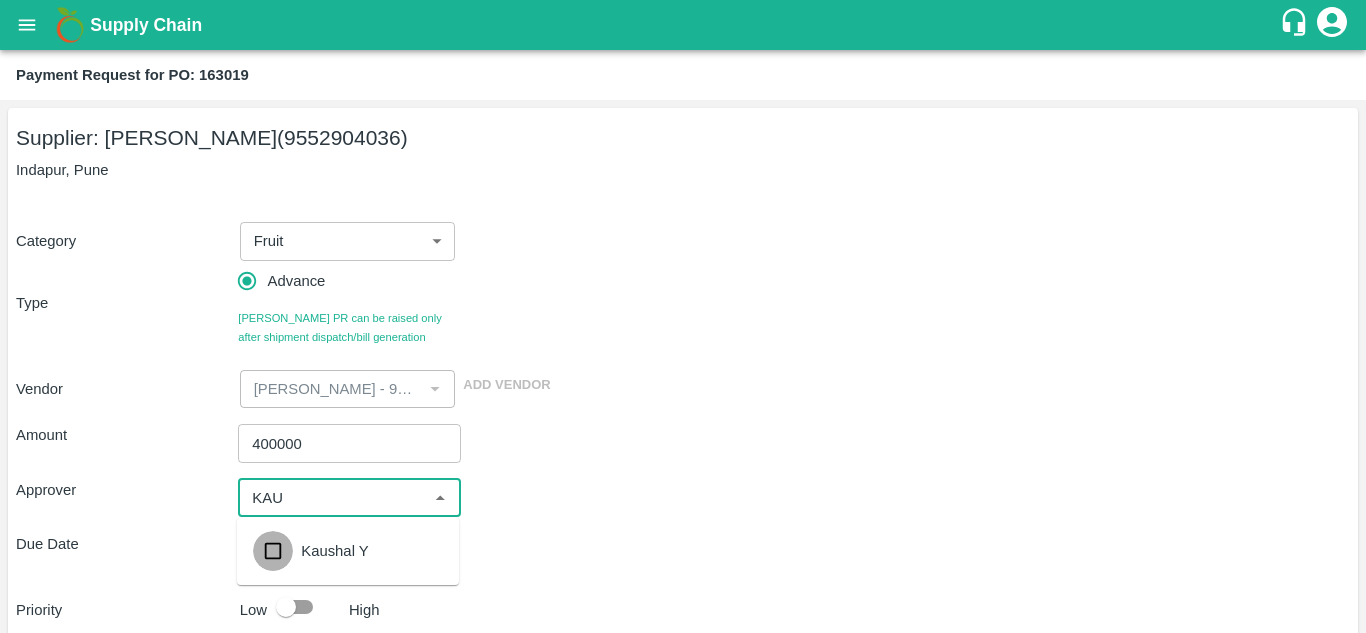 click at bounding box center [273, 551] 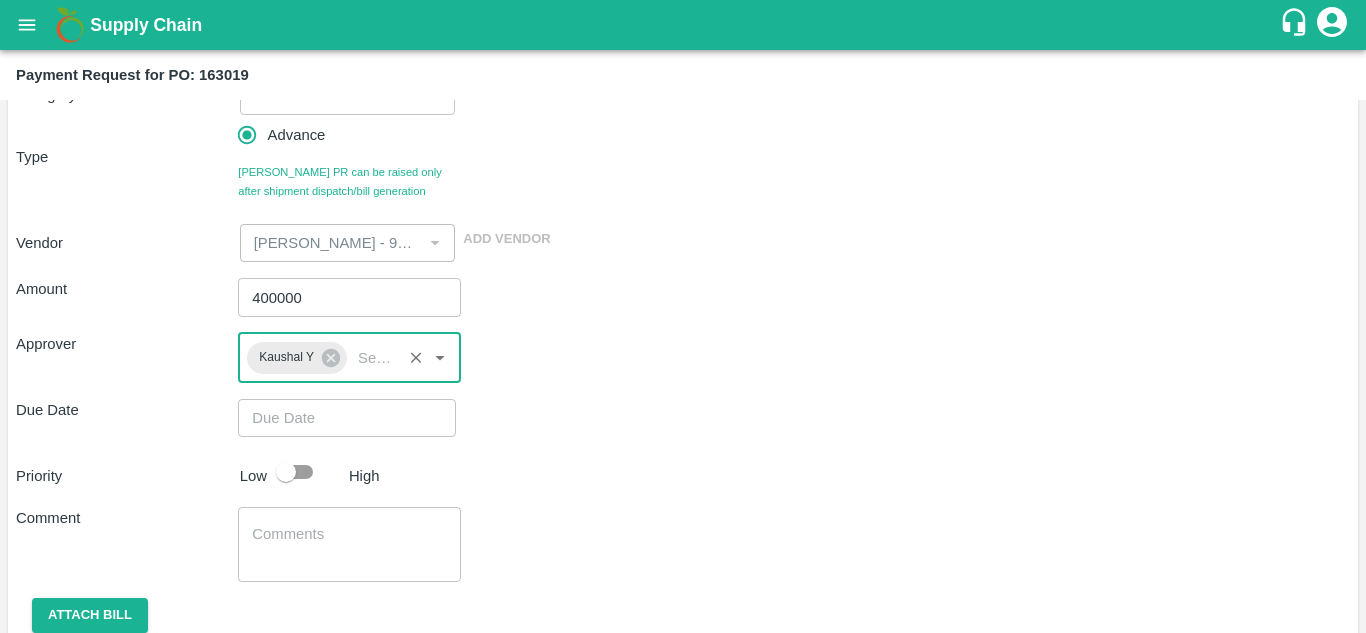 scroll, scrollTop: 157, scrollLeft: 0, axis: vertical 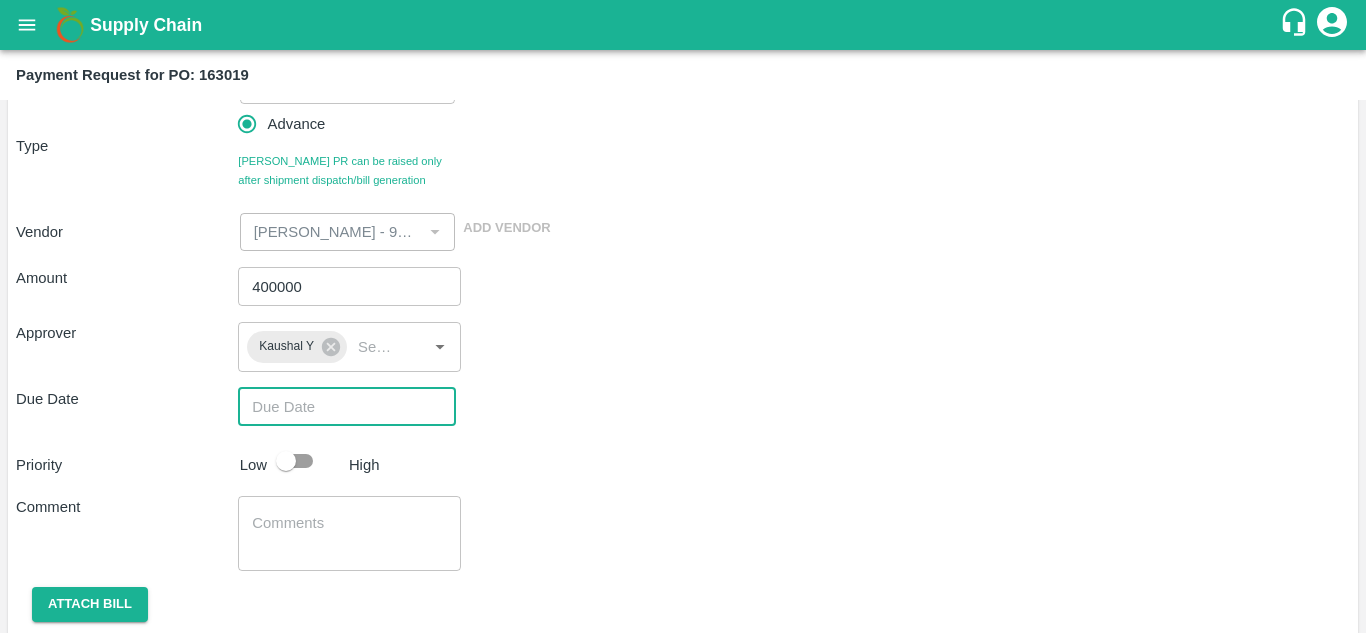 type on "DD/MM/YYYY hh:mm aa" 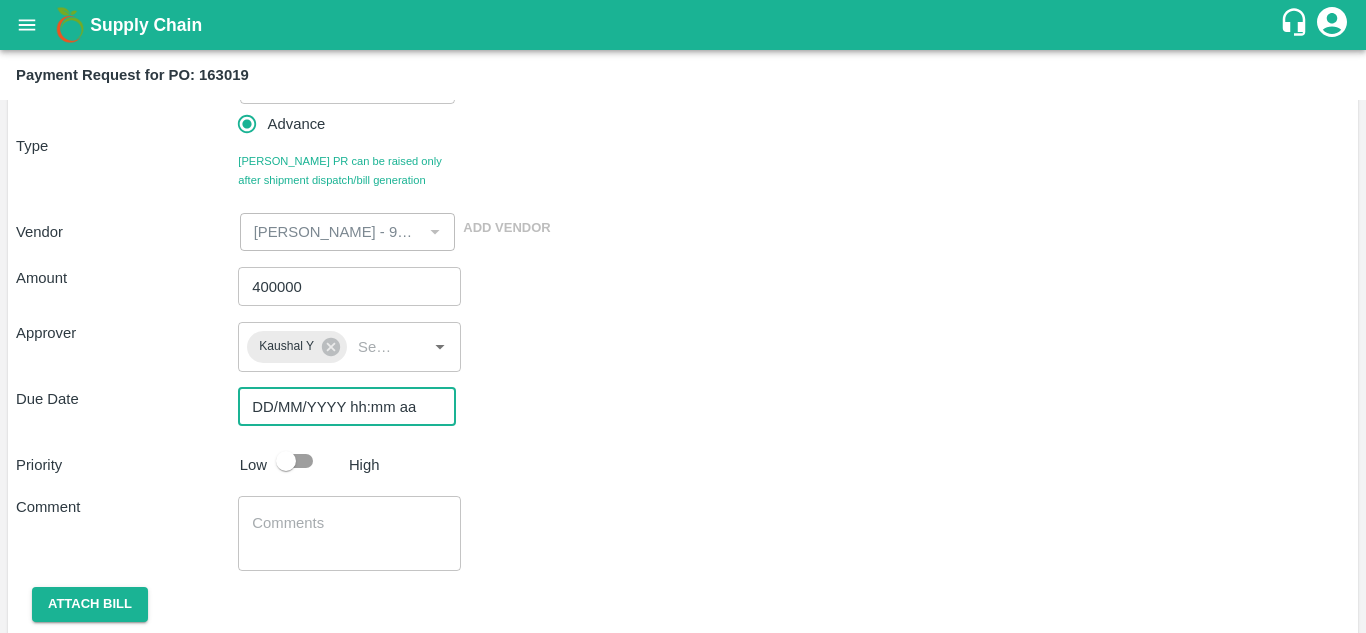click on "DD/MM/YYYY hh:mm aa" at bounding box center (340, 407) 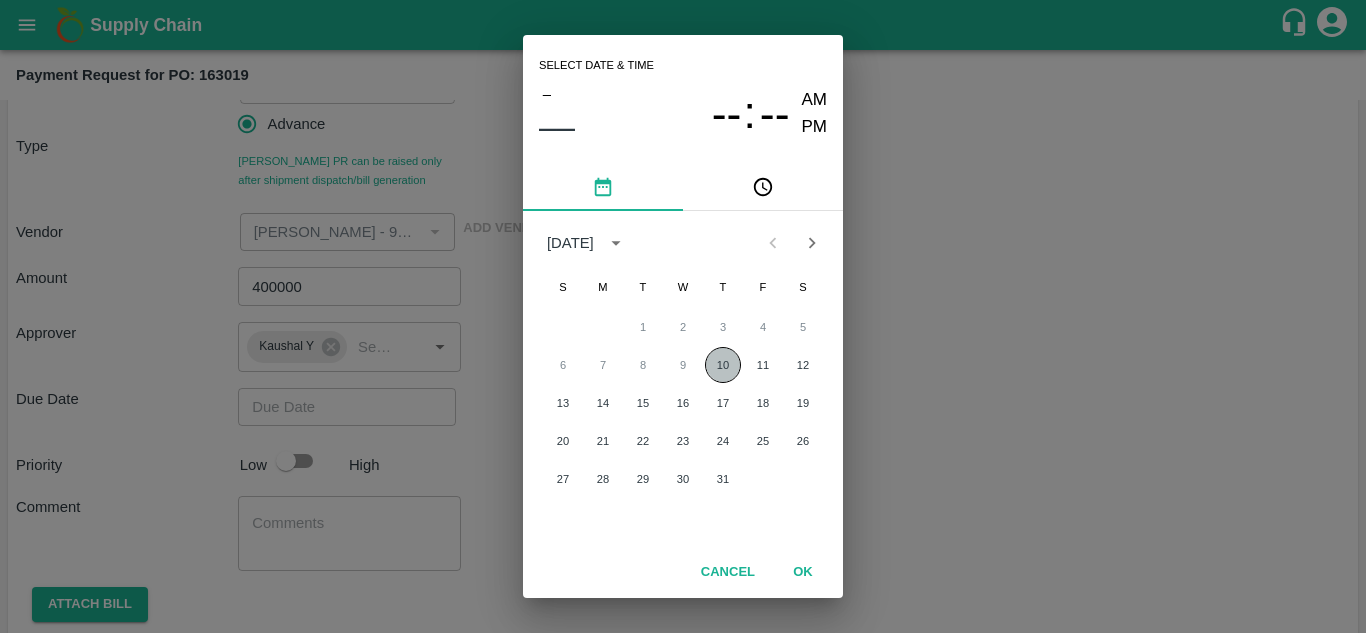 click on "10" at bounding box center (723, 365) 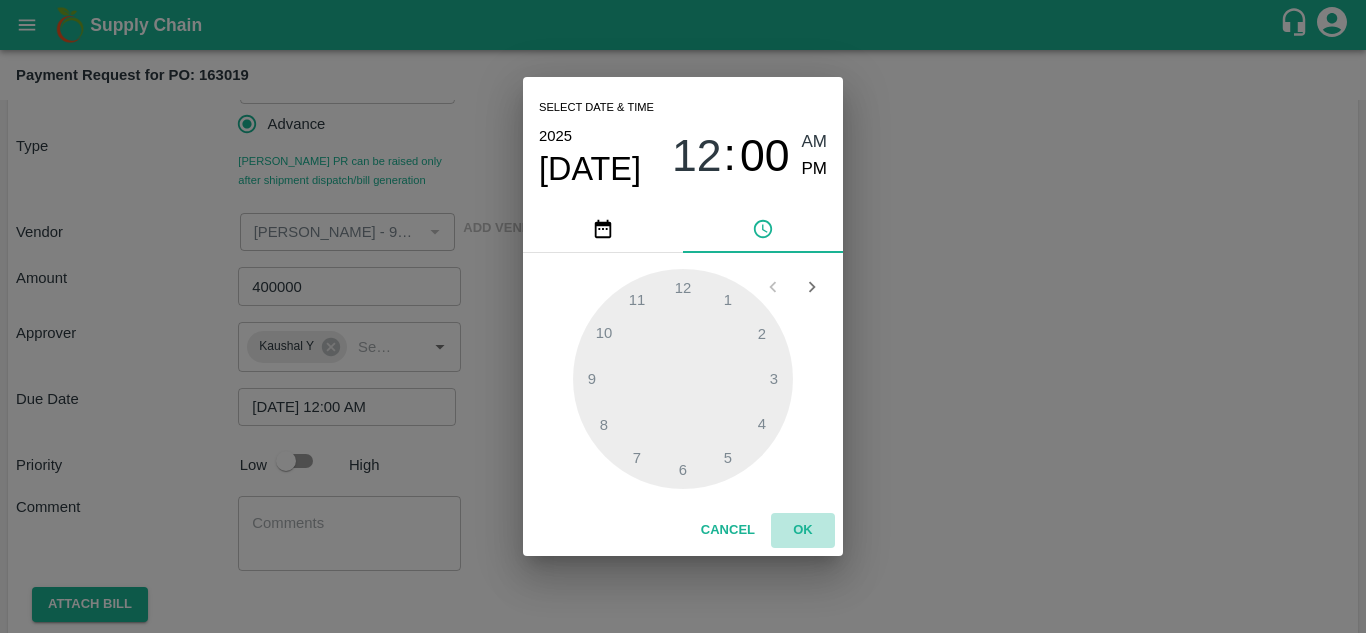 click on "OK" at bounding box center (803, 530) 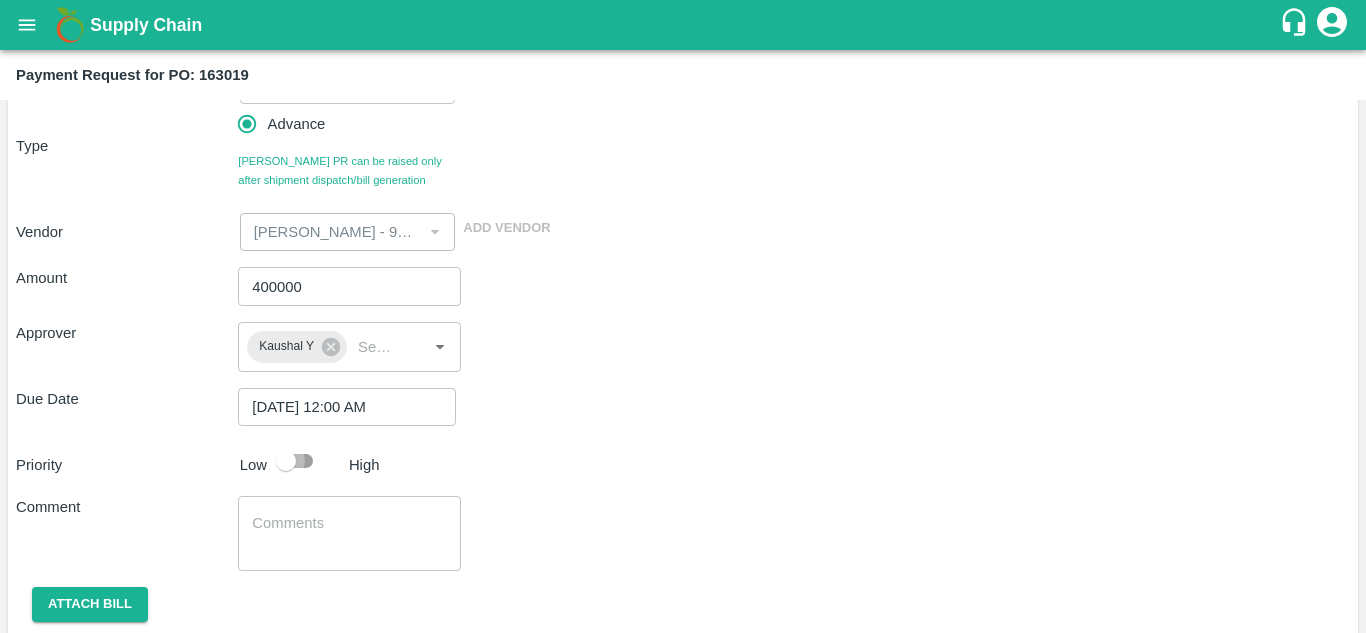 click at bounding box center [286, 461] 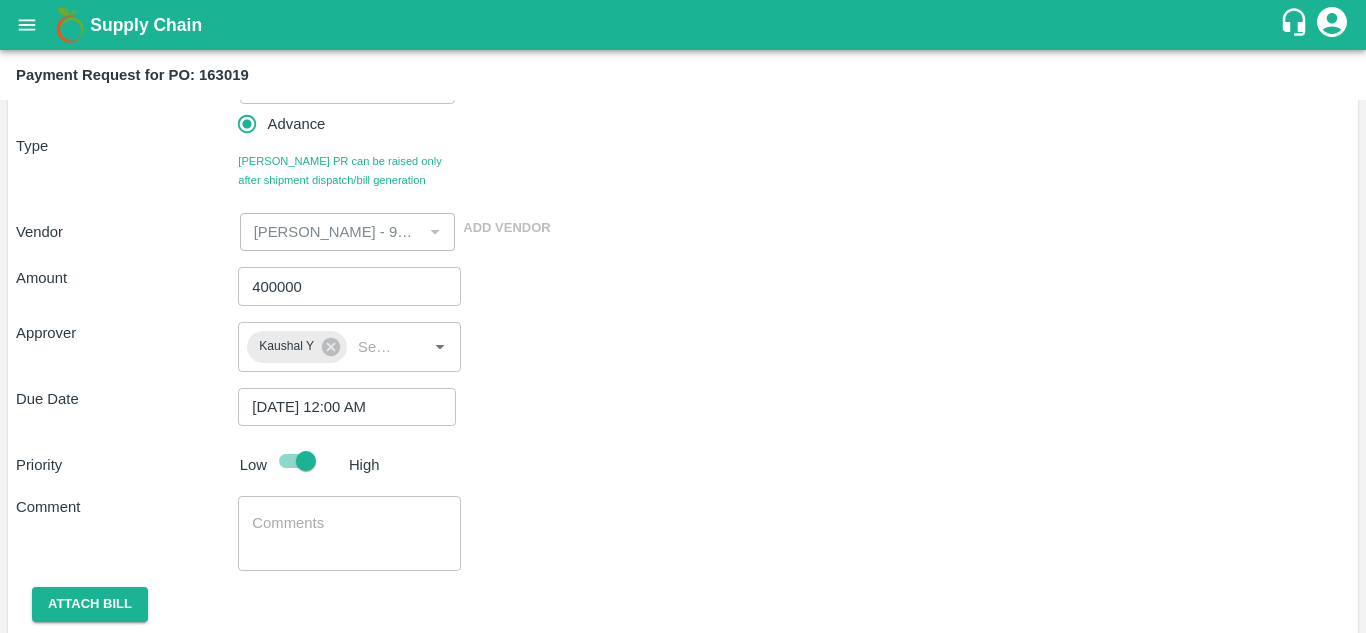 scroll, scrollTop: 221, scrollLeft: 0, axis: vertical 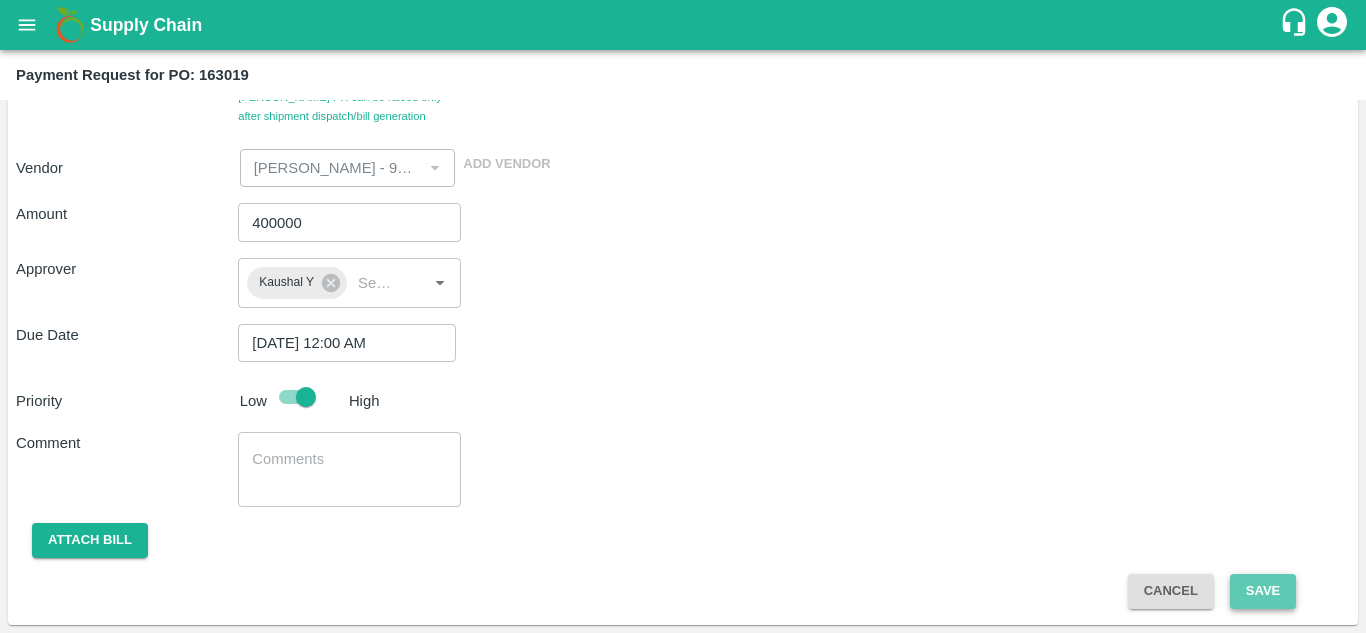 click on "Save" at bounding box center (1263, 591) 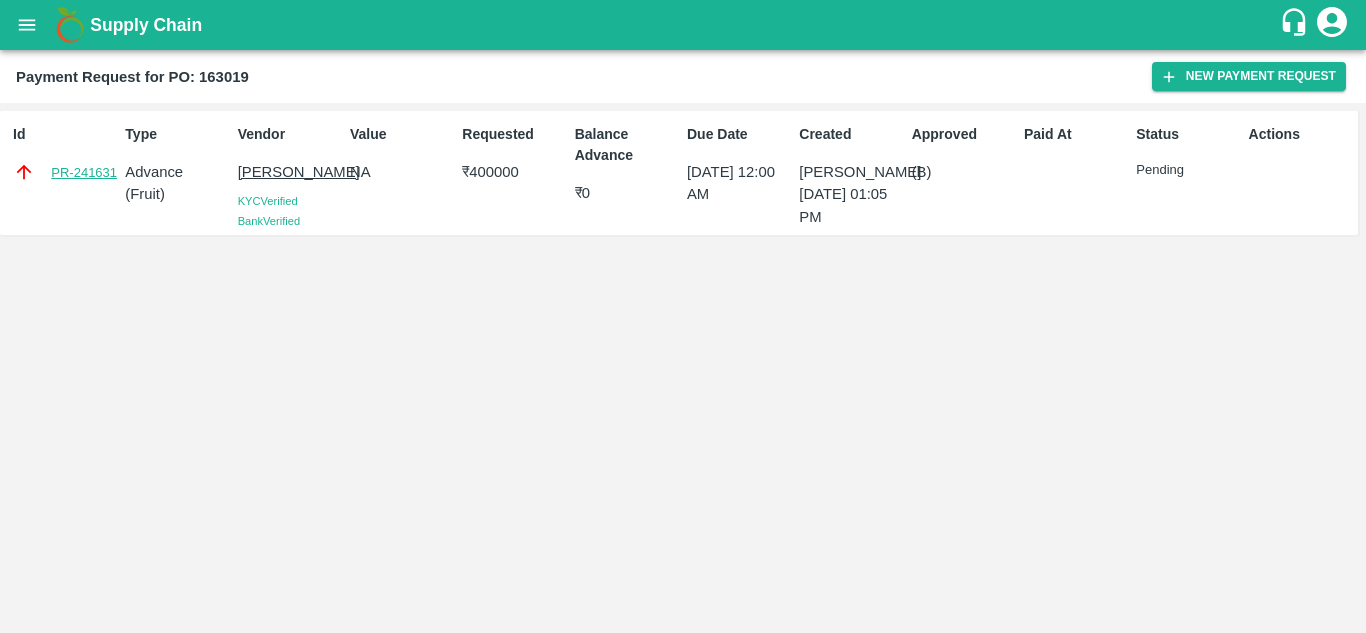 click on "PR-241631" at bounding box center (84, 173) 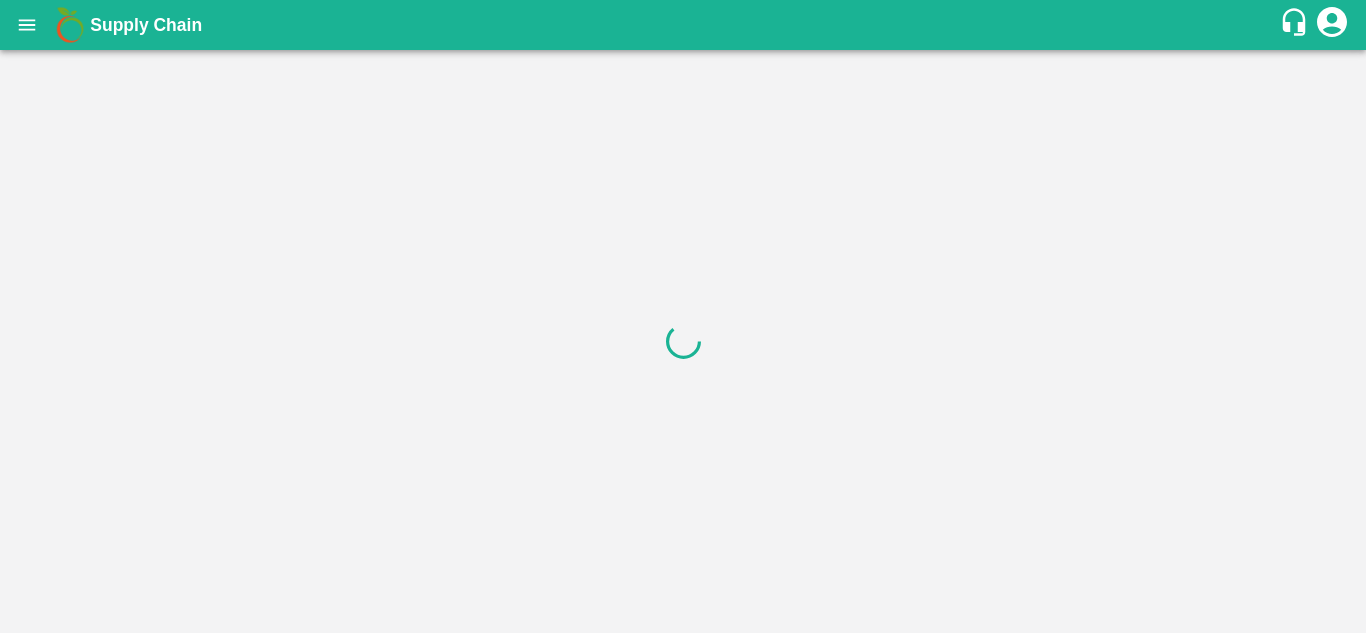 scroll, scrollTop: 0, scrollLeft: 0, axis: both 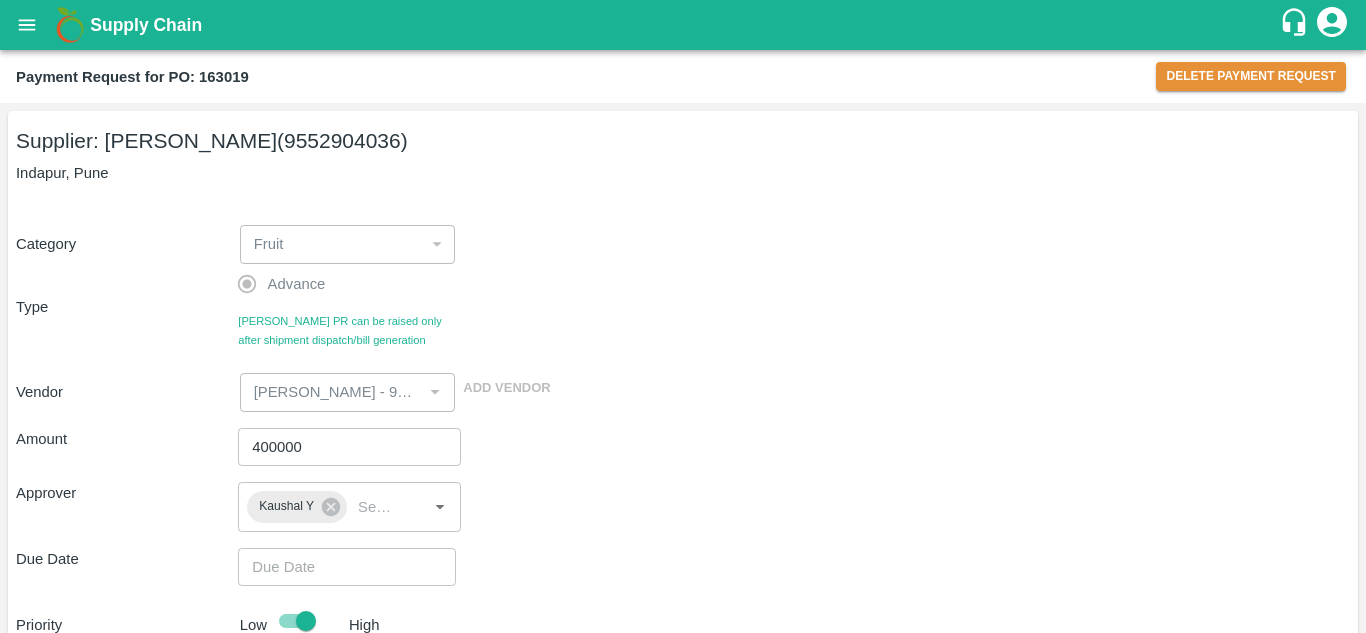 type on "[DATE] 12:00 AM" 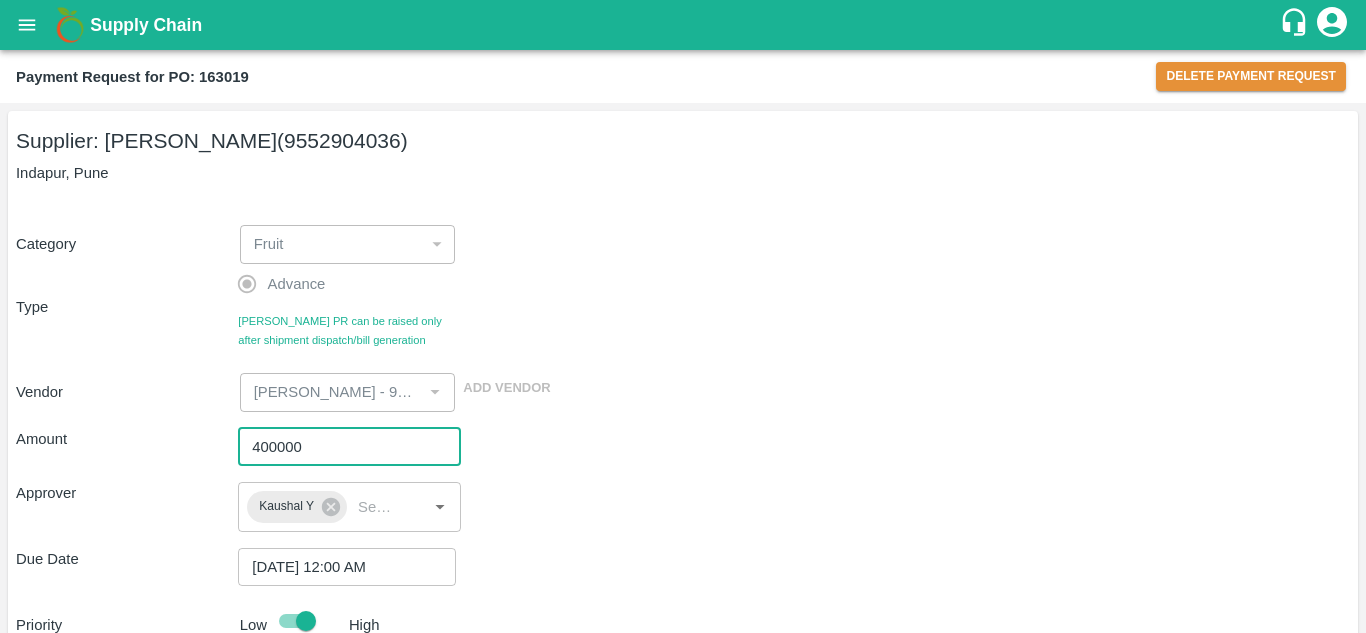 click on "400000" at bounding box center [349, 447] 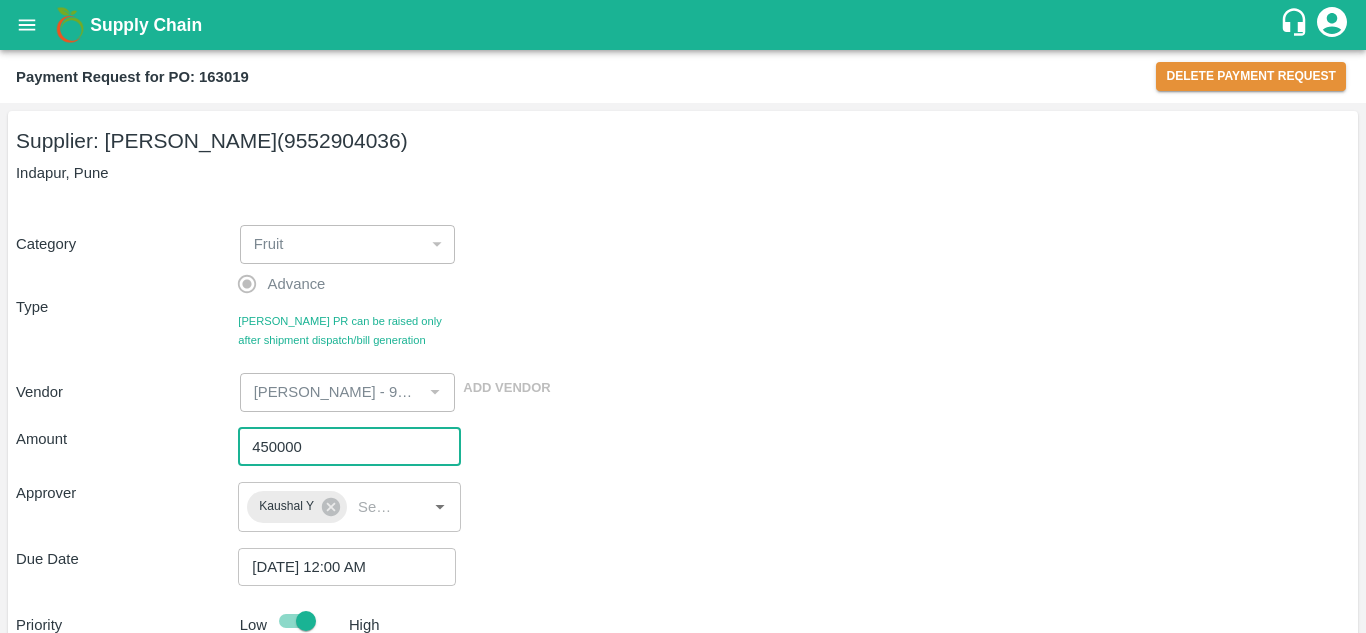type on "450000" 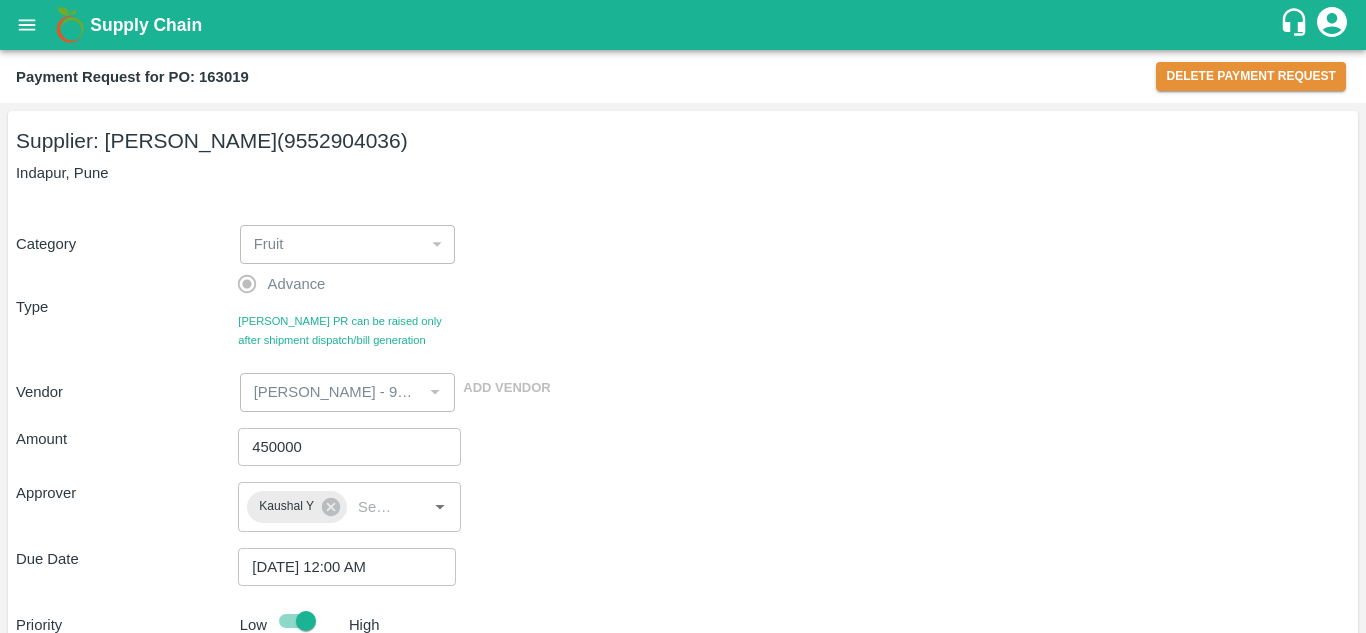 click on "Amount 450000 ​ Approver Kaushal Y ​ Due Date 10/07/2025 12:00 AM ​  Priority  Low  High Comment x ​ Attach bill Cancel Save" at bounding box center [683, 622] 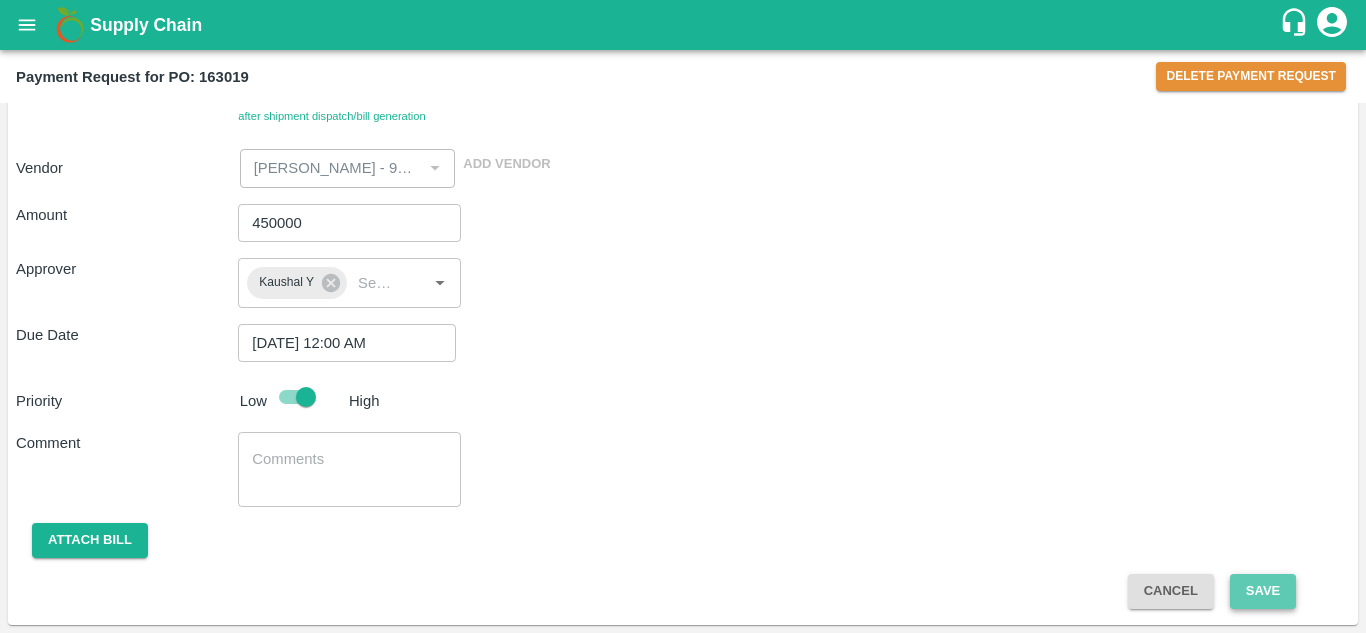 click on "Save" at bounding box center (1263, 591) 